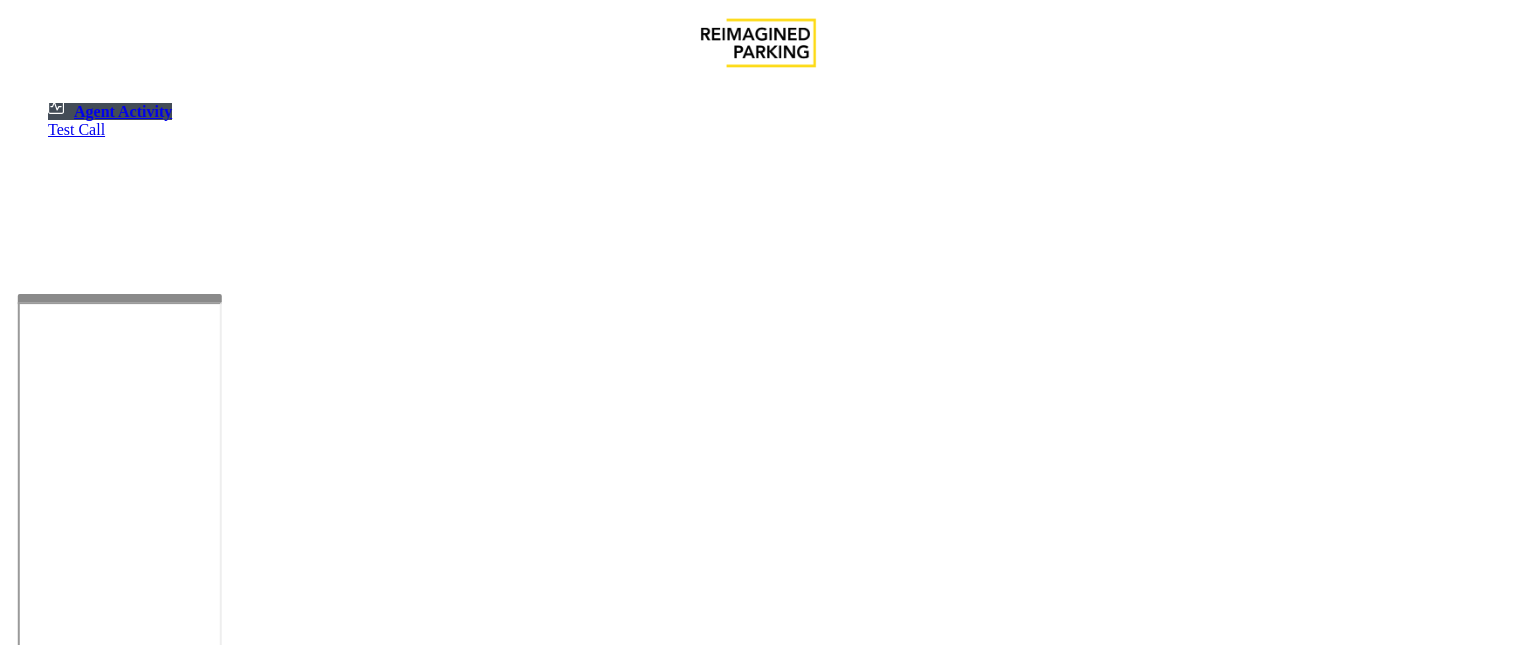 scroll, scrollTop: 0, scrollLeft: 0, axis: both 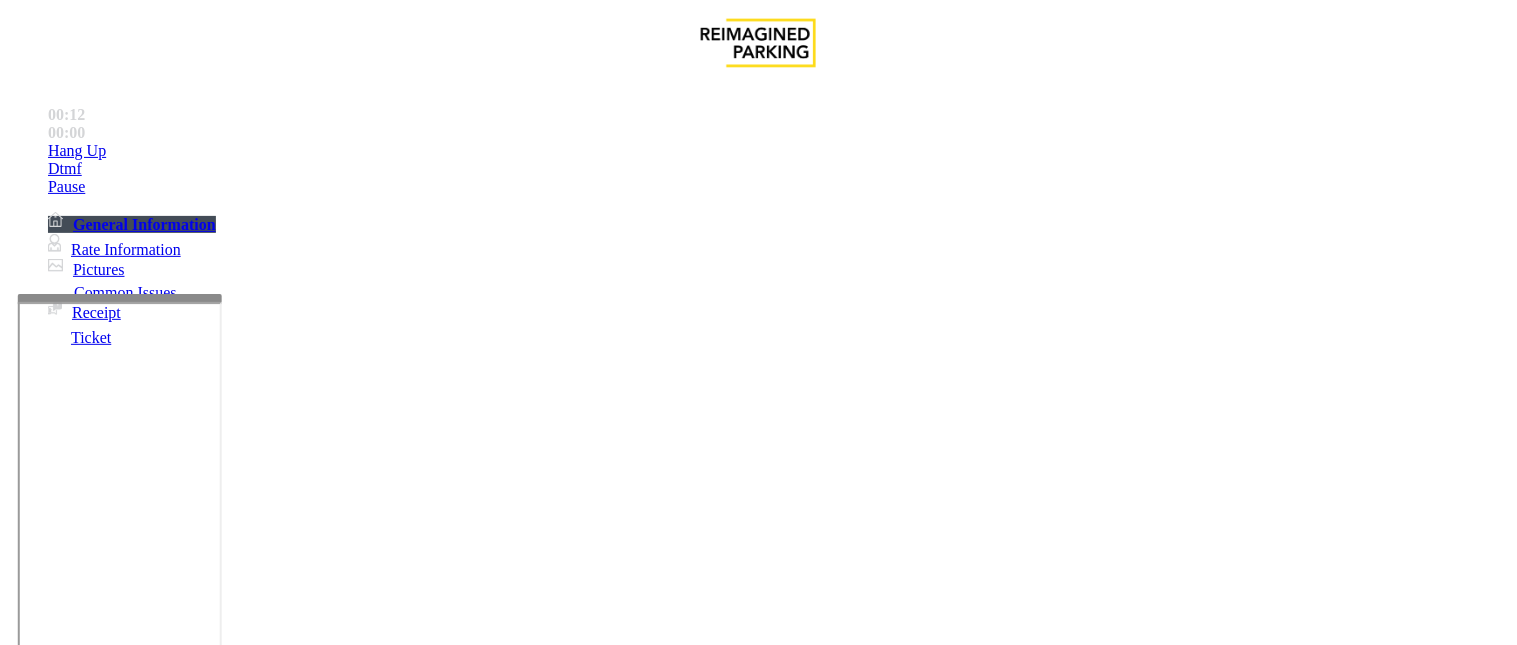 click on "Intercom Issue/No Response" at bounding box center (866, 1298) 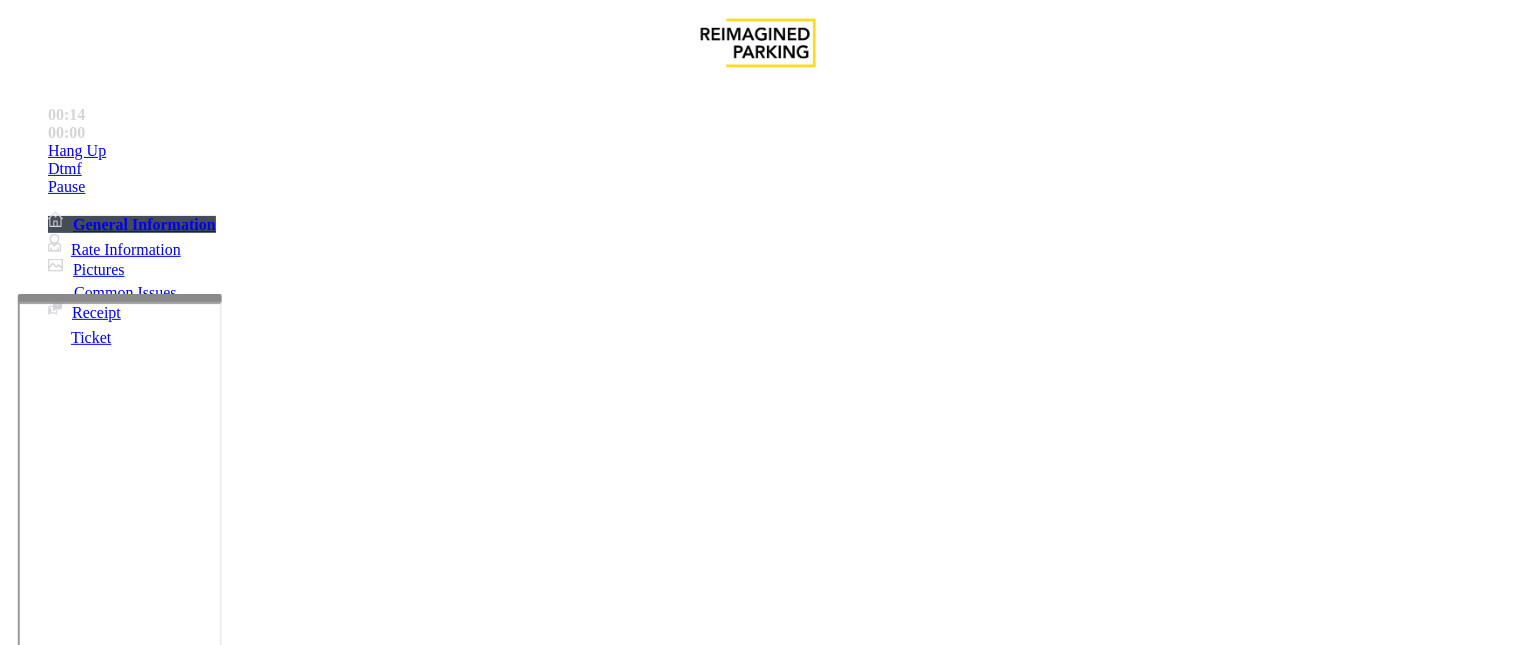 drag, startPoint x: 385, startPoint y: 178, endPoint x: 263, endPoint y: 183, distance: 122.10242 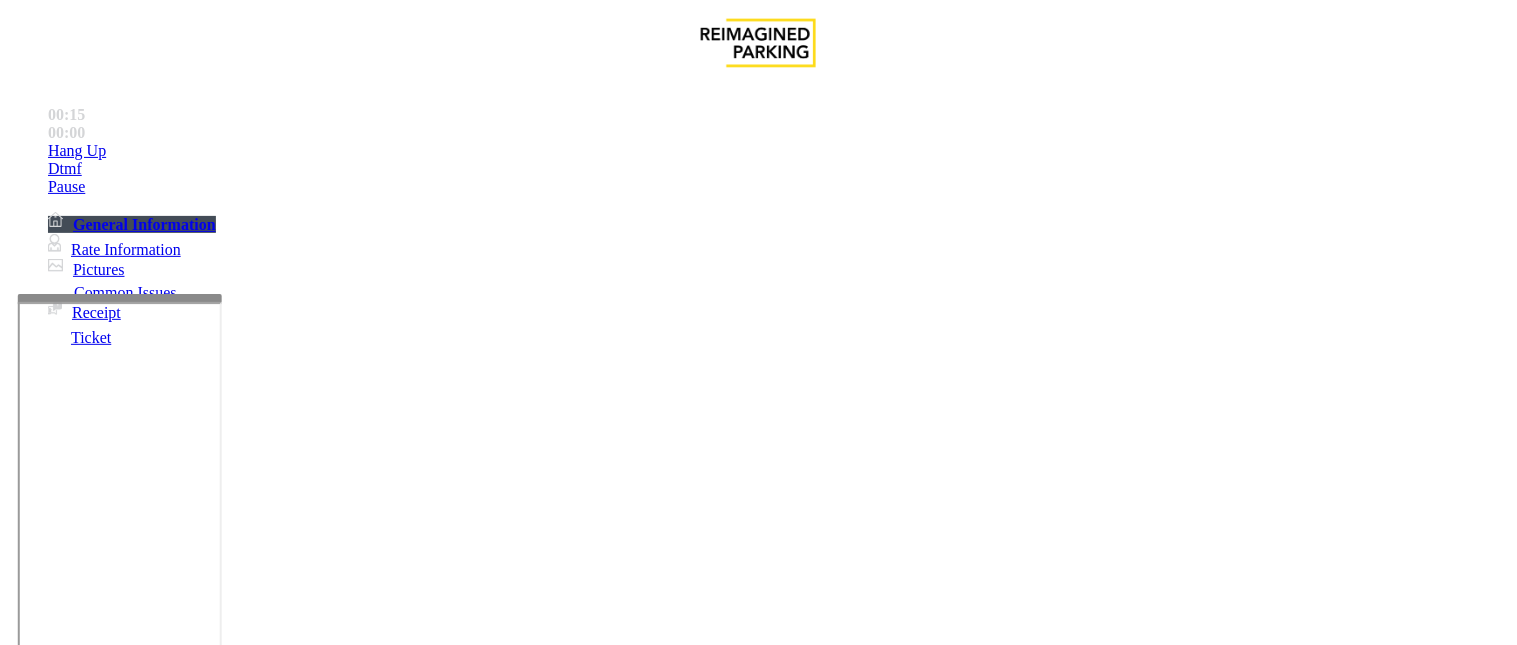 click at bounding box center (254, 1346) 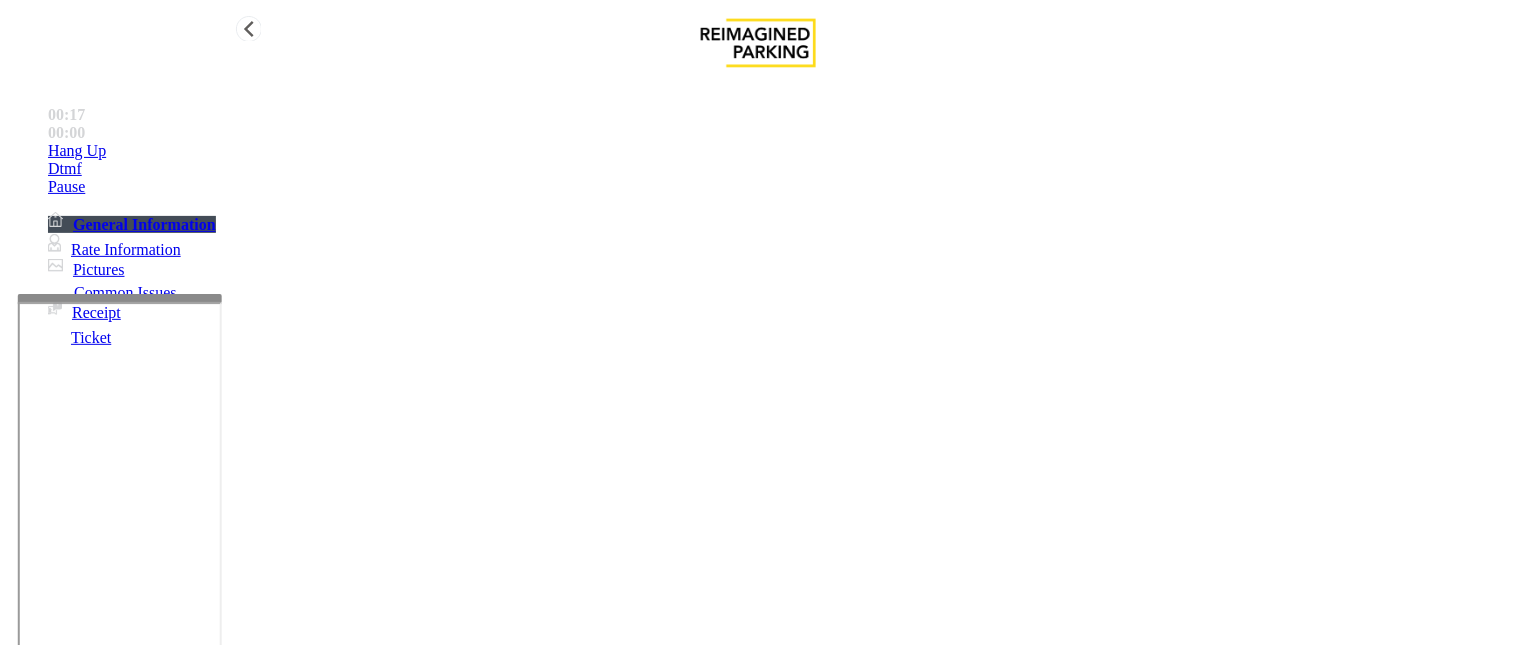 type on "**********" 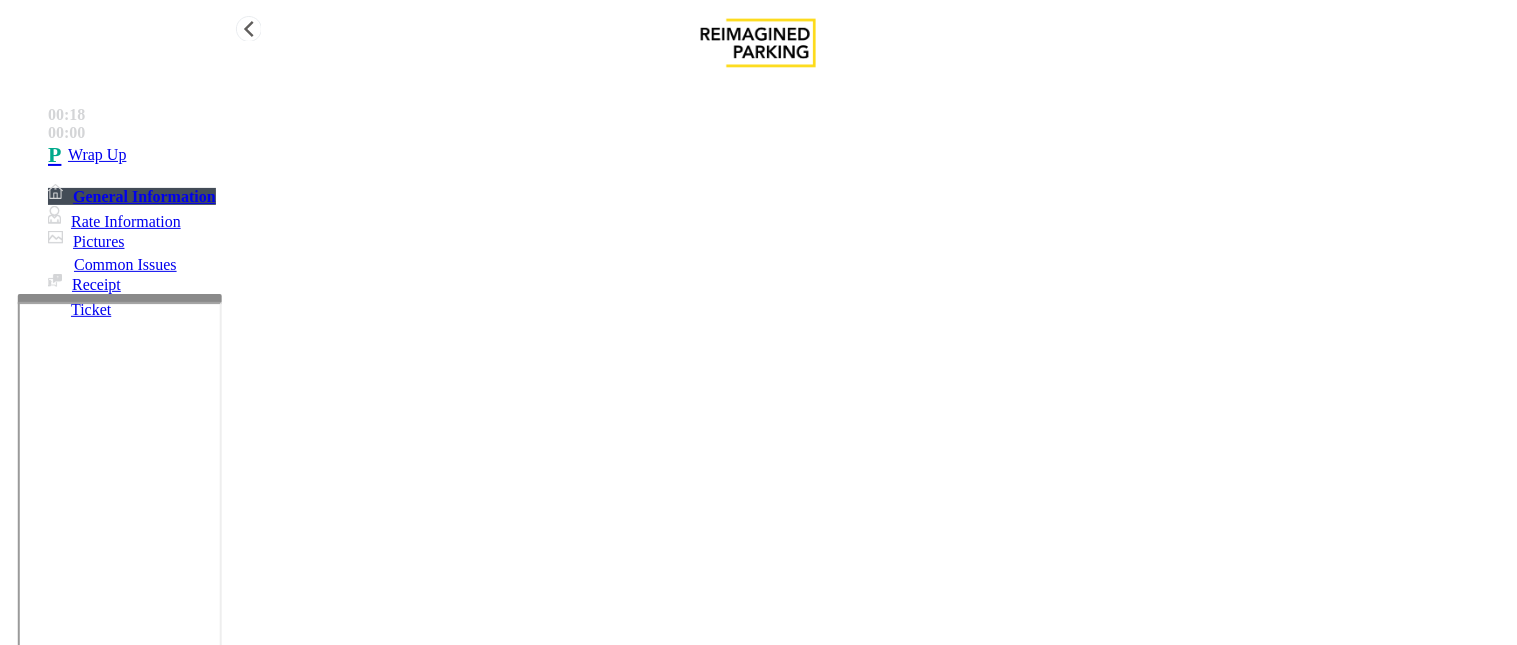 click on "Wrap Up" at bounding box center [97, 155] 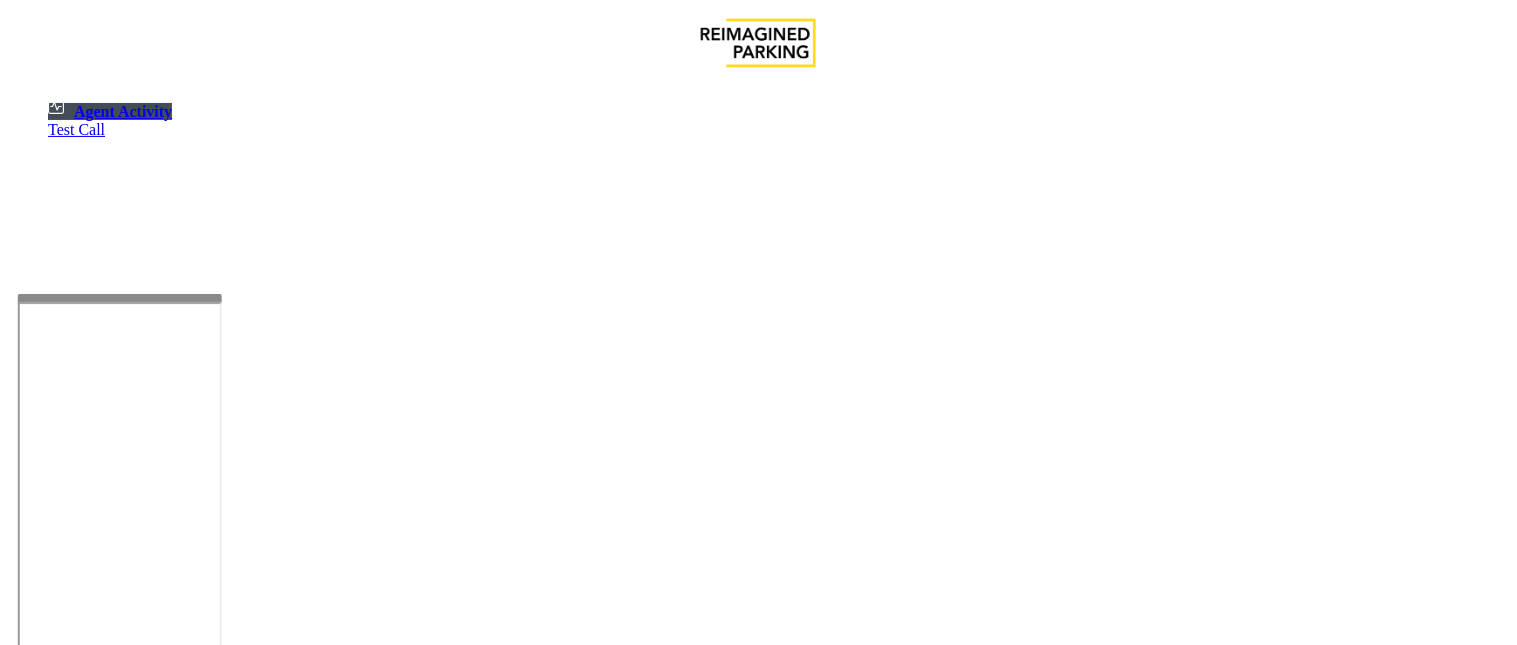 click at bounding box center [79, 1329] 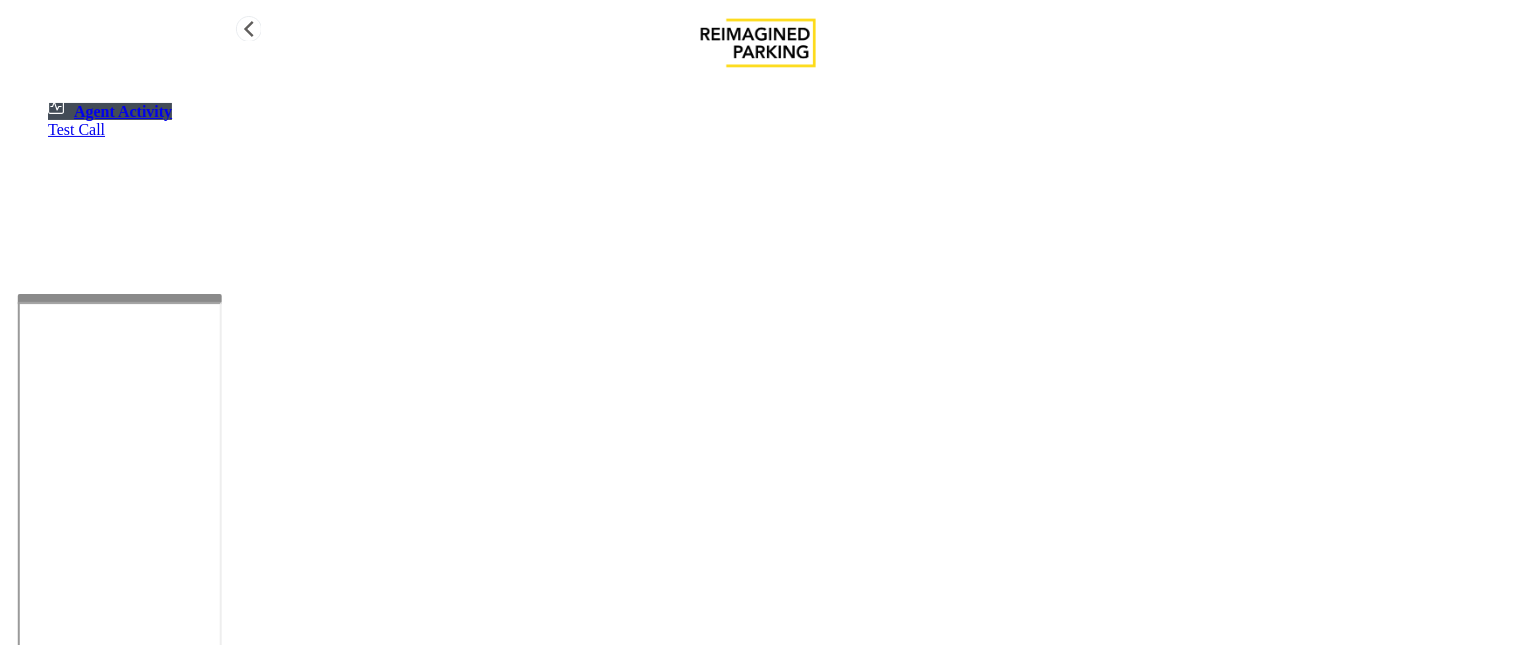 click on "Agent Activity" at bounding box center [123, 111] 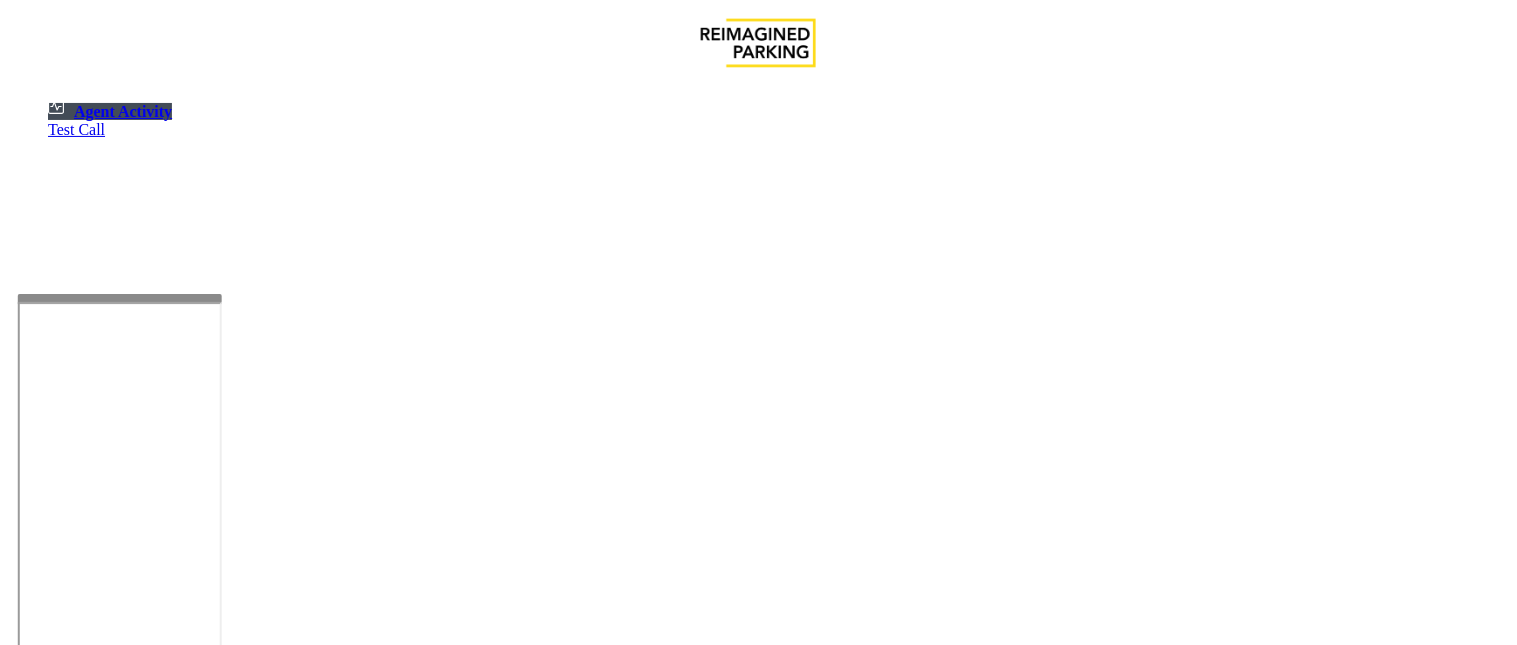 click at bounding box center (79, 1329) 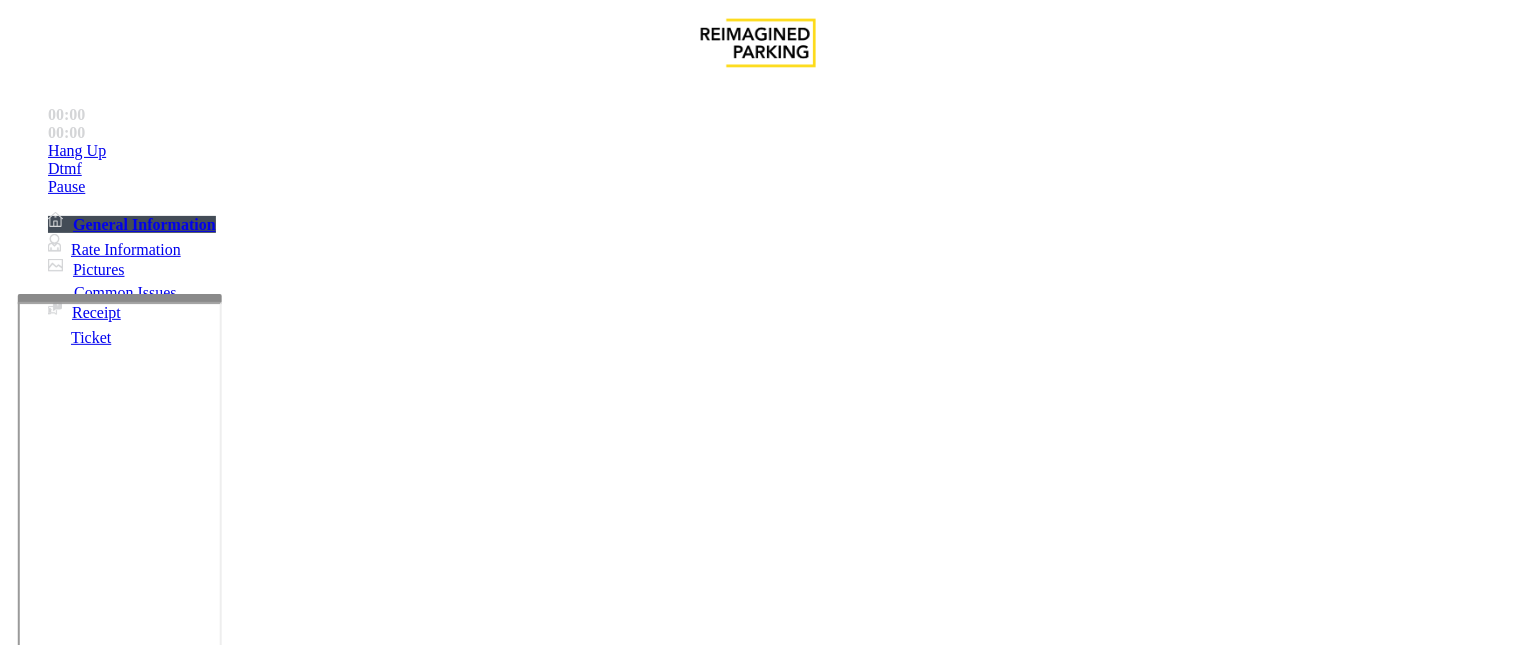scroll, scrollTop: 1000, scrollLeft: 0, axis: vertical 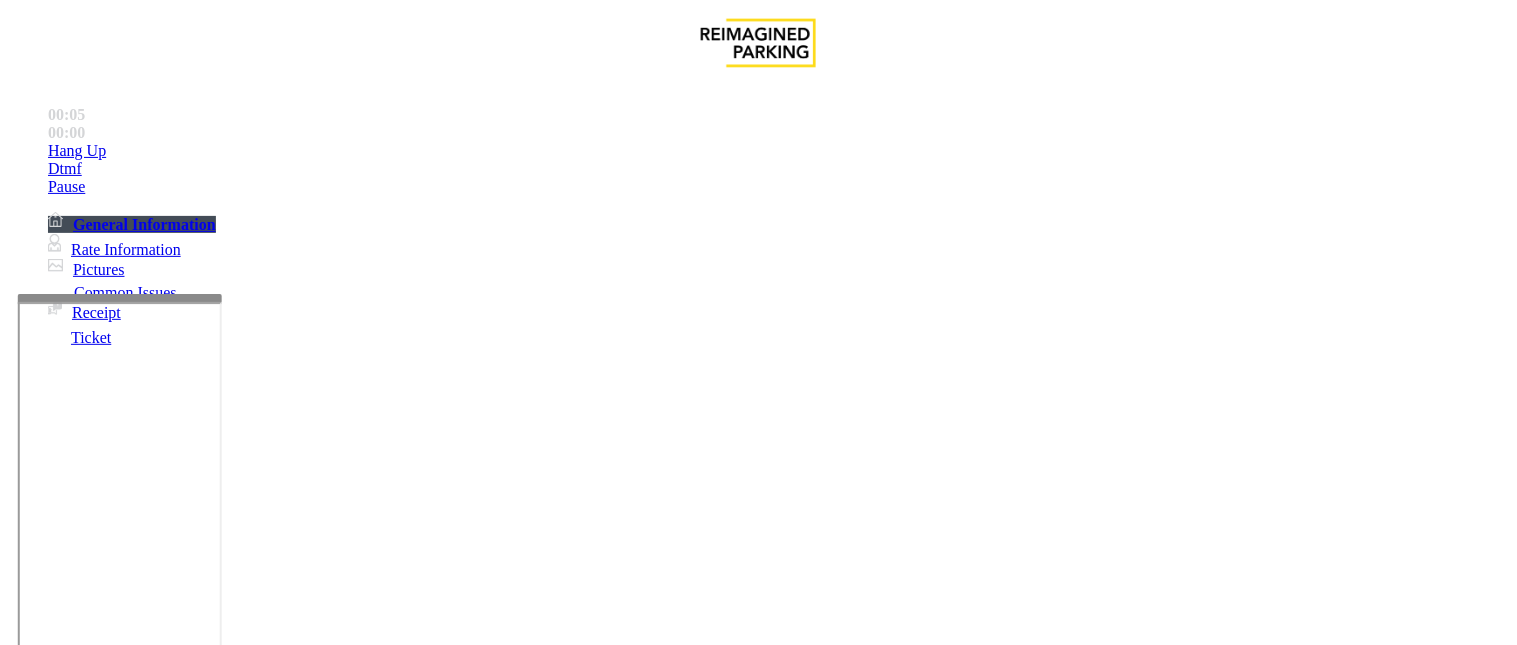 click on "Equipment Issue" at bounding box center [697, 1298] 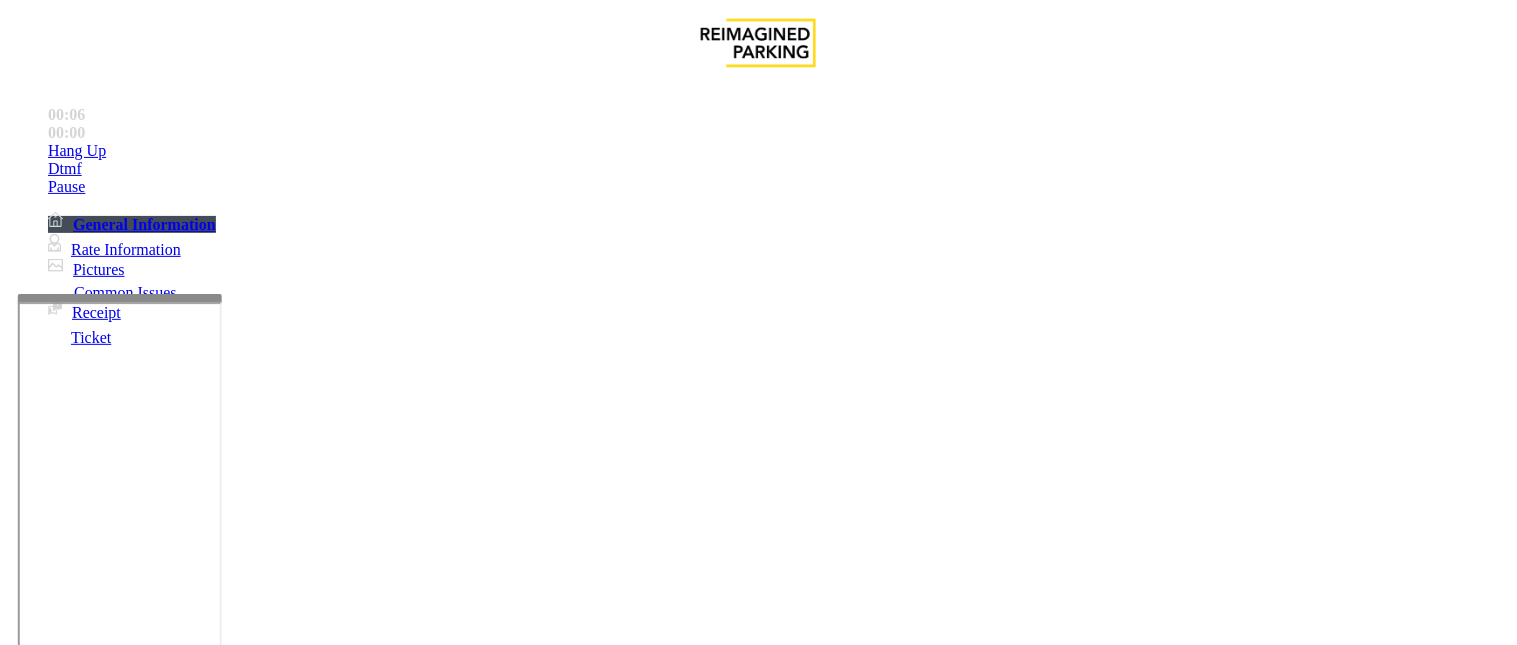 click on "Ticket Jam" at bounding box center [268, 1298] 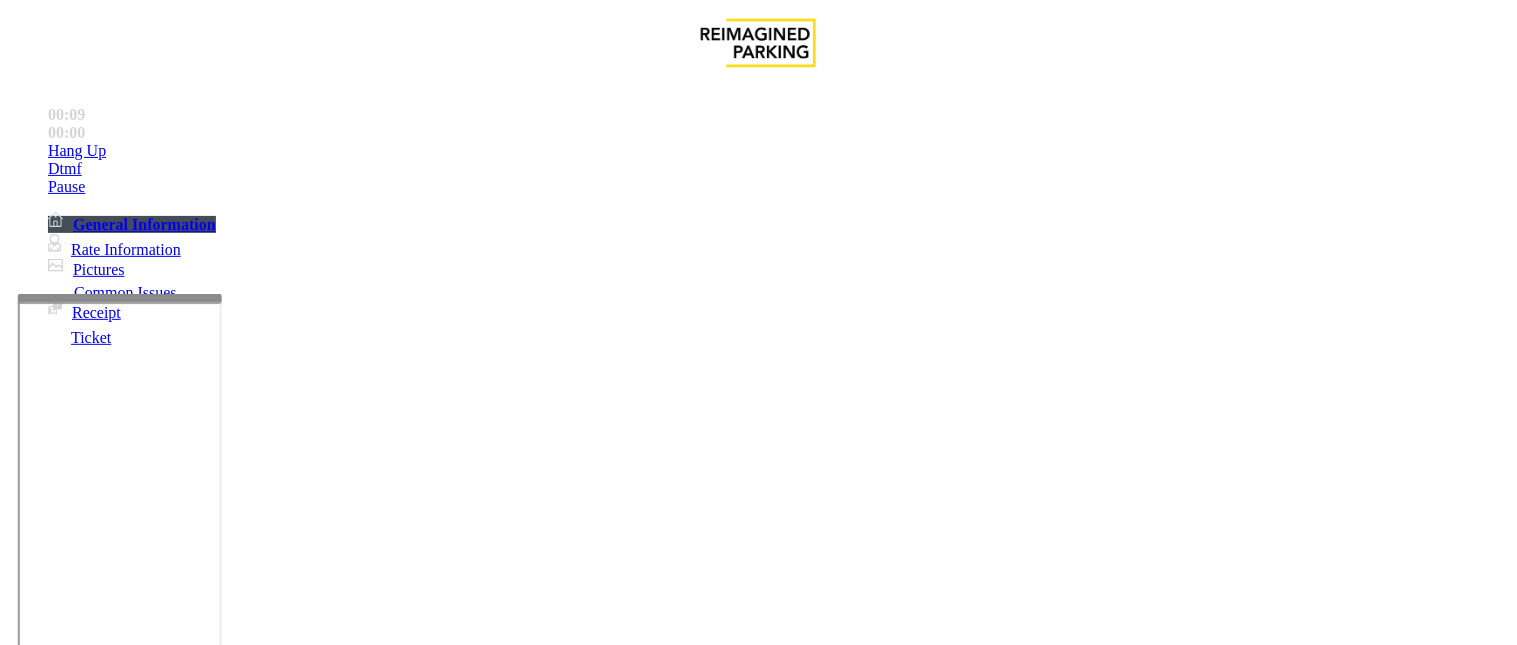 scroll, scrollTop: 1555, scrollLeft: 0, axis: vertical 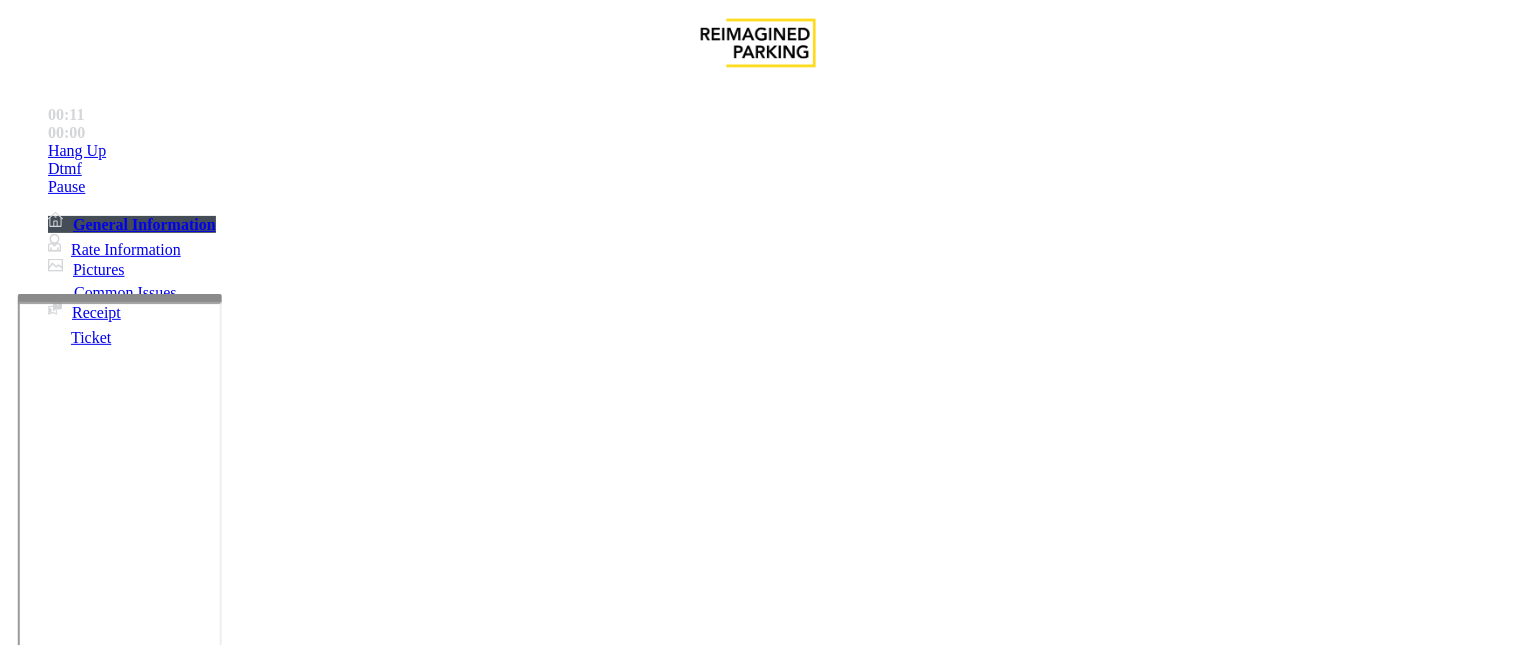 drag, startPoint x: 387, startPoint y: 175, endPoint x: 253, endPoint y: 151, distance: 136.1323 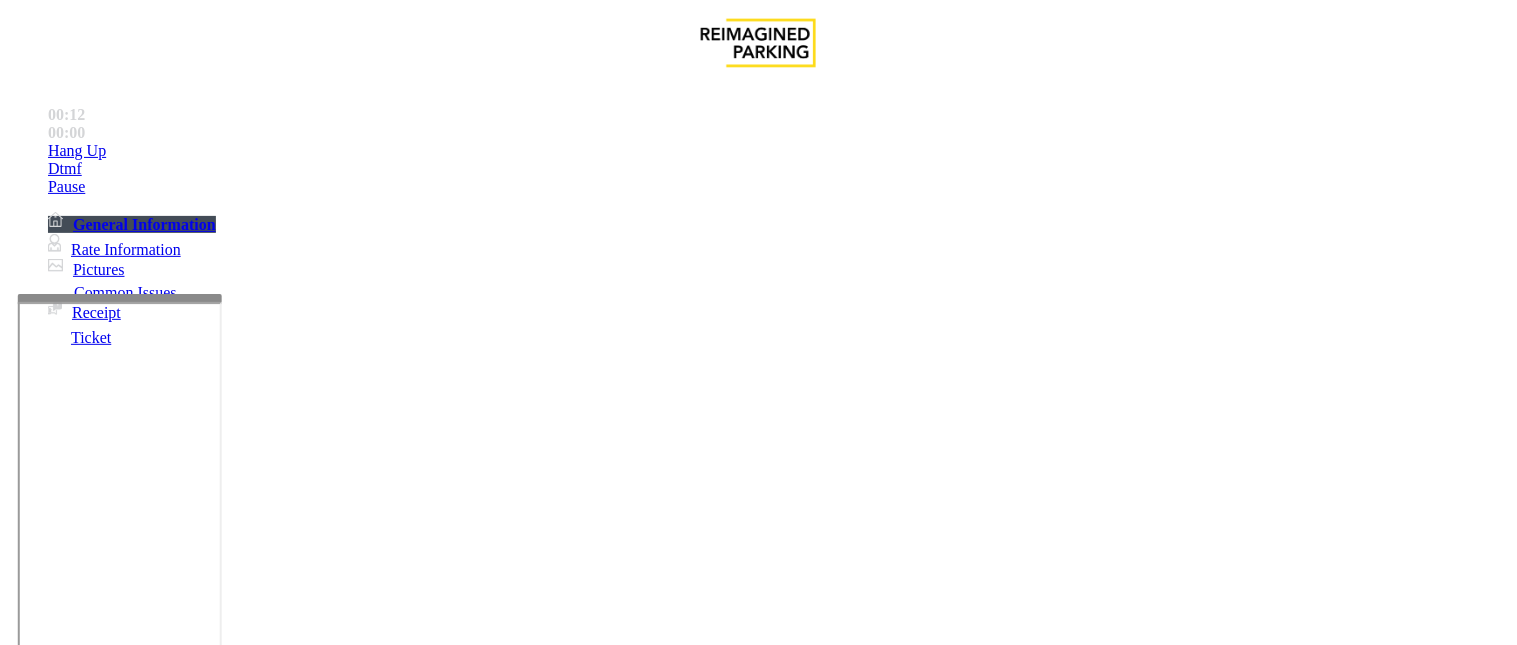 copy on "Issue  -  Equipment Issue Ticket Jam" 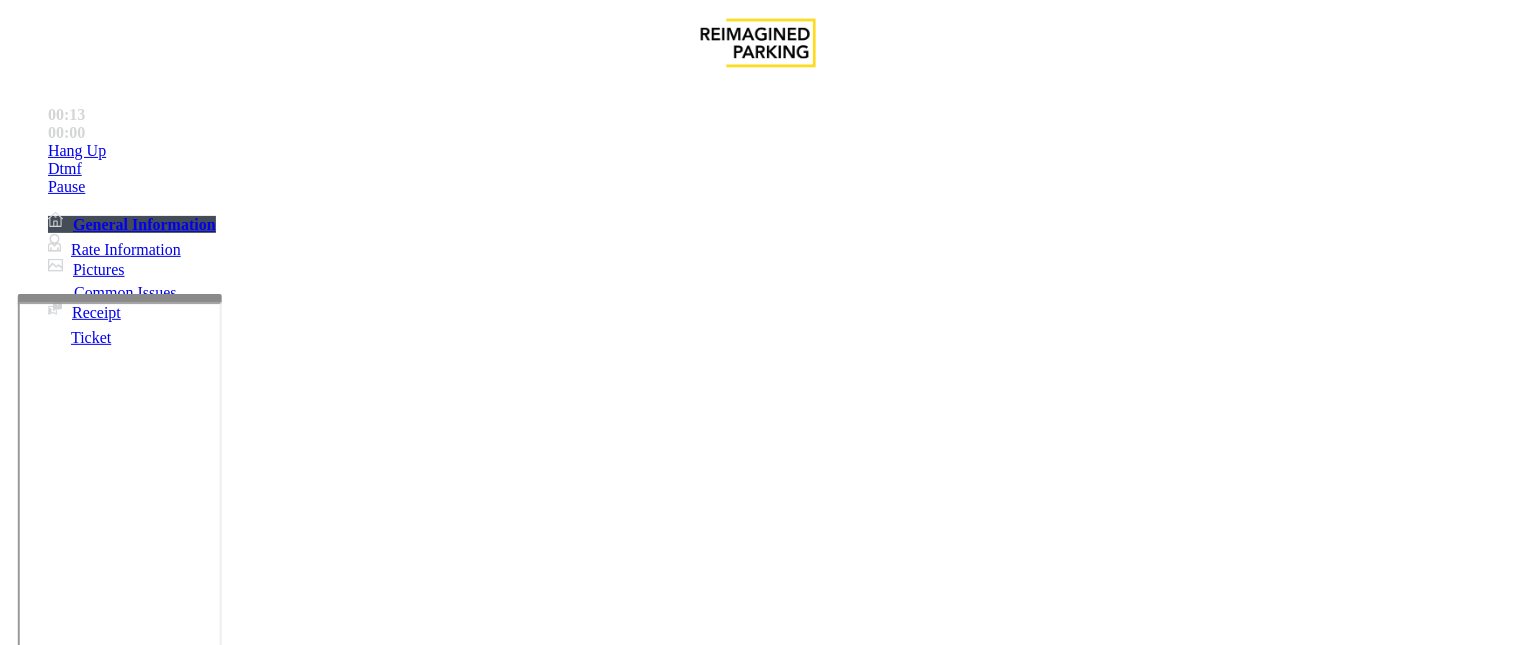 scroll, scrollTop: 111, scrollLeft: 0, axis: vertical 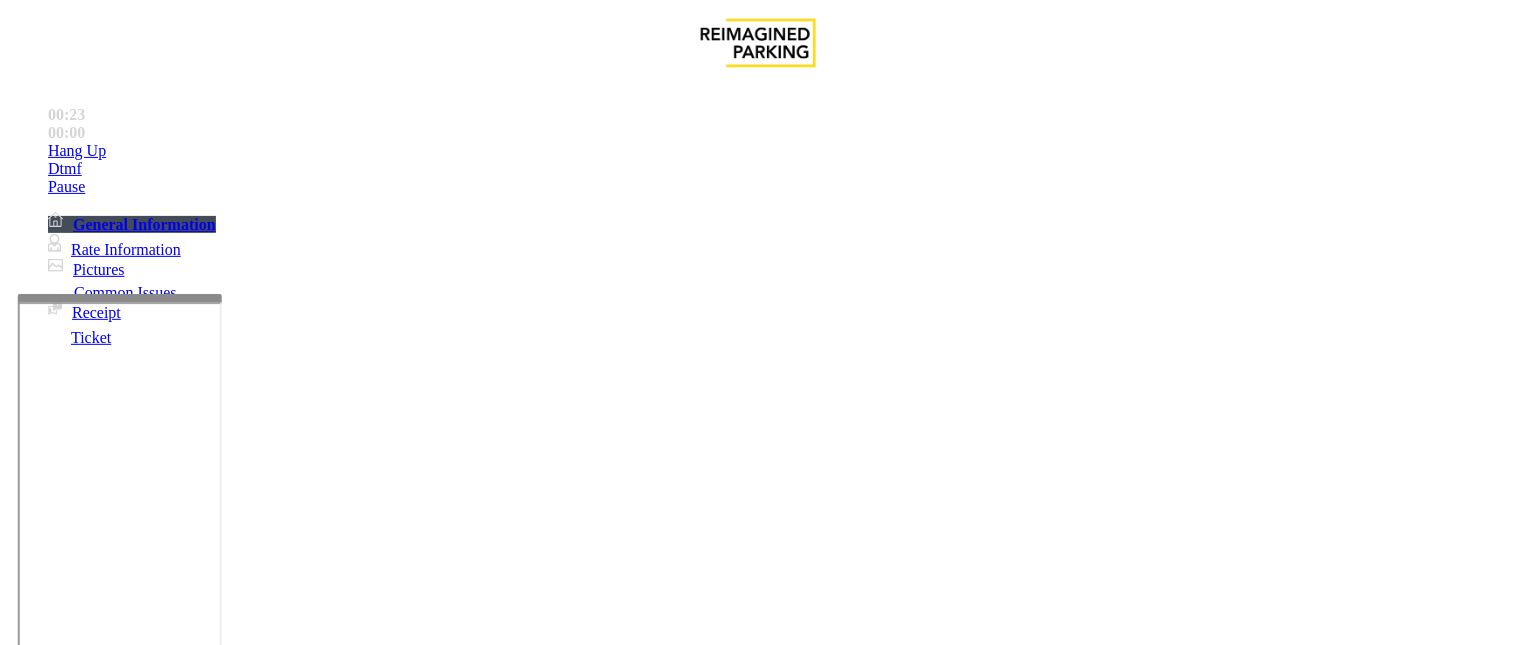 type on "**********" 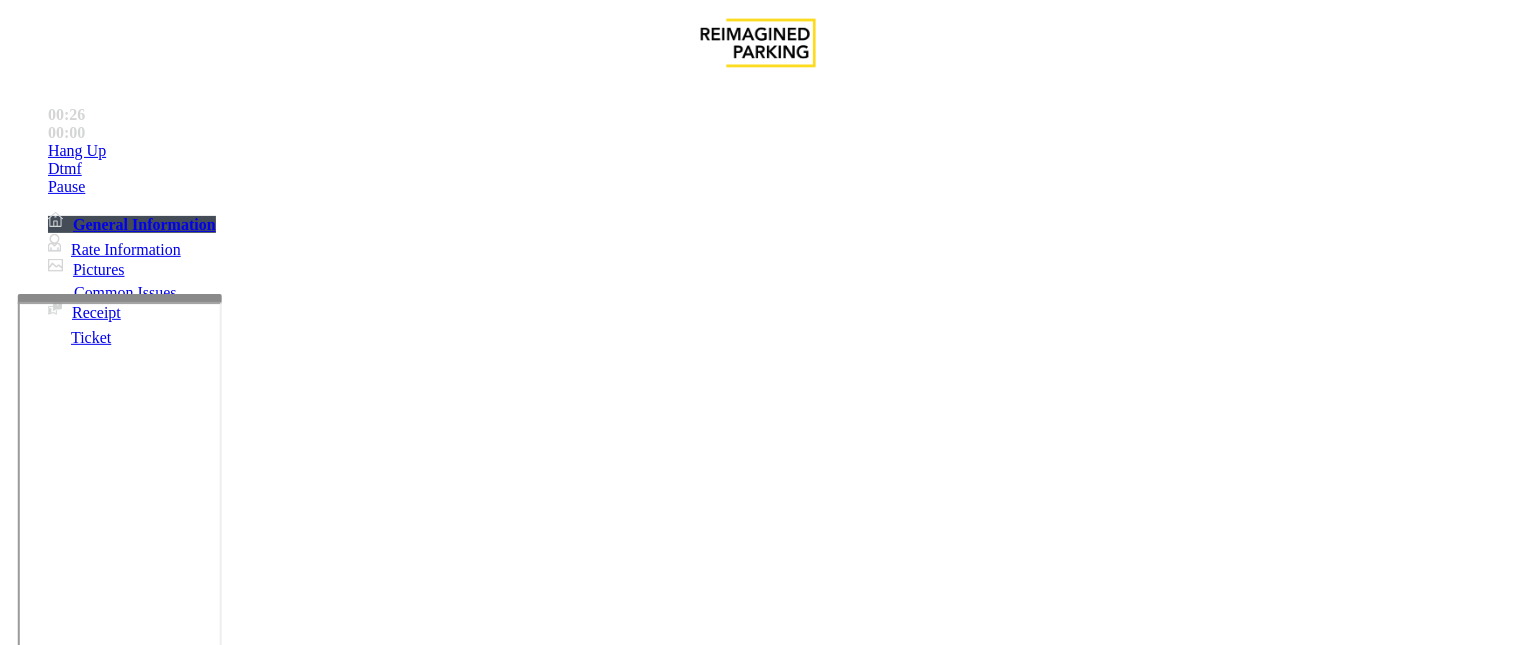 scroll, scrollTop: 1555, scrollLeft: 0, axis: vertical 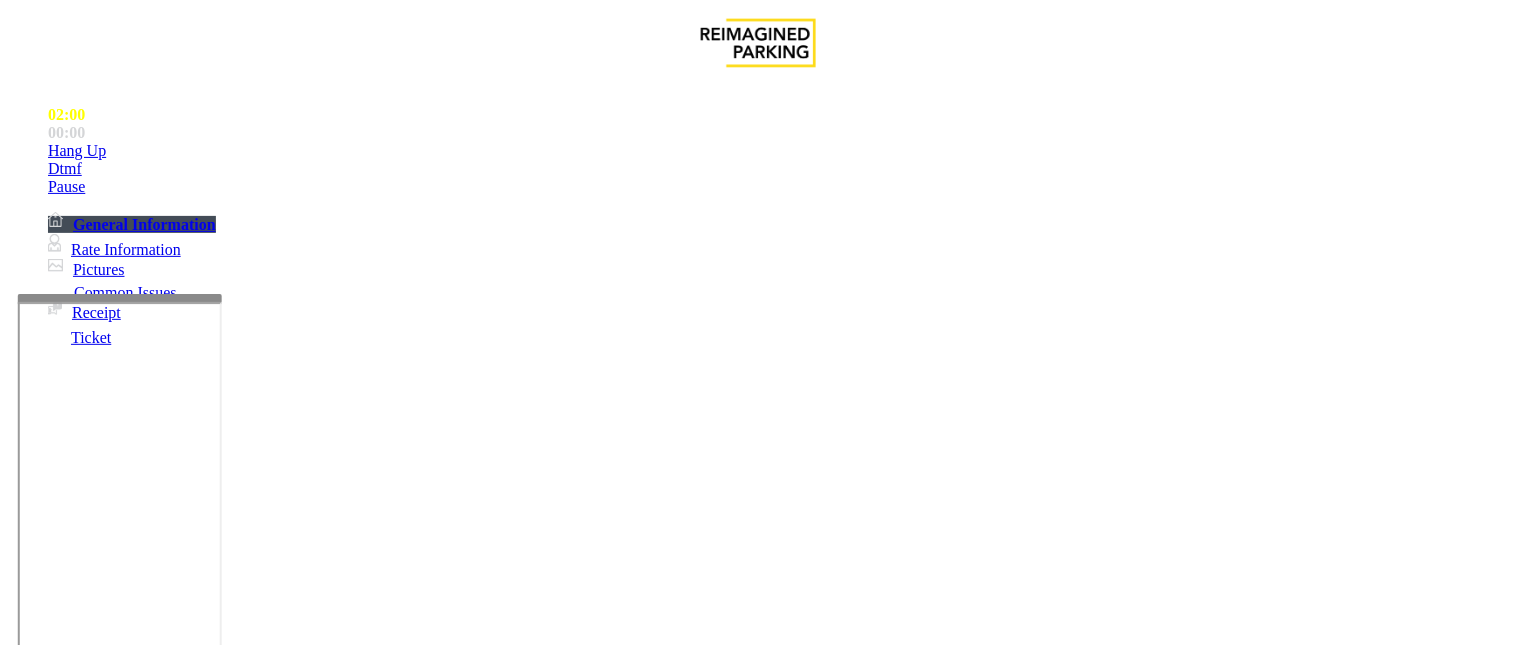 click at bounding box center (96, 1345) 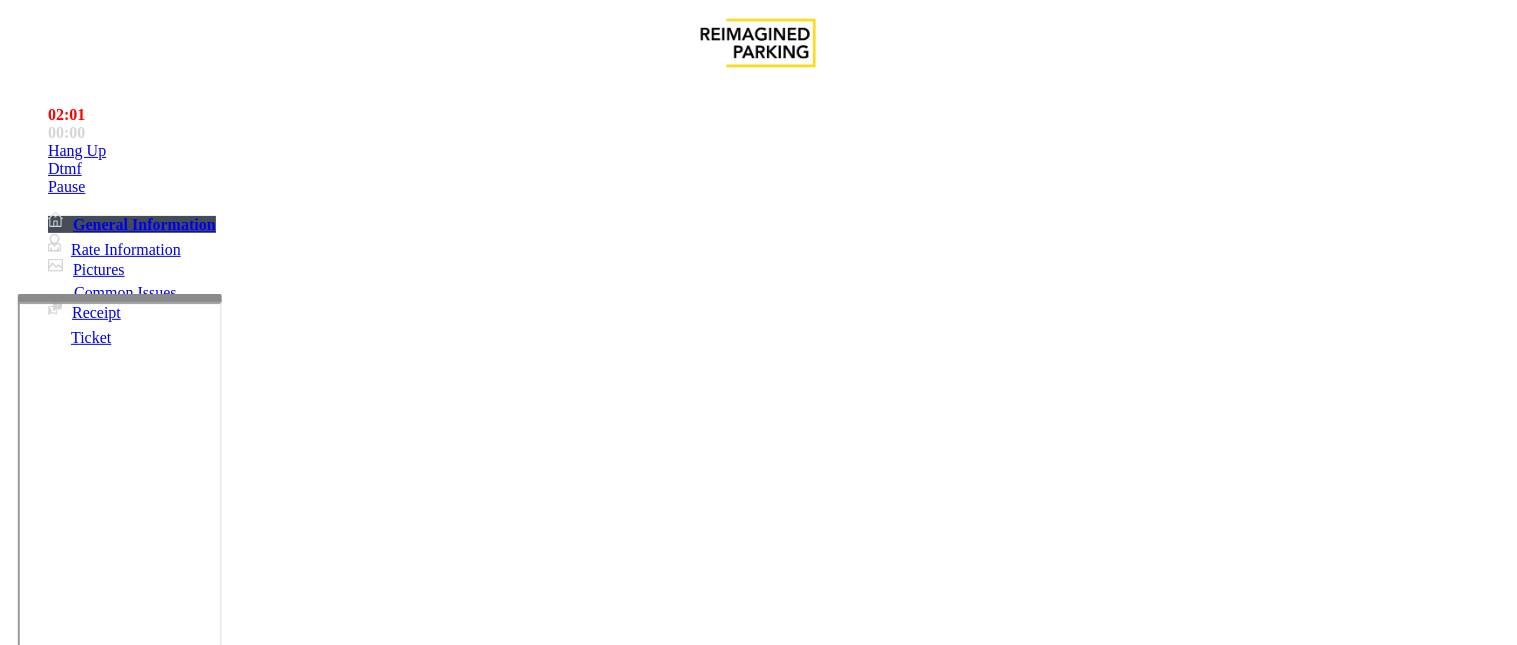 scroll, scrollTop: 0, scrollLeft: 0, axis: both 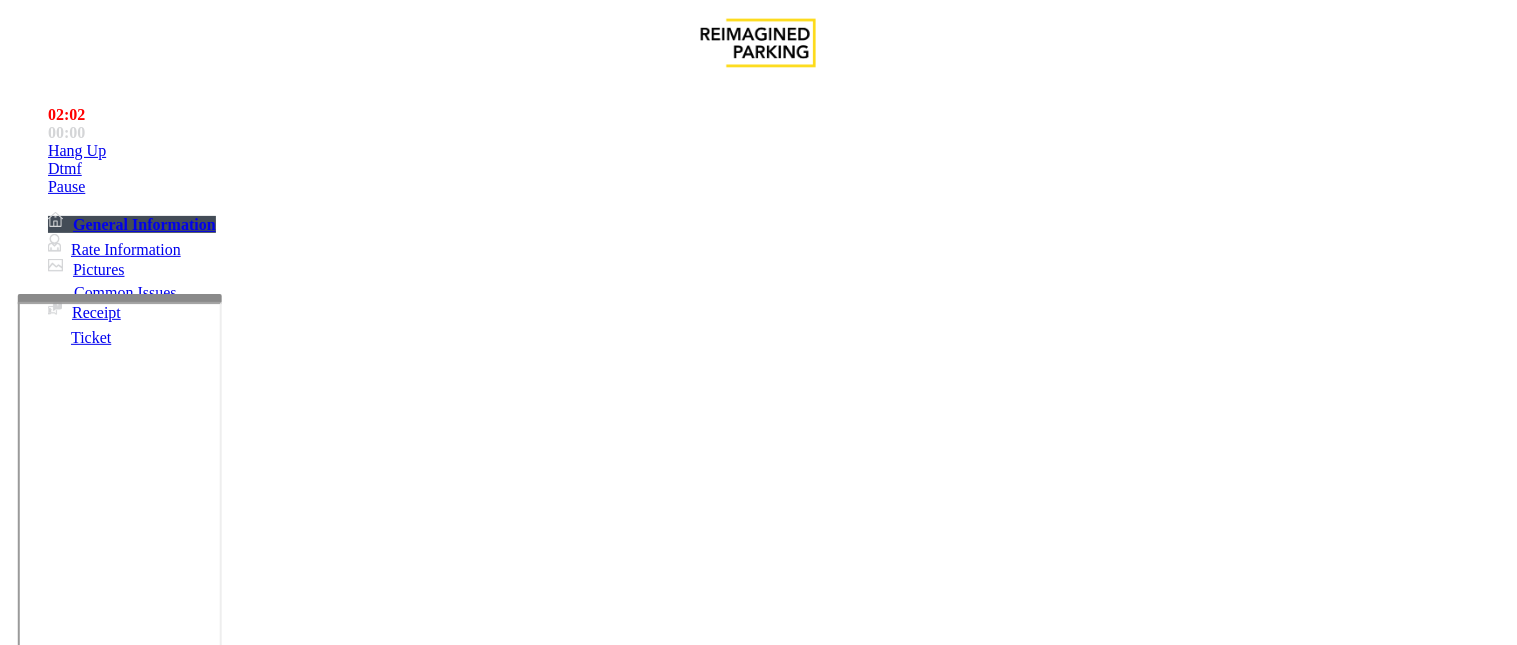 type on "******" 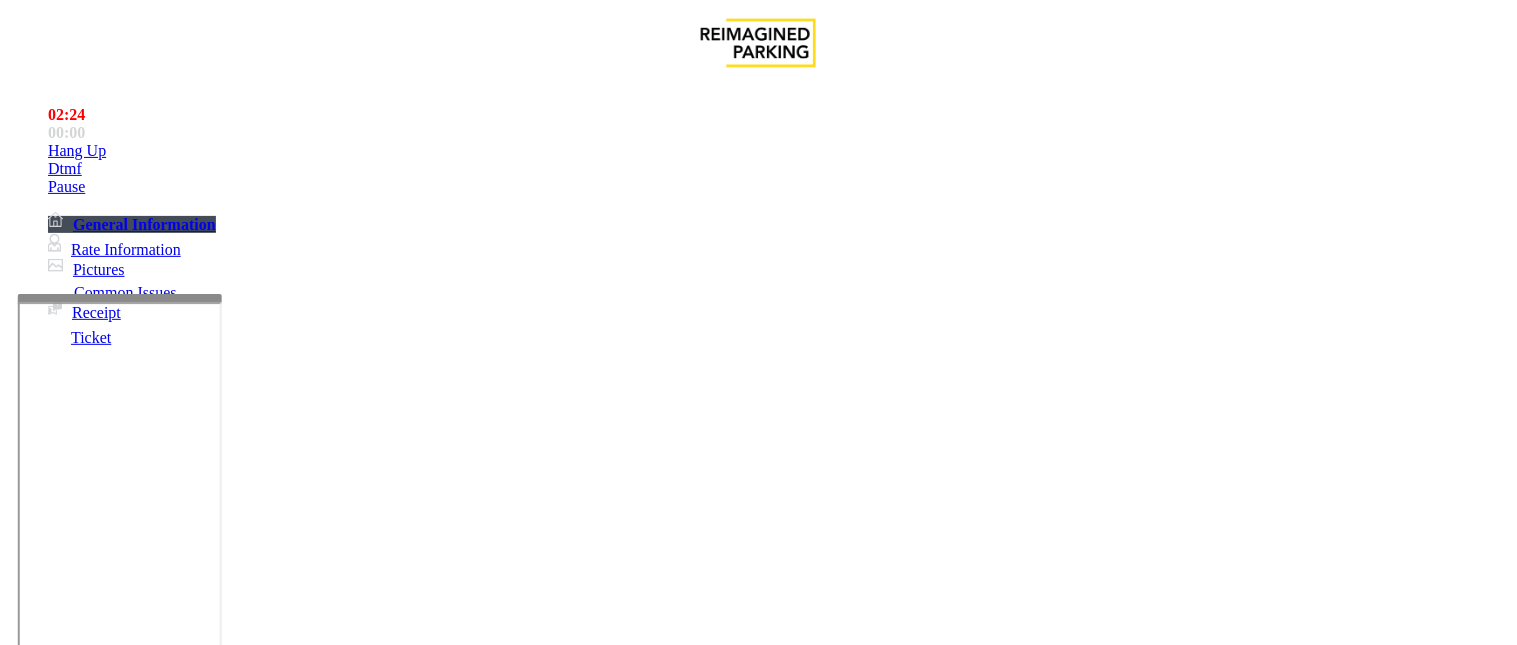scroll, scrollTop: 7086, scrollLeft: 0, axis: vertical 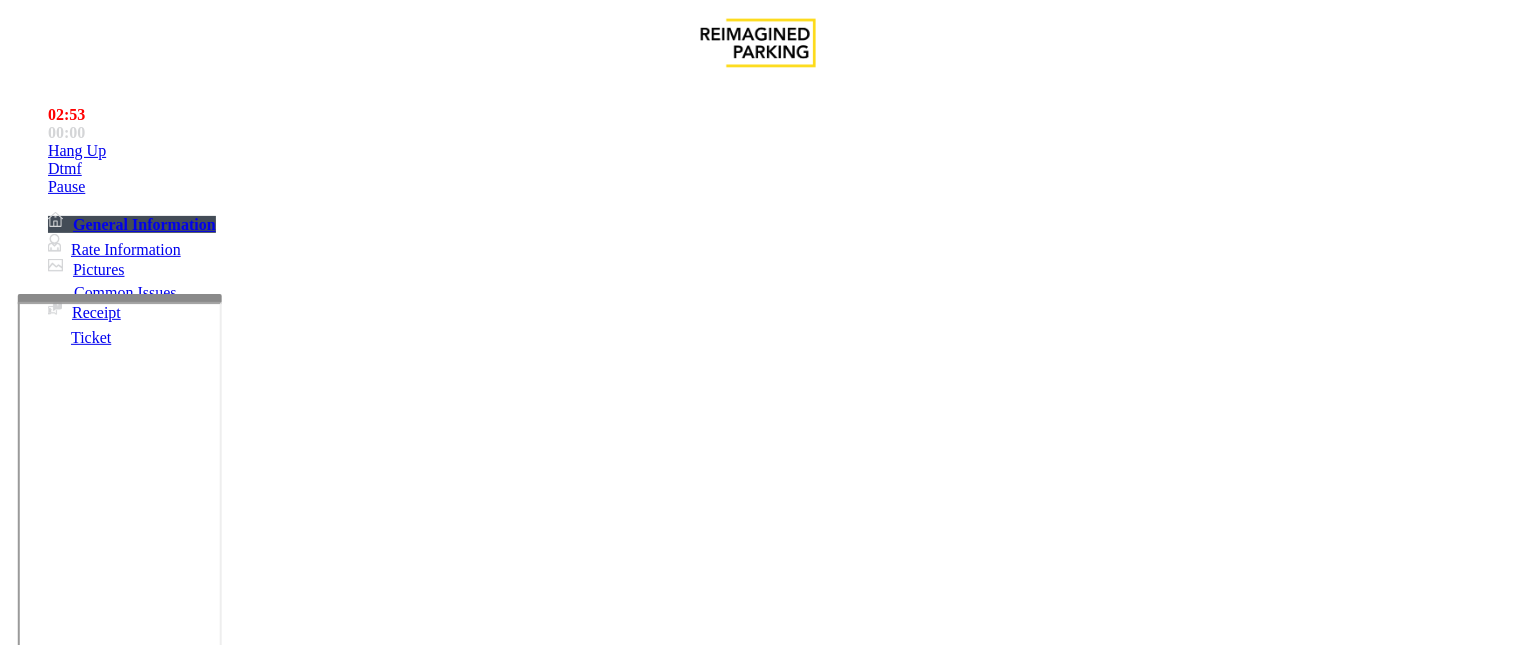 drag, startPoint x: 807, startPoint y: 211, endPoint x: 681, endPoint y: 231, distance: 127.57743 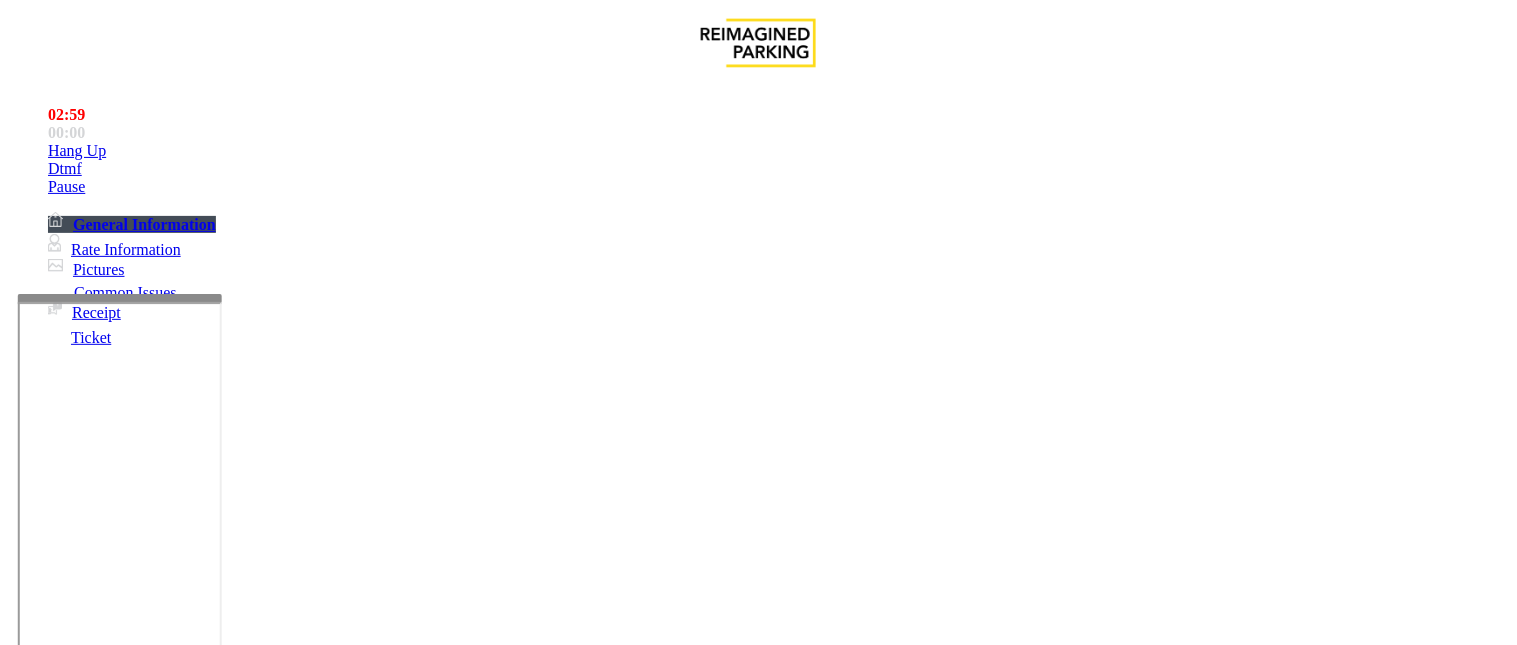 drag, startPoint x: 976, startPoint y: 215, endPoint x: 866, endPoint y: 227, distance: 110.65261 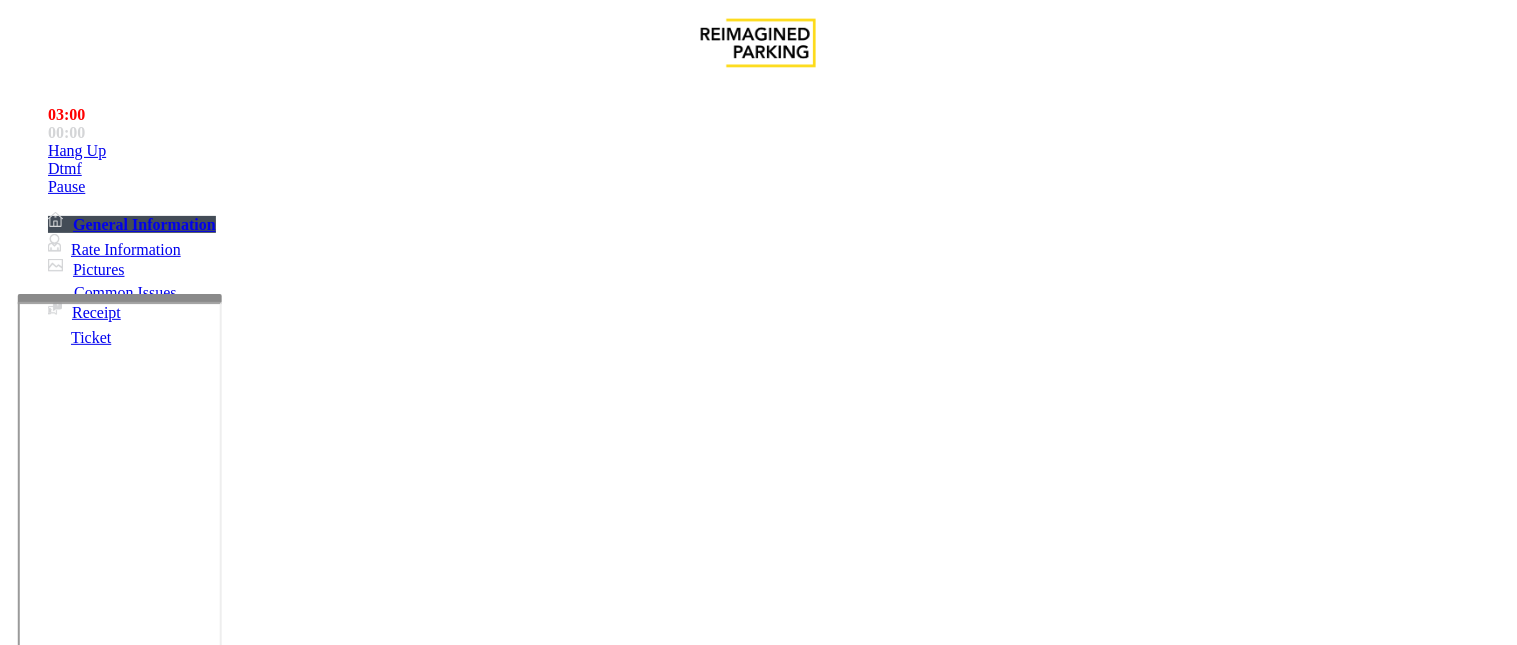 copy on "[PHONE]" 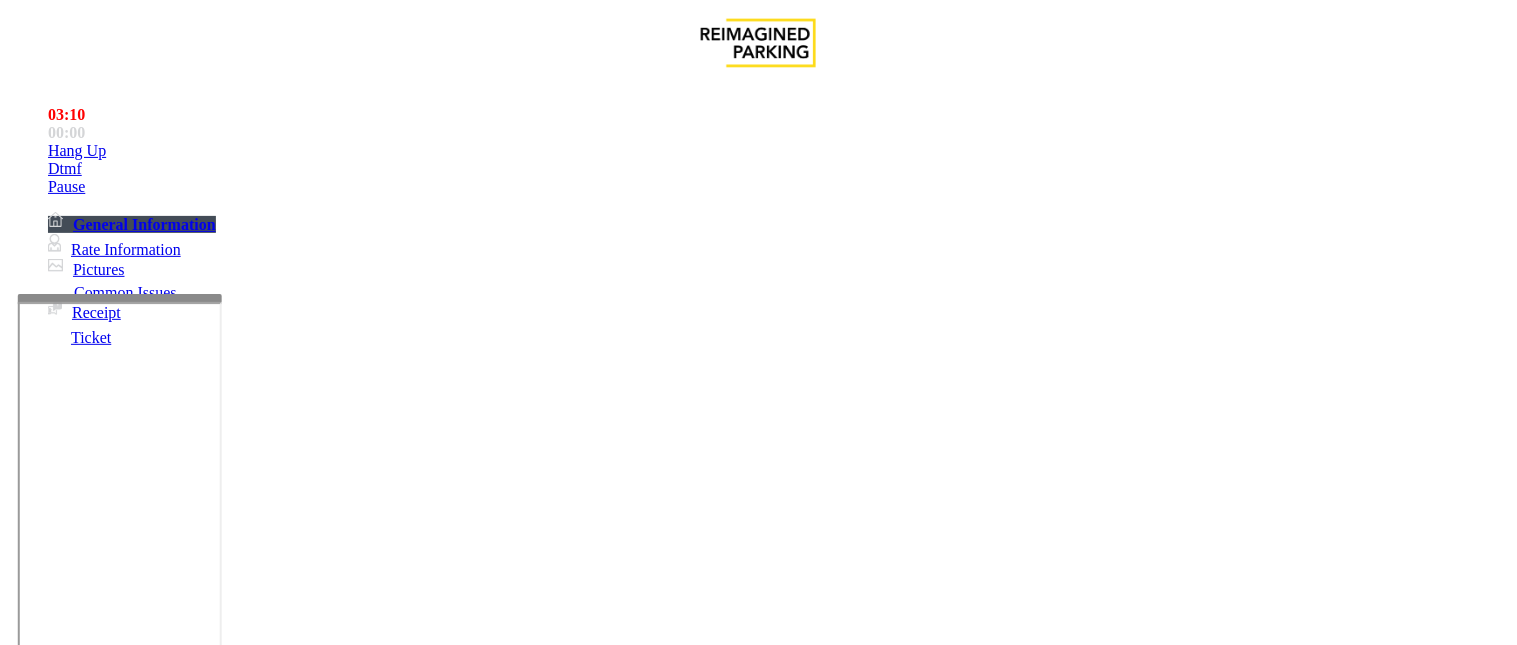 scroll, scrollTop: 222, scrollLeft: 0, axis: vertical 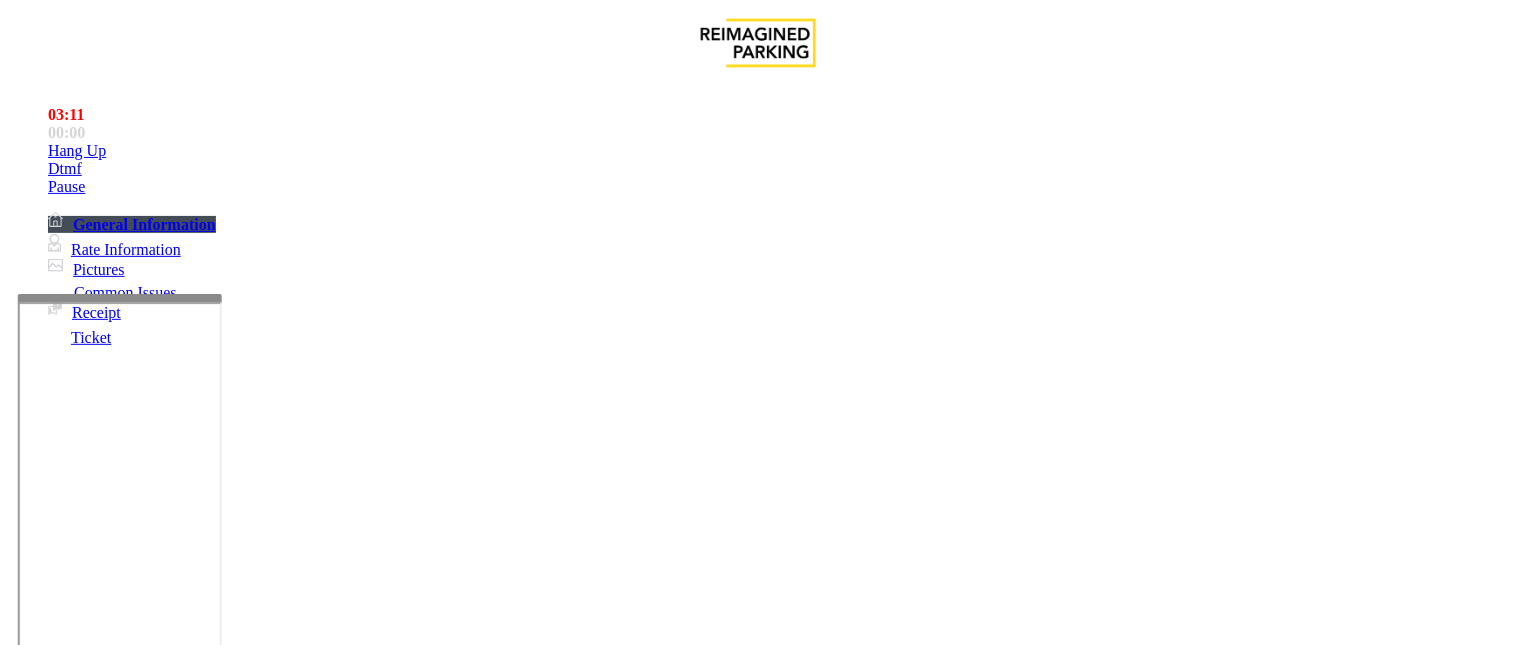 click at bounding box center (246, 1690) 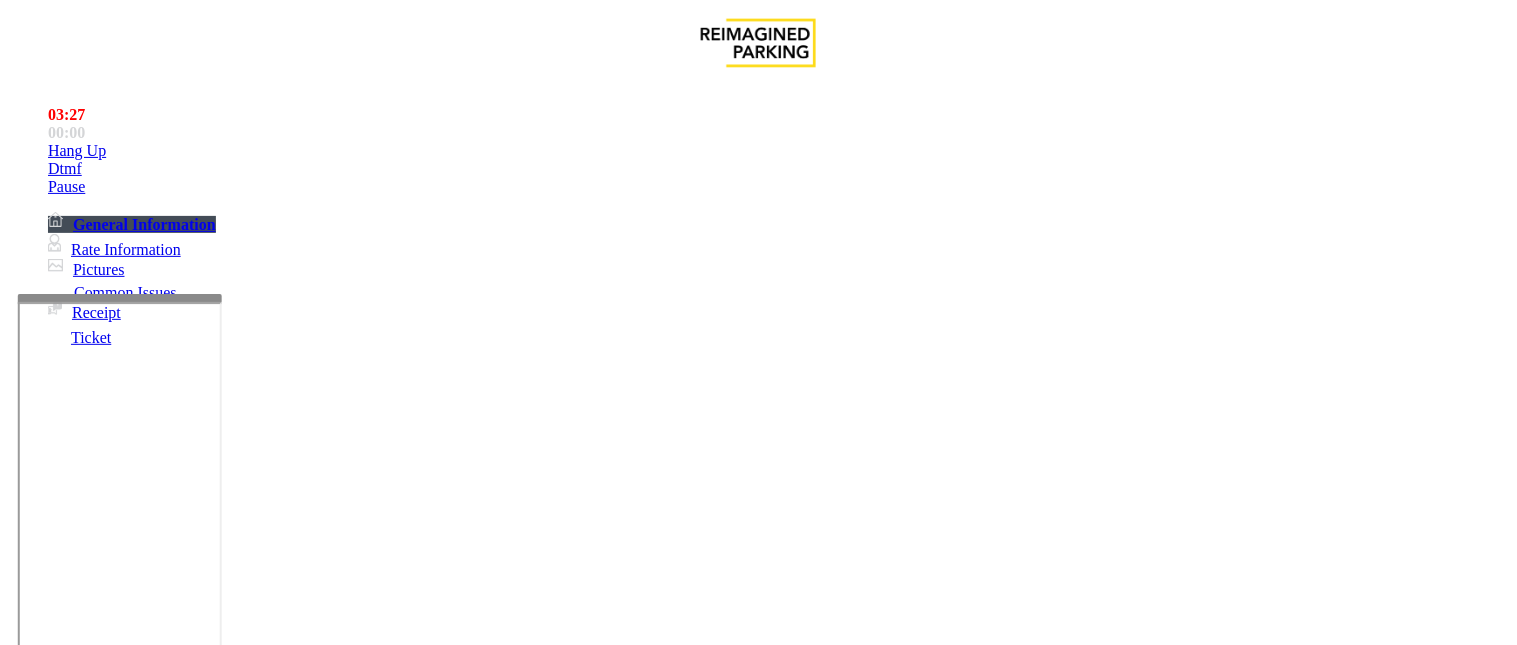 scroll, scrollTop: 0, scrollLeft: 0, axis: both 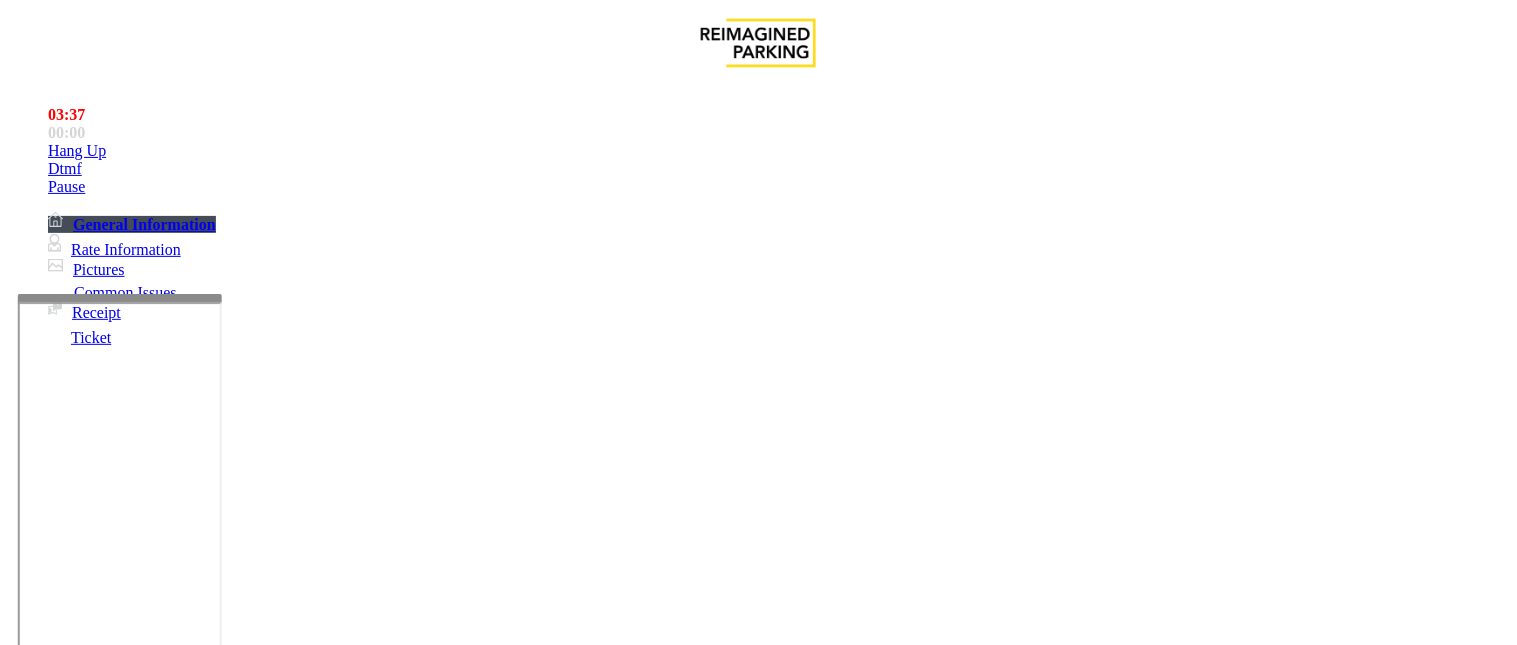 drag, startPoint x: 982, startPoint y: 525, endPoint x: 1206, endPoint y: 577, distance: 229.95651 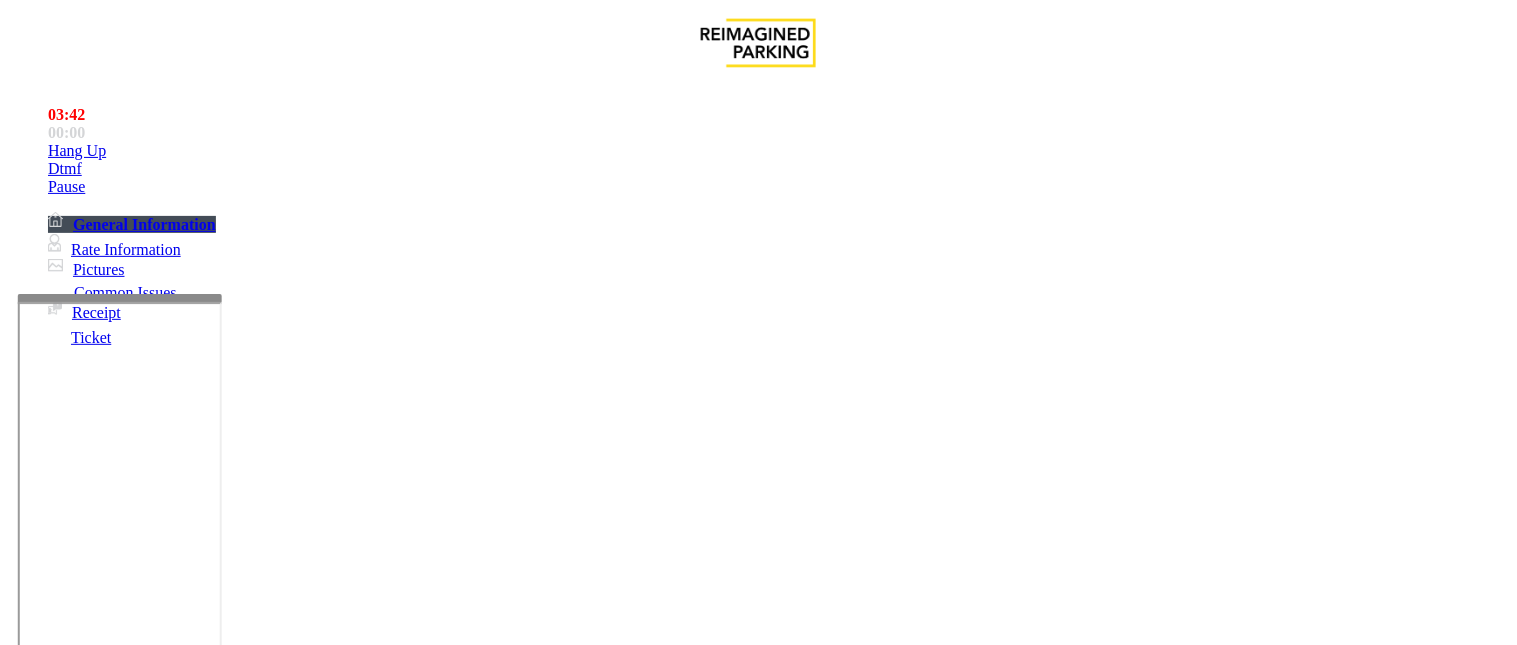 scroll, scrollTop: 111, scrollLeft: 0, axis: vertical 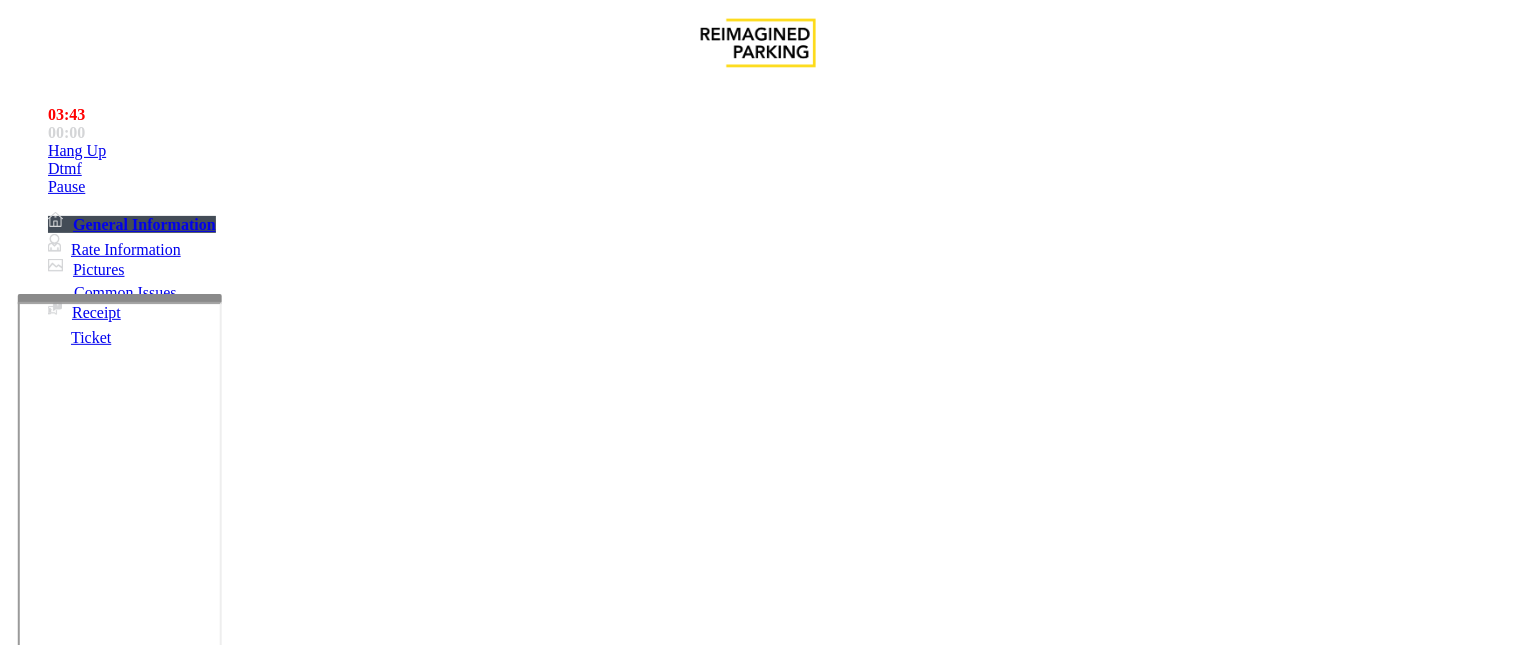 click on "30259 - Cherry Hill (R390)" at bounding box center (770, 2282) 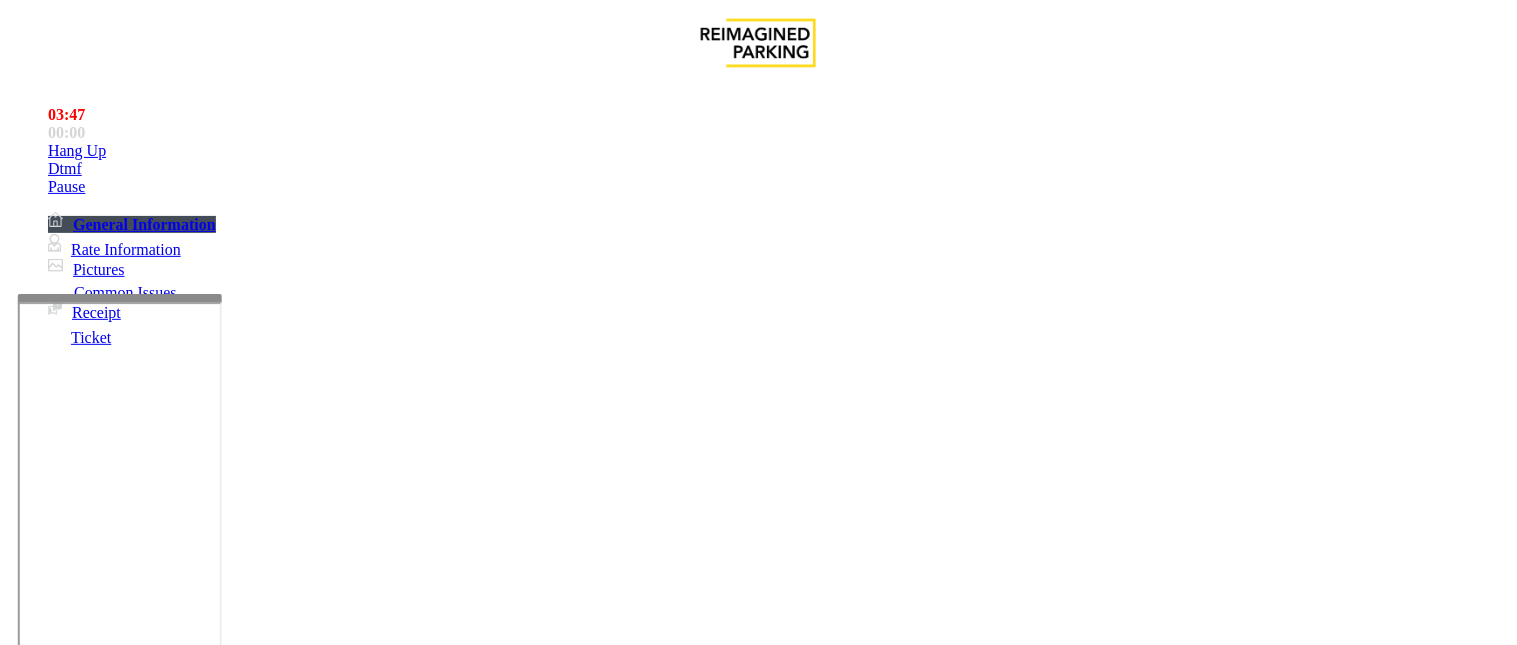 drag, startPoint x: 973, startPoint y: 418, endPoint x: 1228, endPoint y: 462, distance: 258.76825 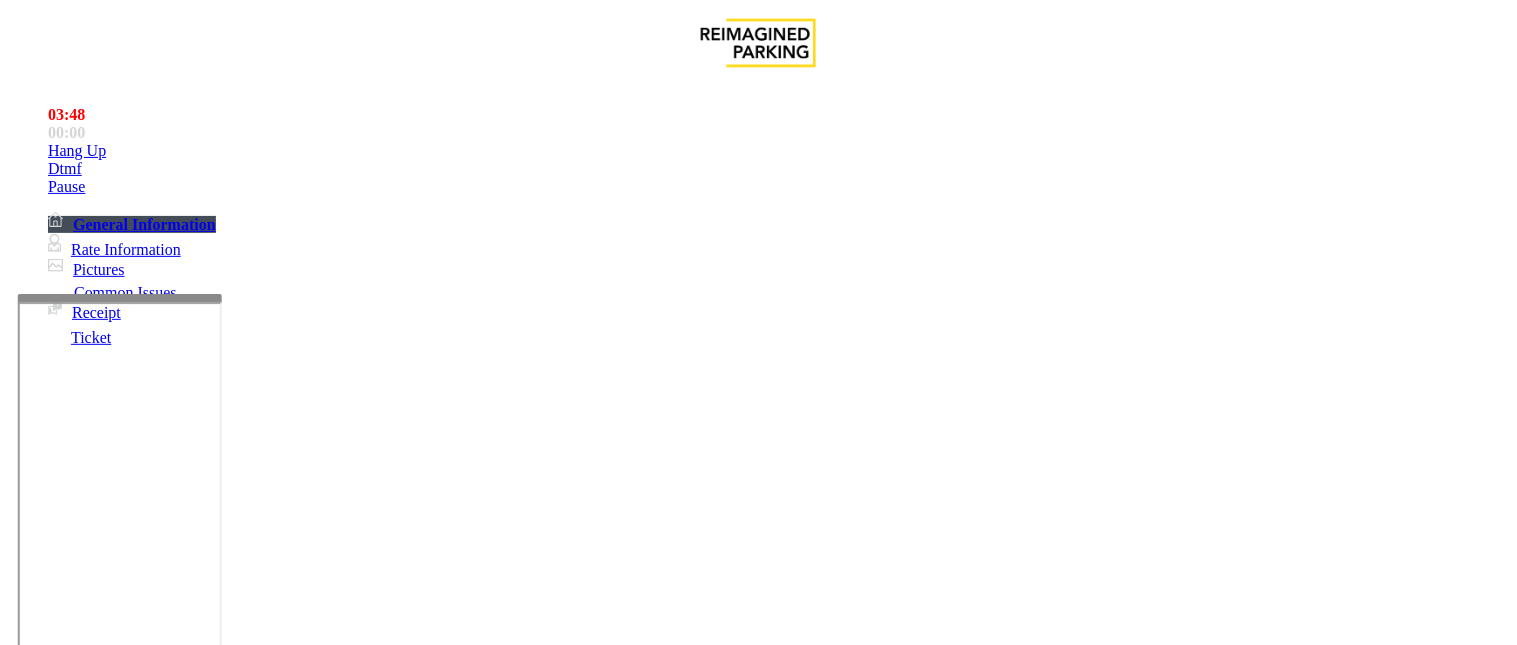 click at bounding box center [770, 2282] 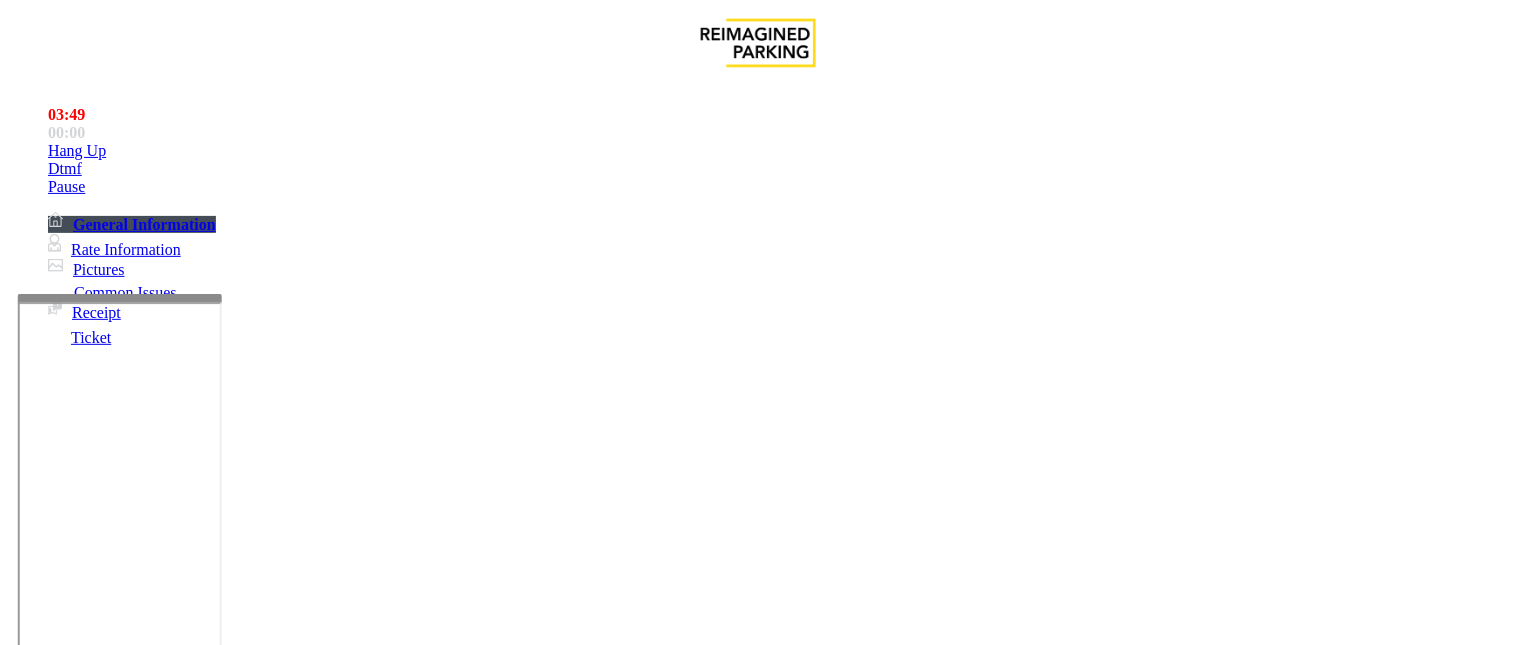 drag, startPoint x: 1191, startPoint y: 448, endPoint x: 967, endPoint y: 405, distance: 228.08989 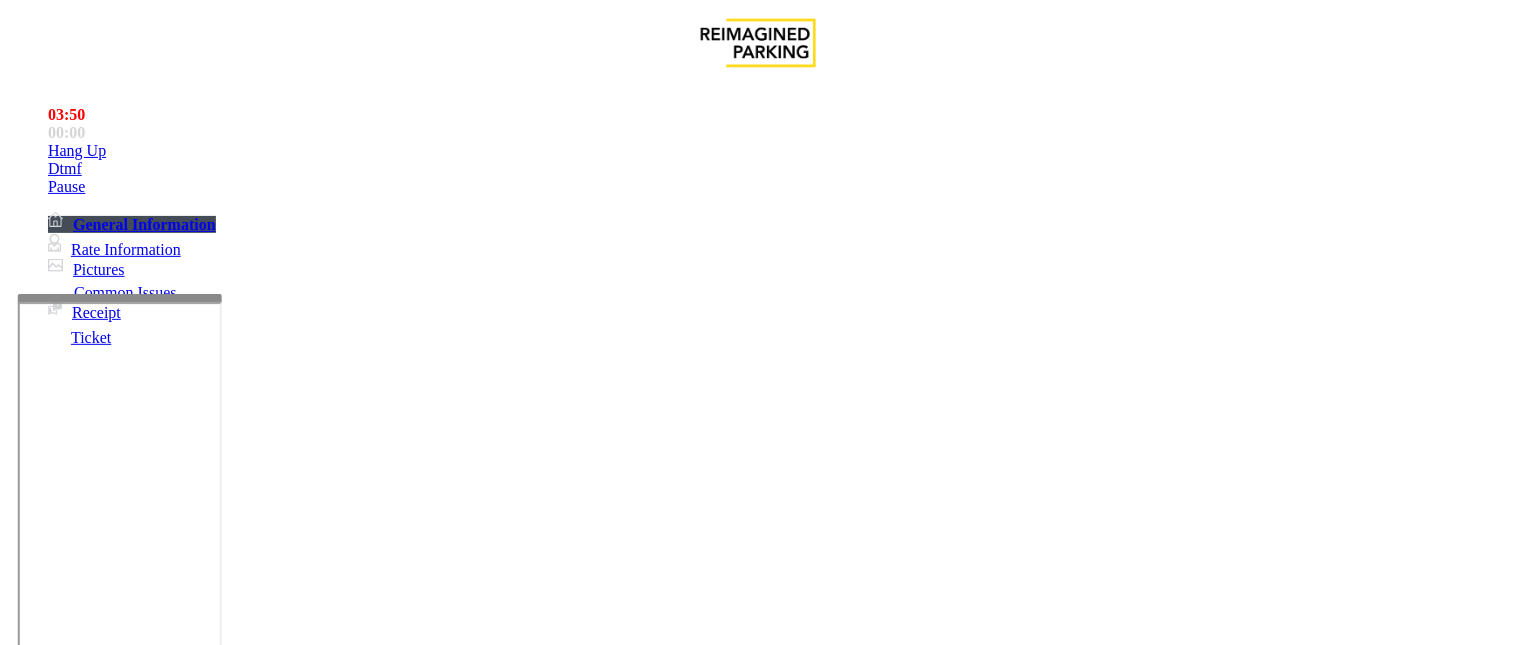click on "30259 - Cherry Hill (R390)" at bounding box center (770, 2282) 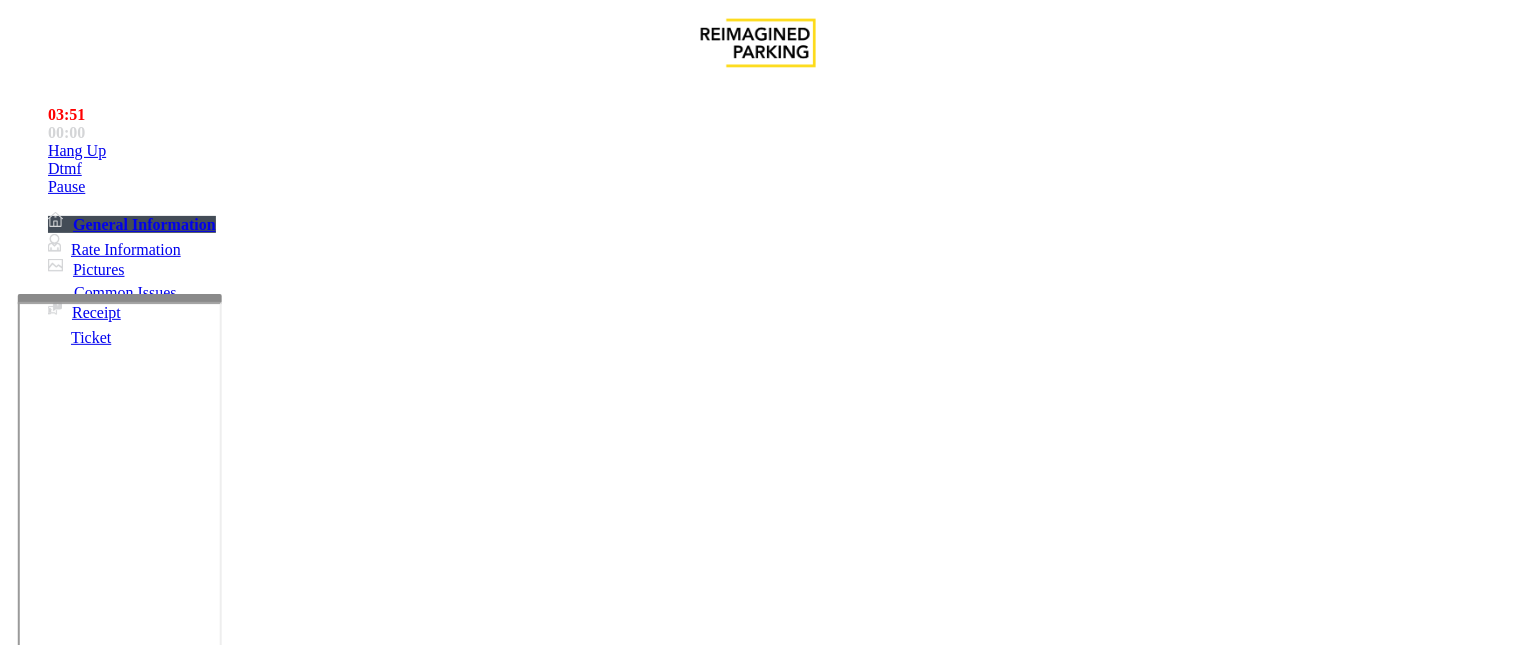 drag, startPoint x: 978, startPoint y: 412, endPoint x: 1200, endPoint y: 462, distance: 227.56097 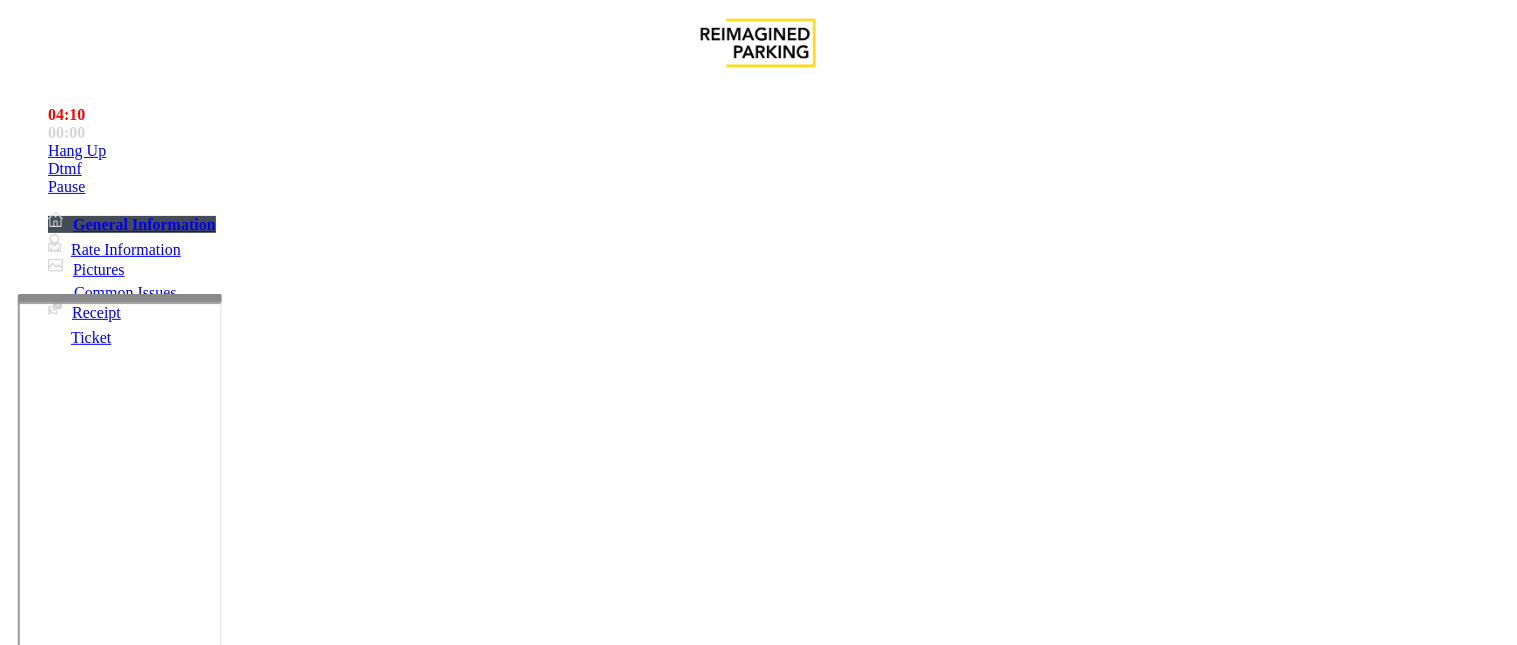 scroll, scrollTop: 1000, scrollLeft: 0, axis: vertical 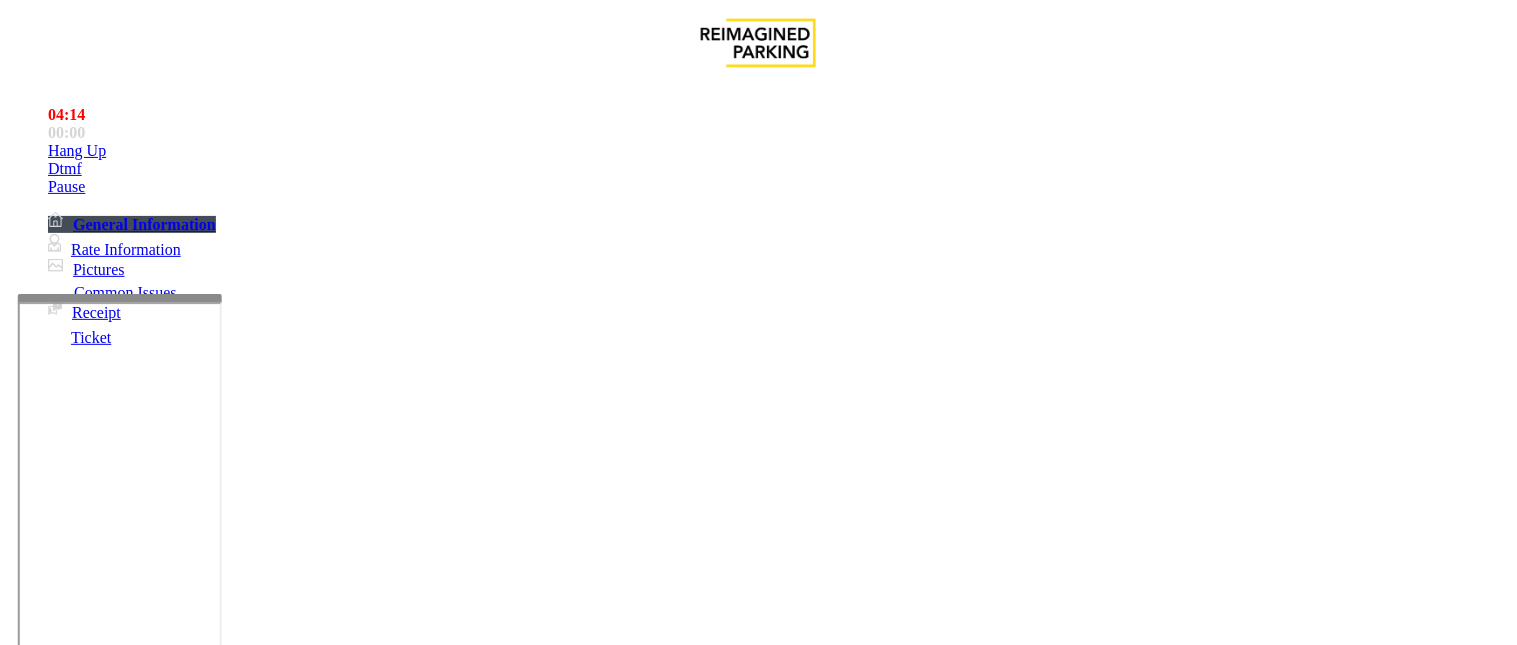 drag, startPoint x: 720, startPoint y: 348, endPoint x: 1340, endPoint y: 418, distance: 623.9391 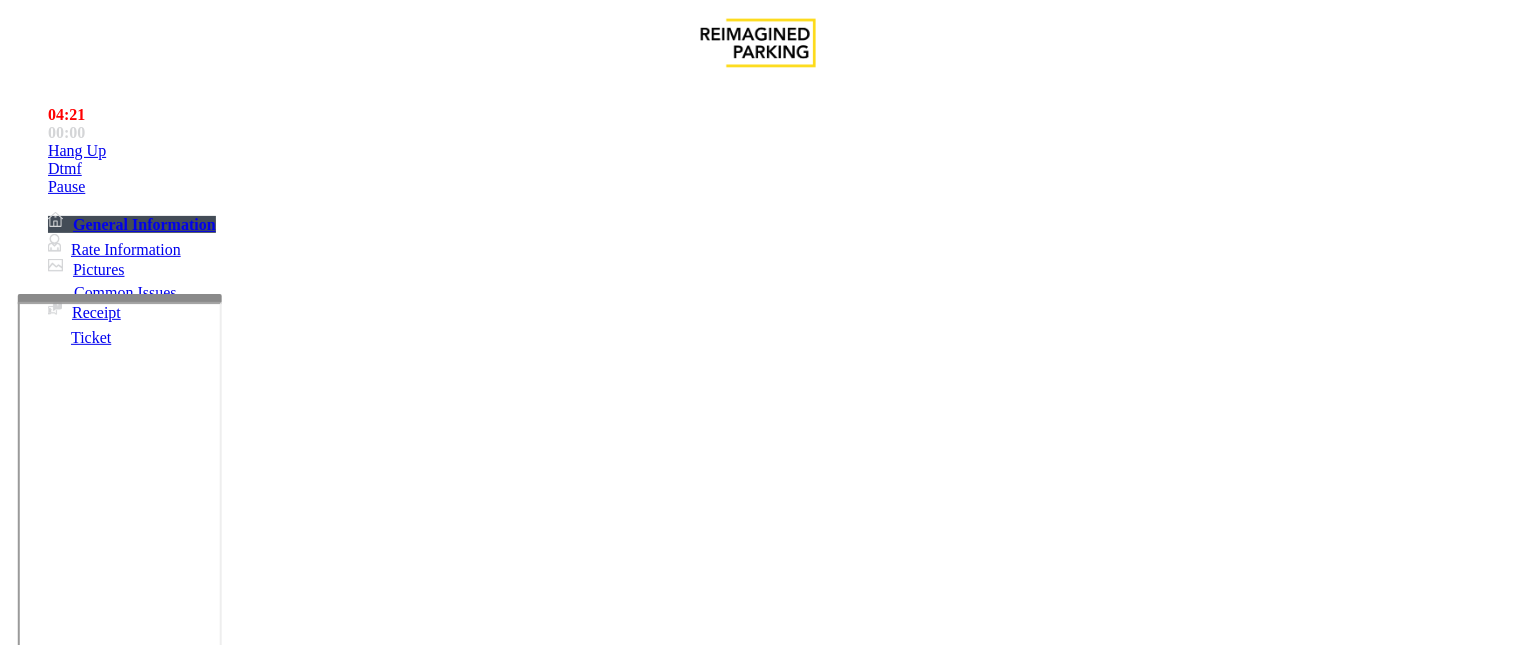 drag, startPoint x: 821, startPoint y: 245, endPoint x: 1354, endPoint y: 416, distance: 559.75885 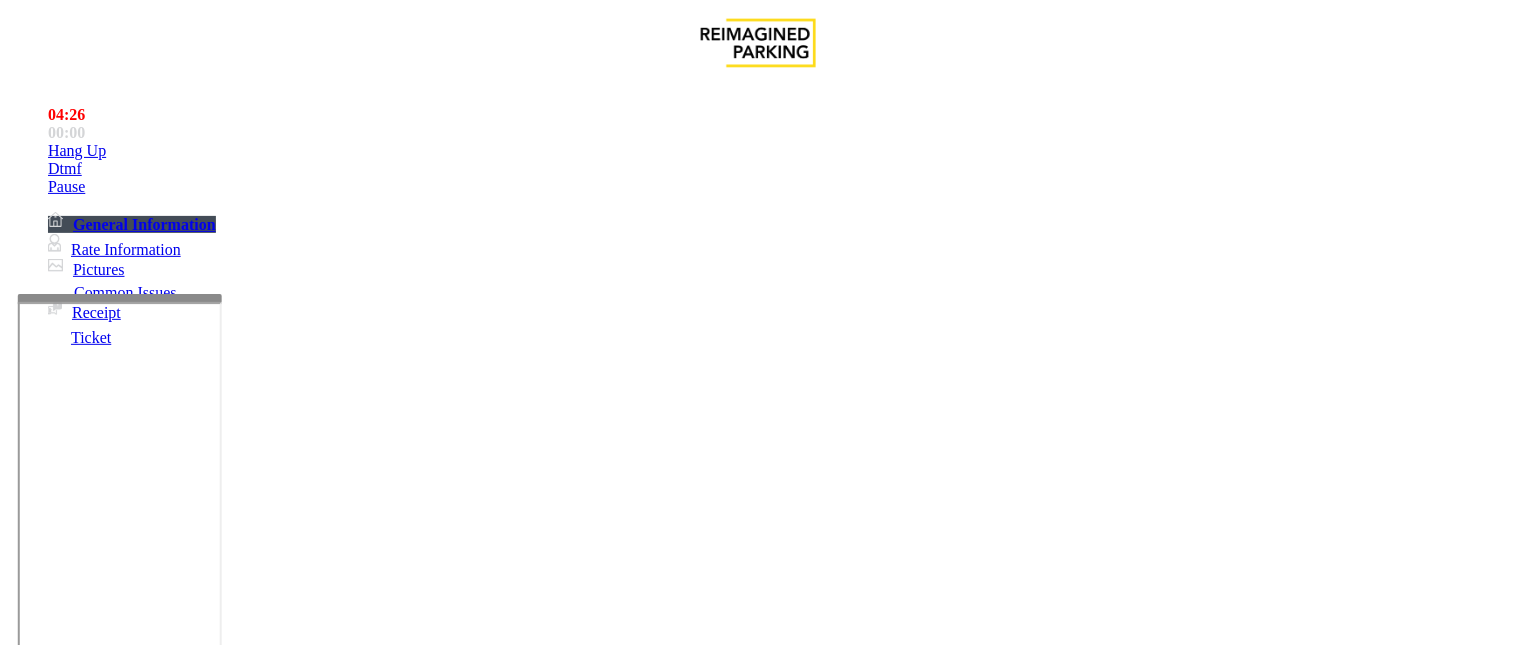drag, startPoint x: 1338, startPoint y: 403, endPoint x: 776, endPoint y: 244, distance: 584.0591 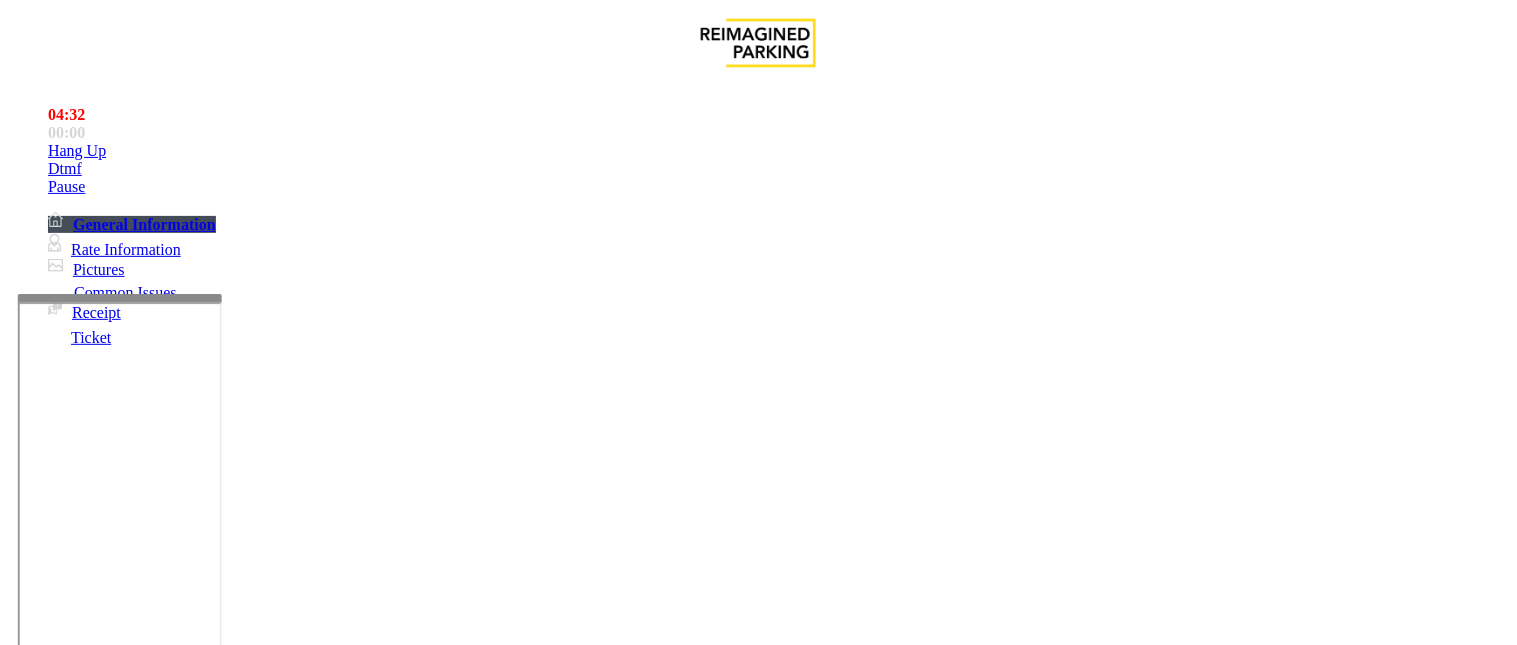 drag, startPoint x: 792, startPoint y: 117, endPoint x: 1010, endPoint y: 207, distance: 235.84741 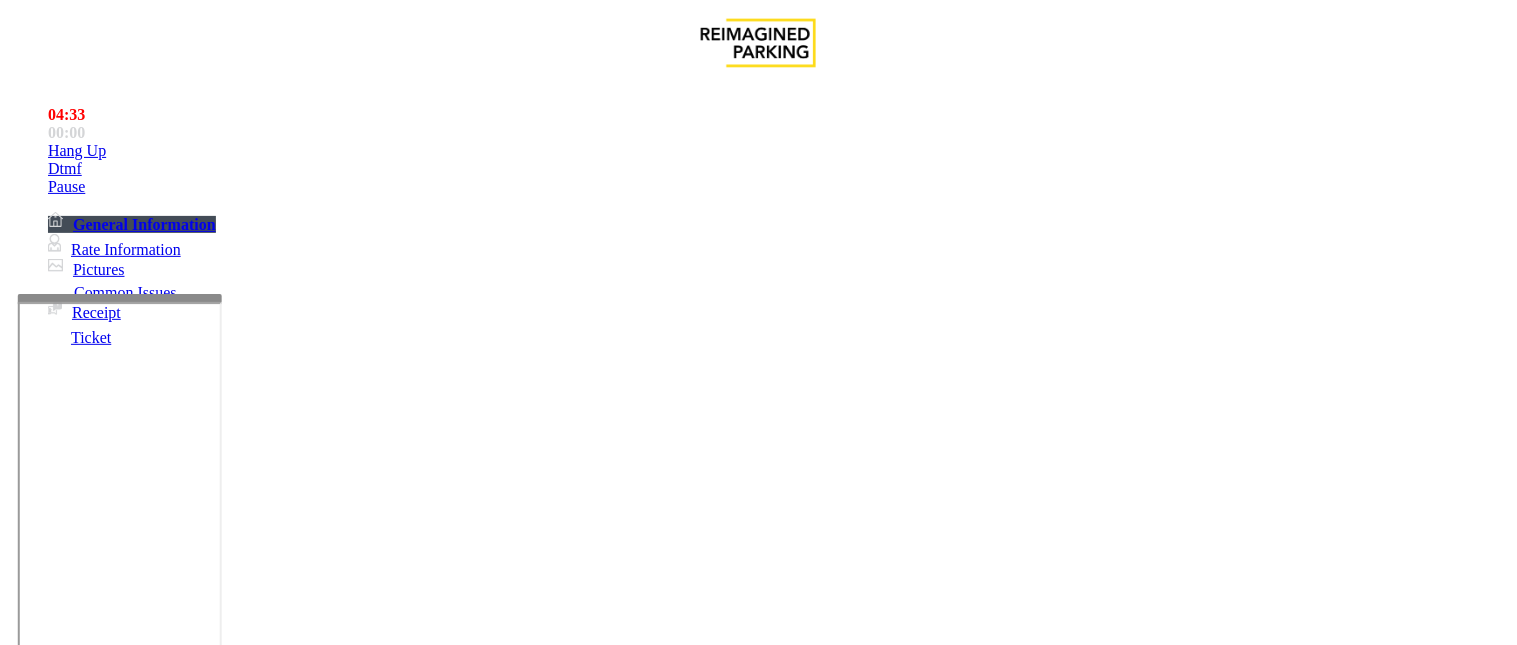 click on "CLICK HERE TO ISSUE HONOR NOTICE" at bounding box center (901, 2983) 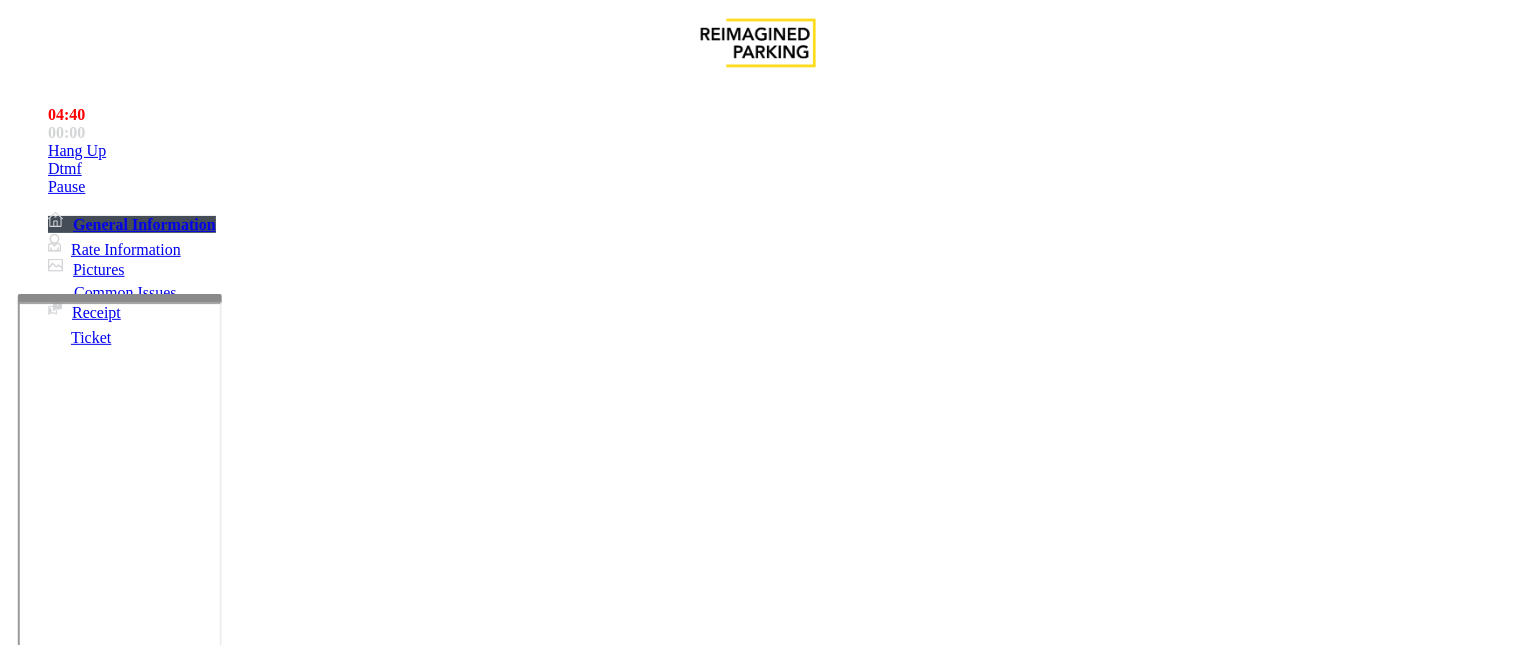 scroll, scrollTop: 444, scrollLeft: 0, axis: vertical 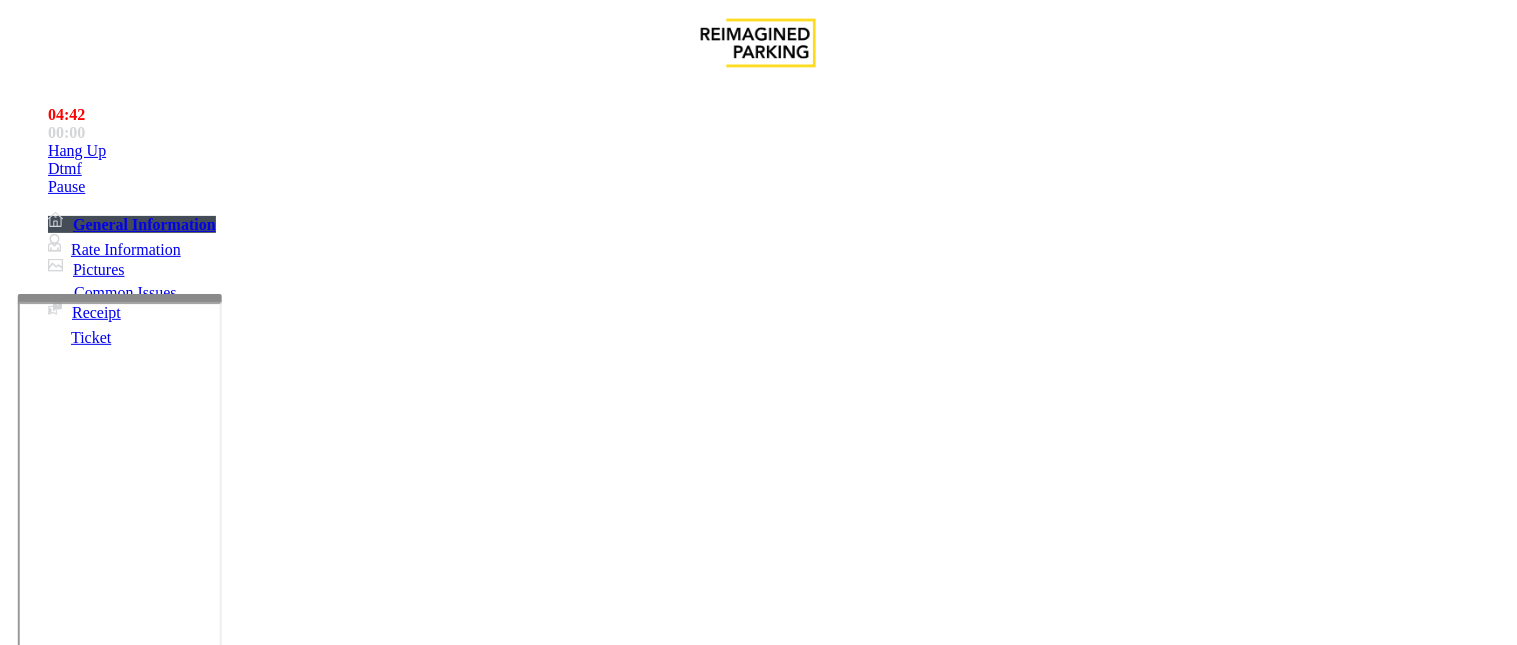 drag, startPoint x: 922, startPoint y: 287, endPoint x: 1347, endPoint y: 546, distance: 497.7007 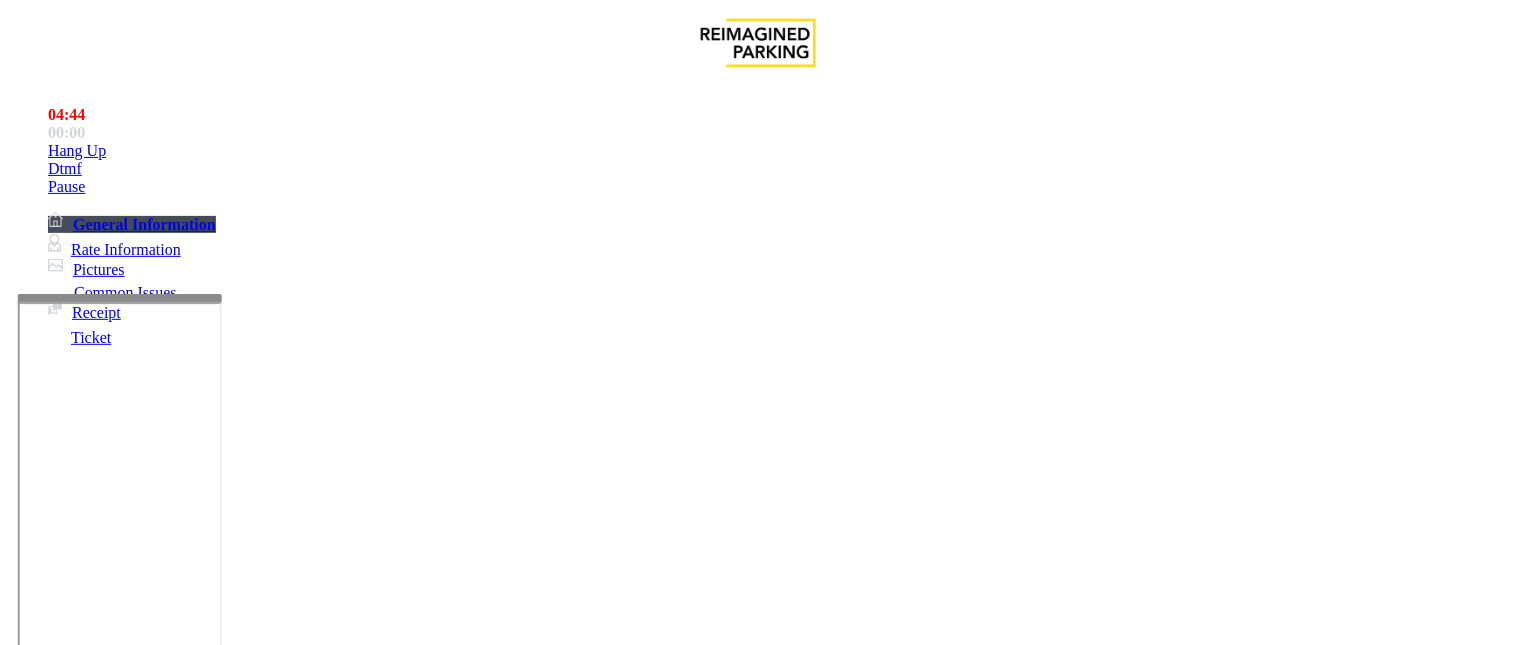 scroll, scrollTop: 666, scrollLeft: 0, axis: vertical 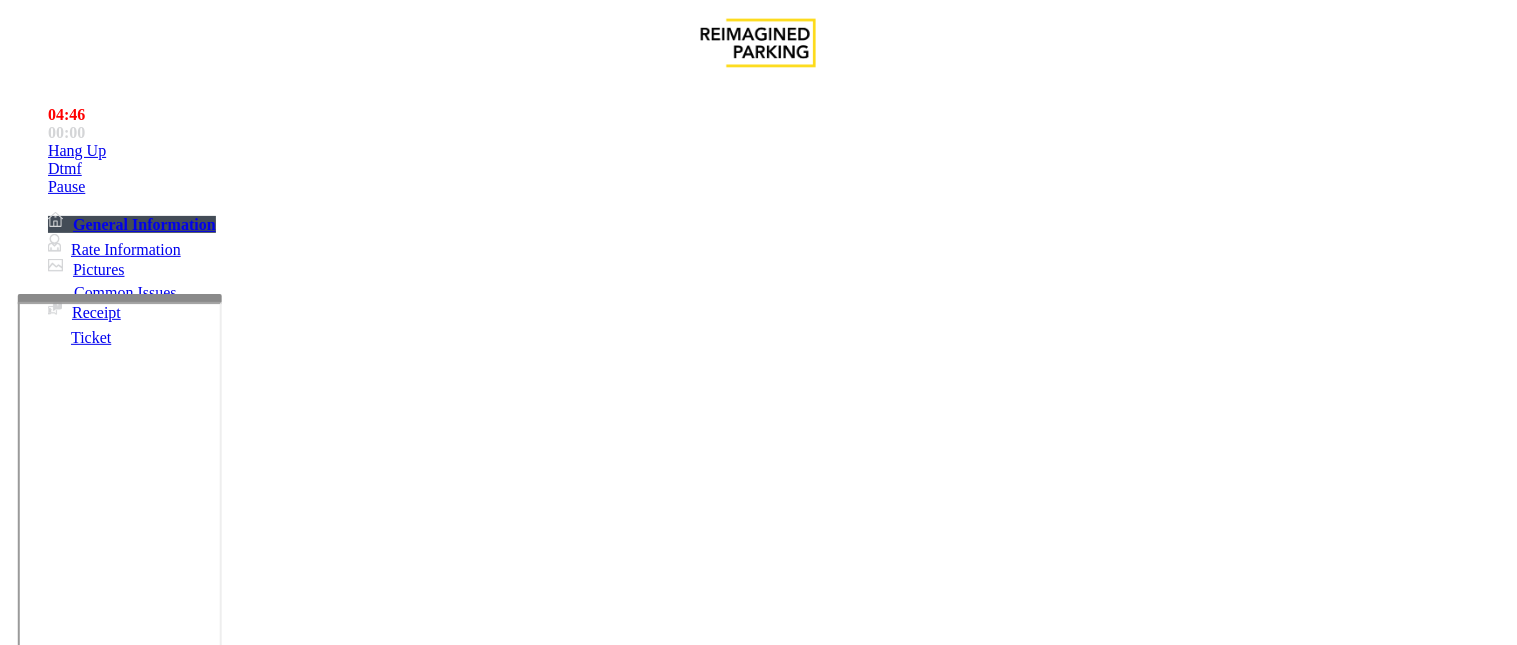 drag, startPoint x: 1377, startPoint y: 431, endPoint x: 784, endPoint y: 135, distance: 662.7707 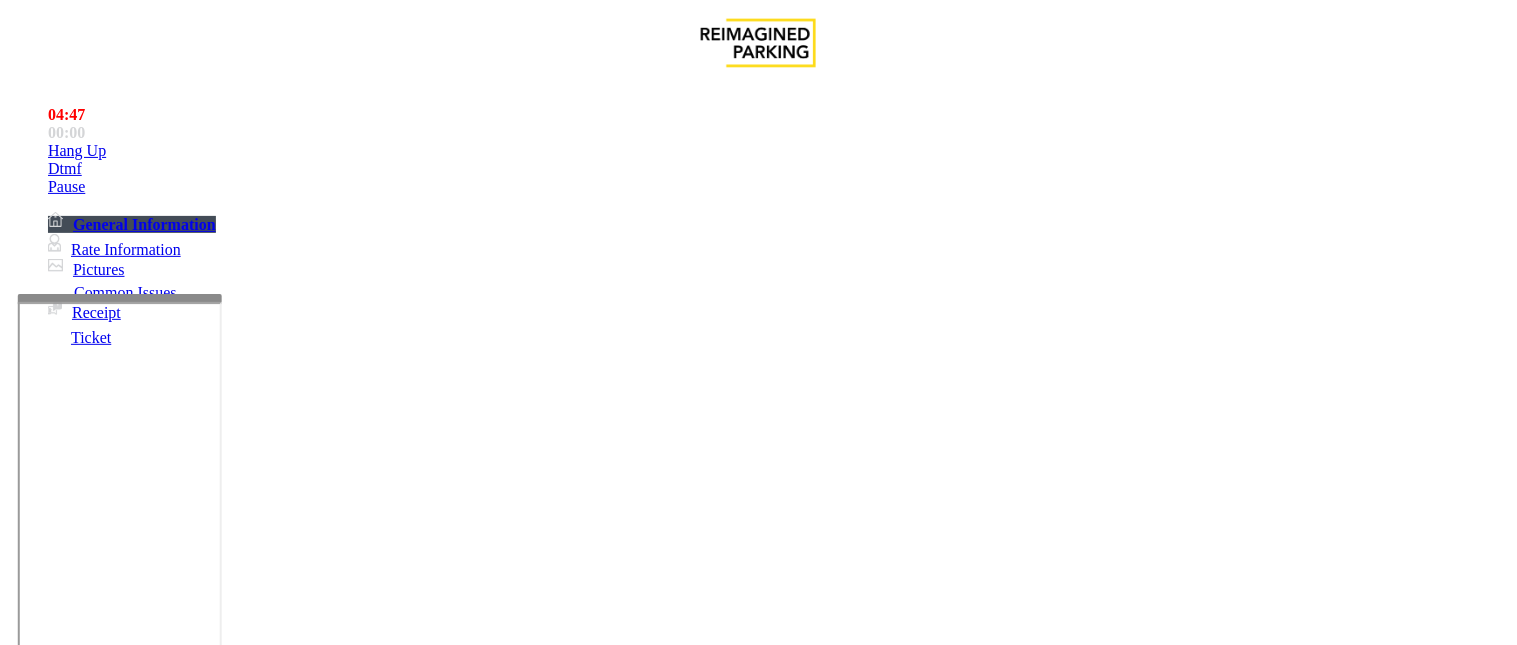 click at bounding box center (782, 2598) 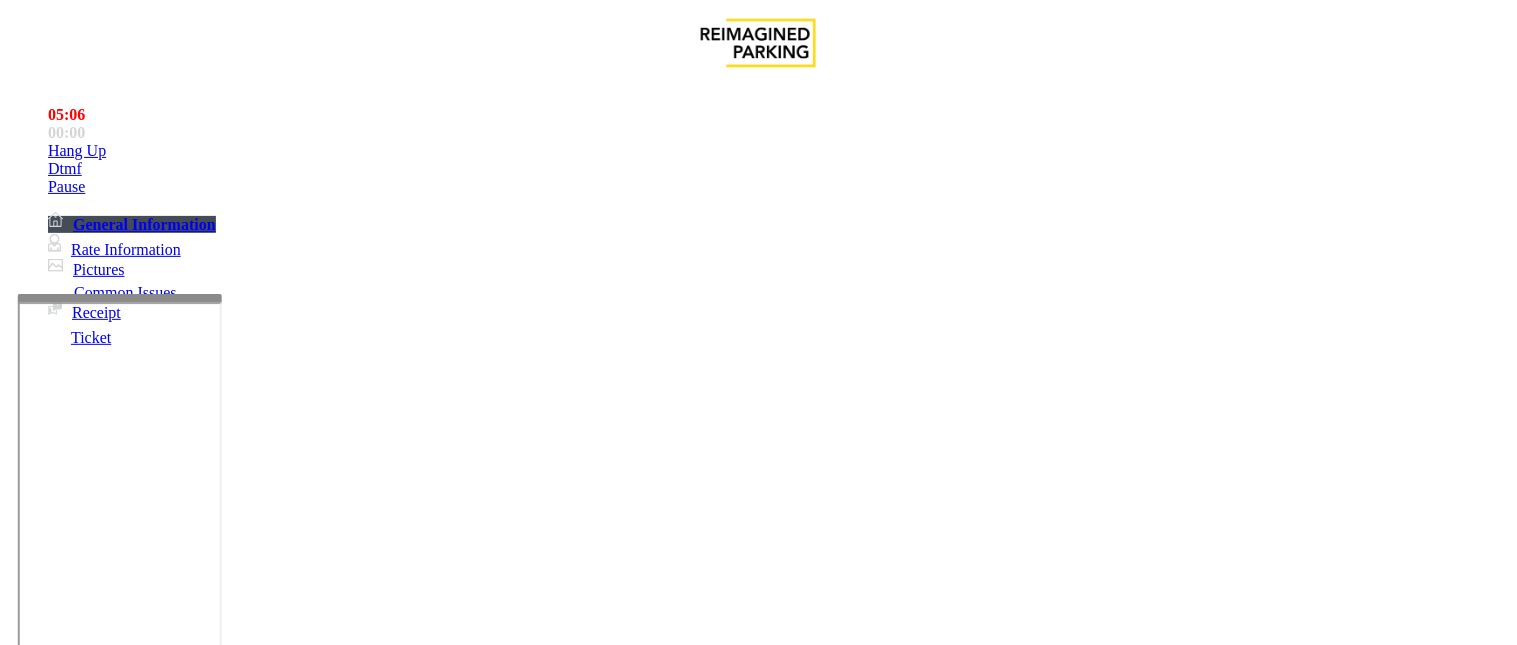 scroll, scrollTop: 222, scrollLeft: 0, axis: vertical 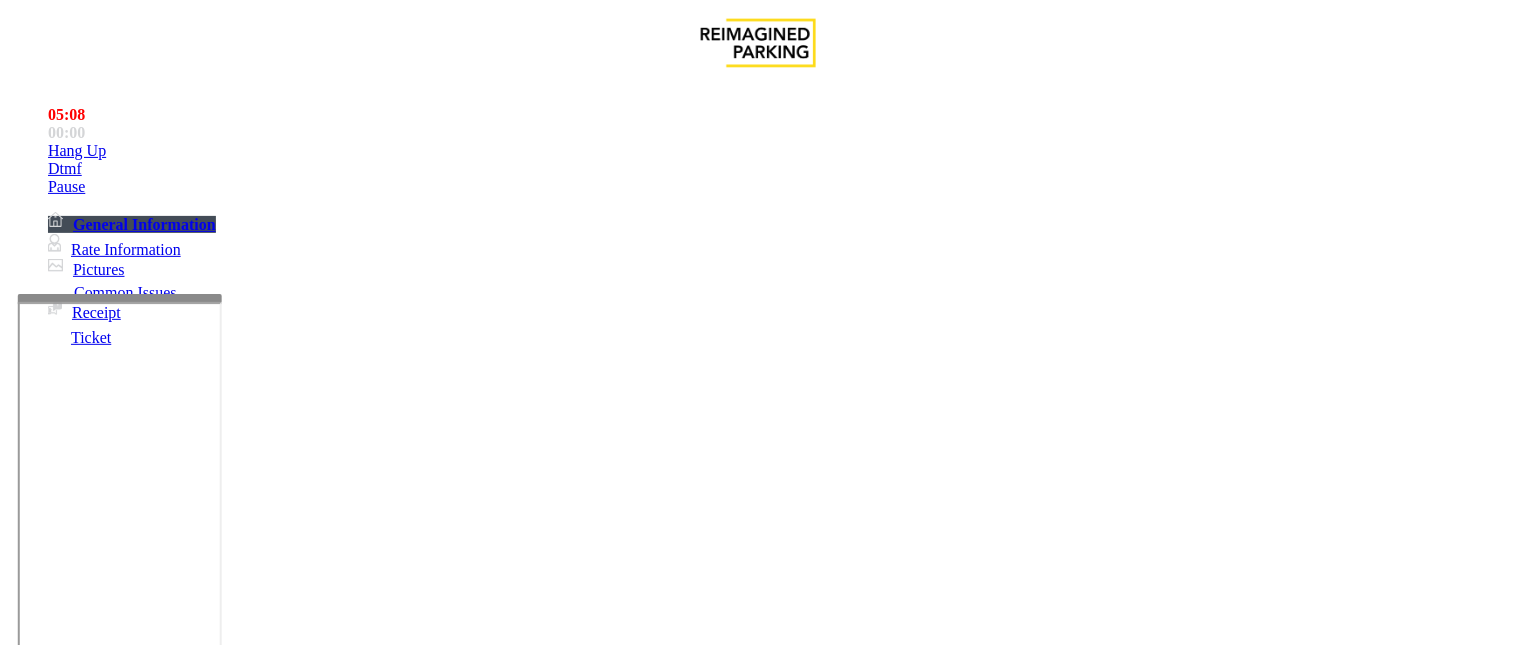 click at bounding box center (246, 1690) 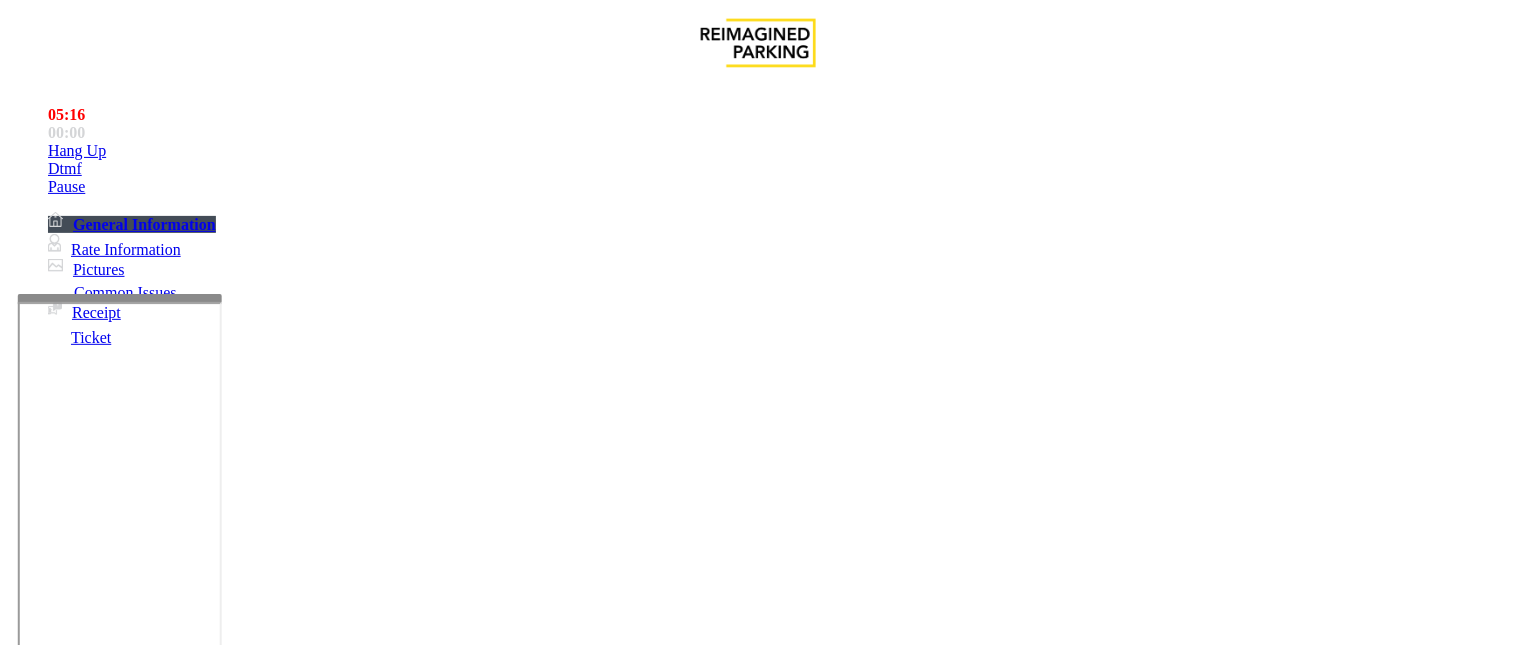 scroll, scrollTop: 555, scrollLeft: 0, axis: vertical 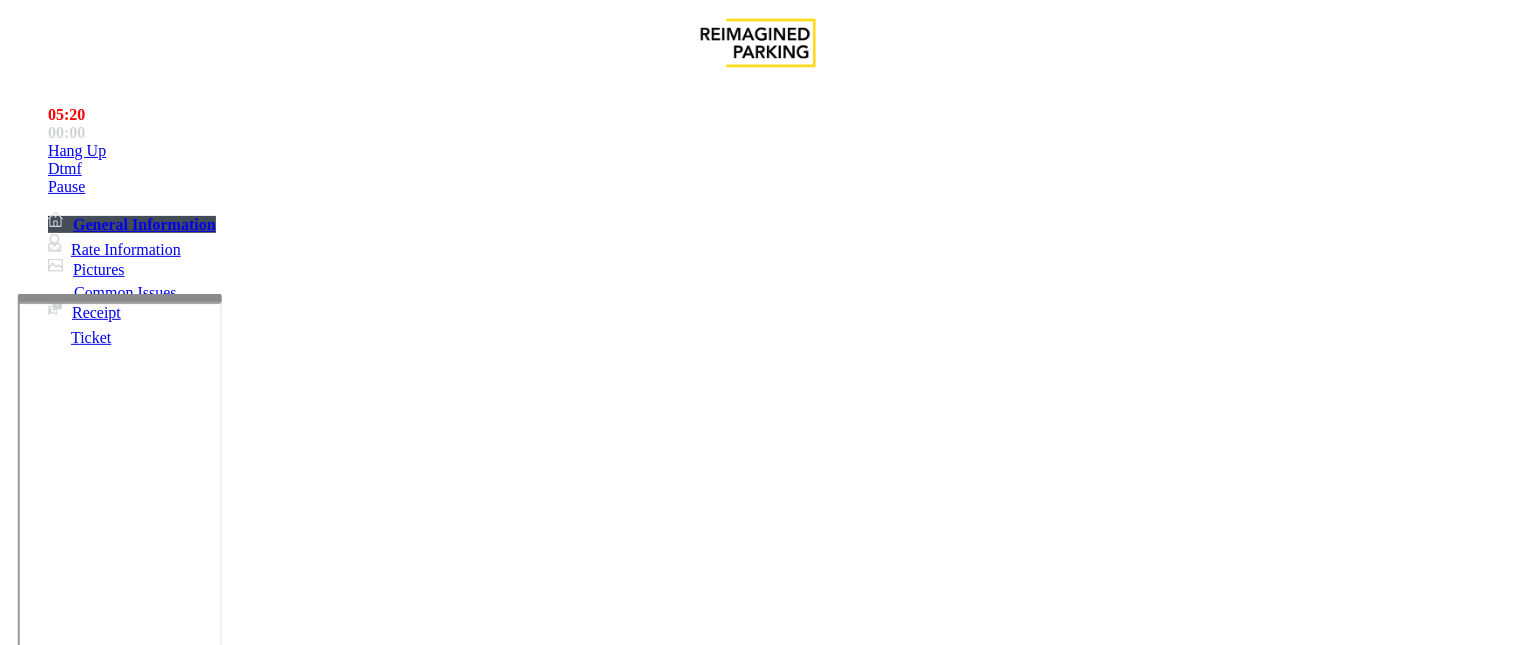 click at bounding box center (96, 1372) 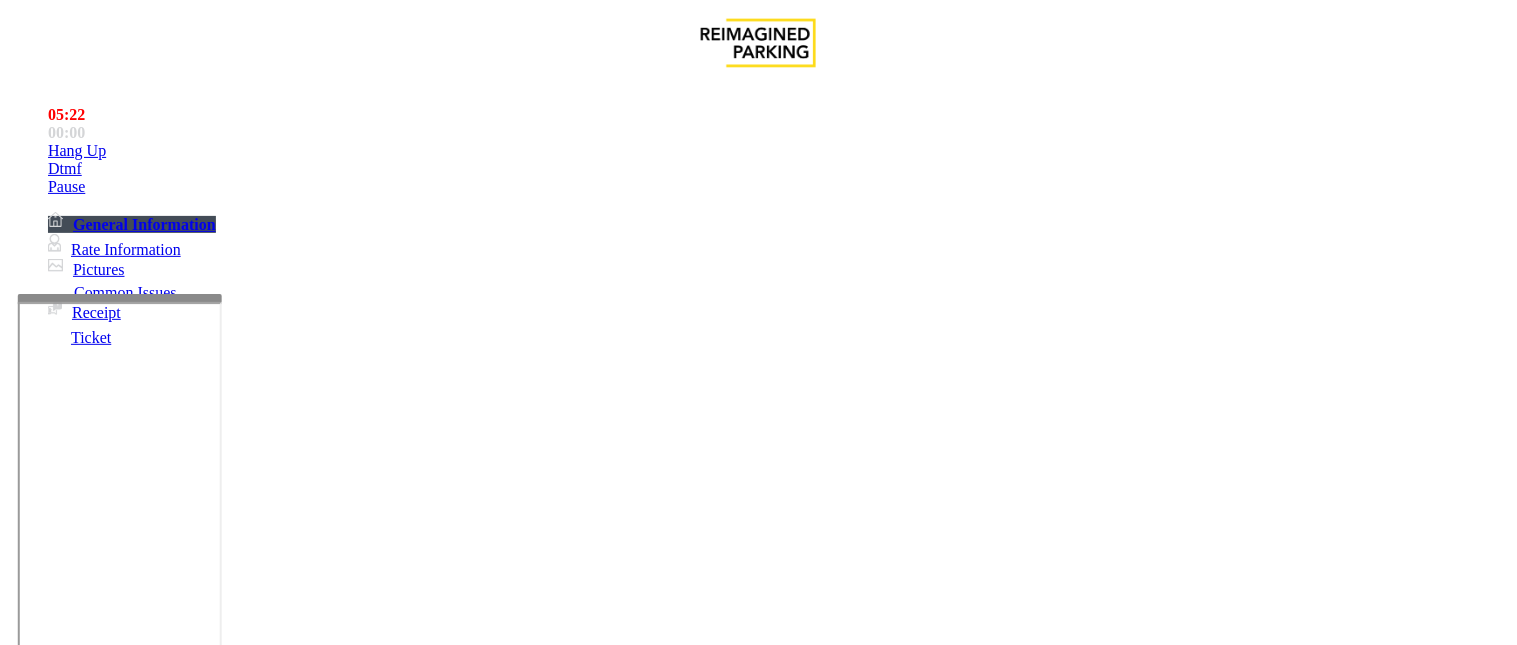 scroll, scrollTop: 222, scrollLeft: 0, axis: vertical 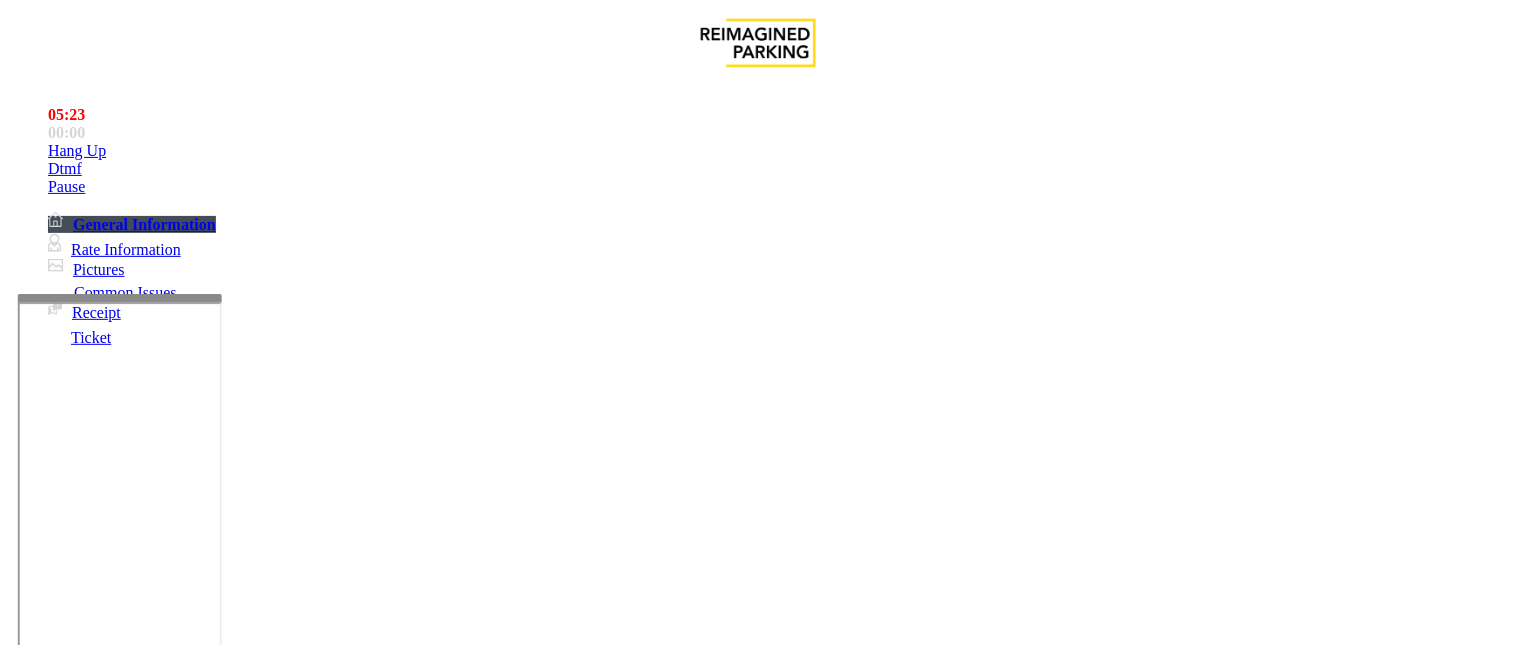 click on "Vend Gate" at bounding box center [69, 1783] 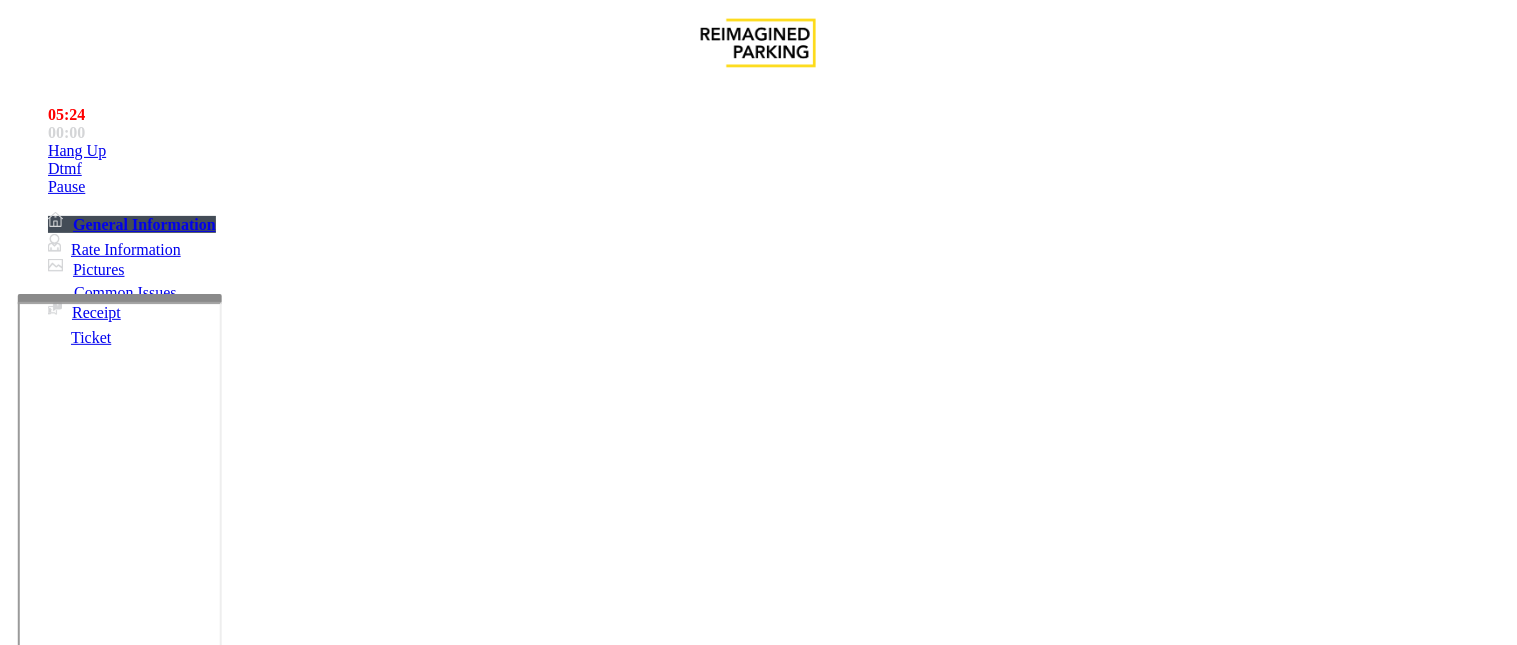 click at bounding box center [246, 1690] 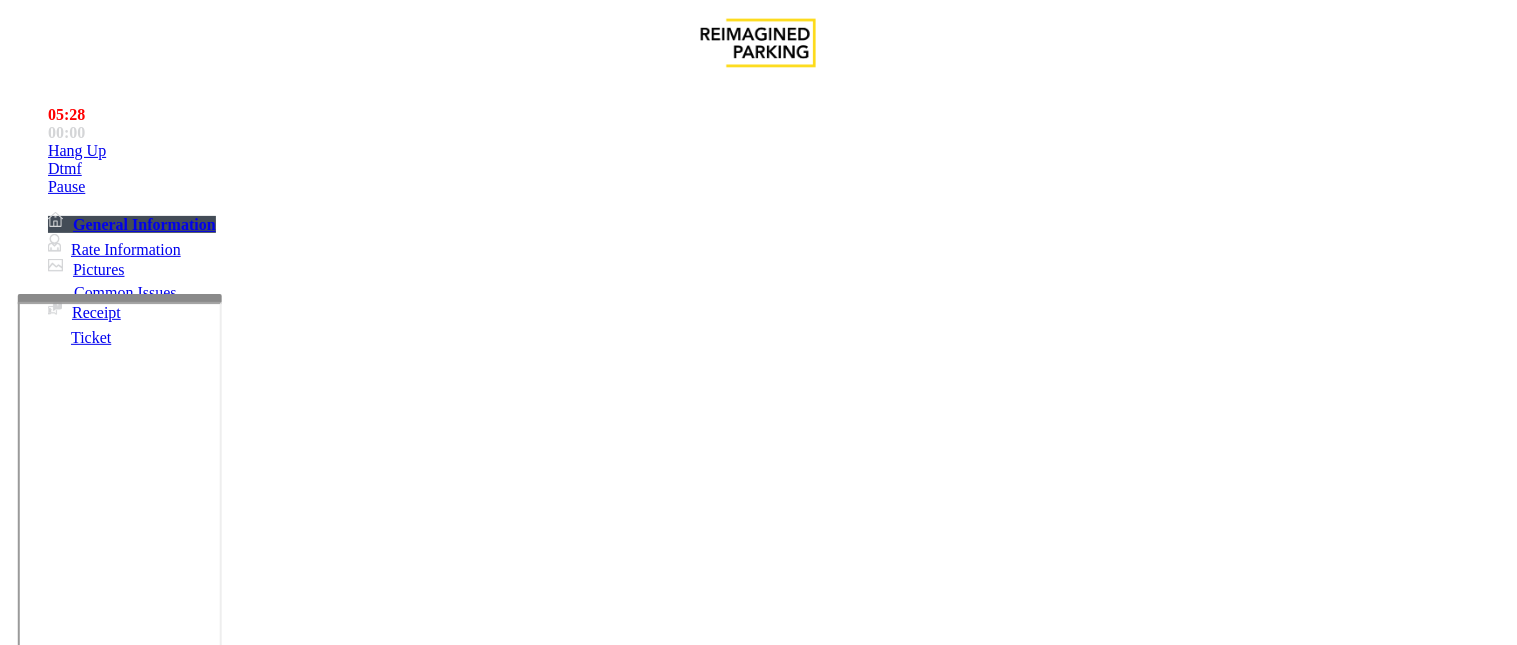 scroll, scrollTop: 14, scrollLeft: 0, axis: vertical 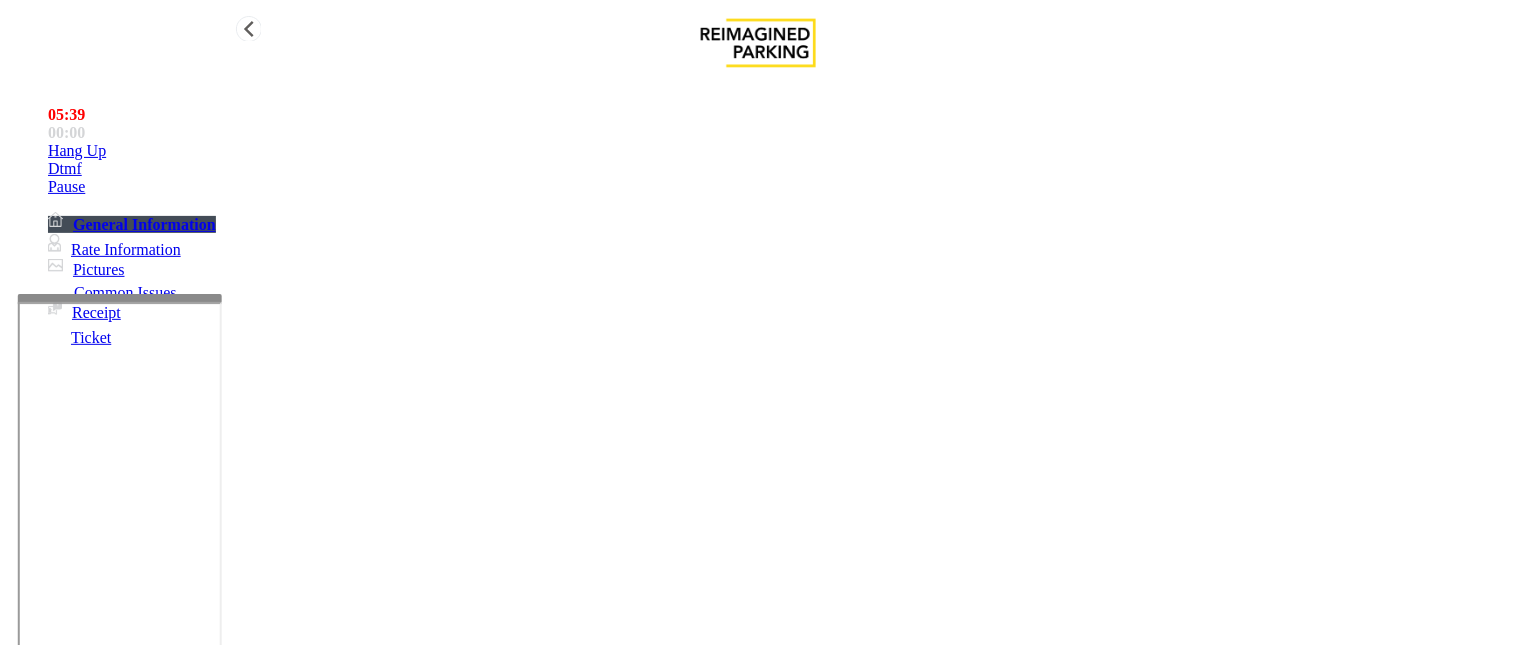 click on "Hang Up" at bounding box center [778, 151] 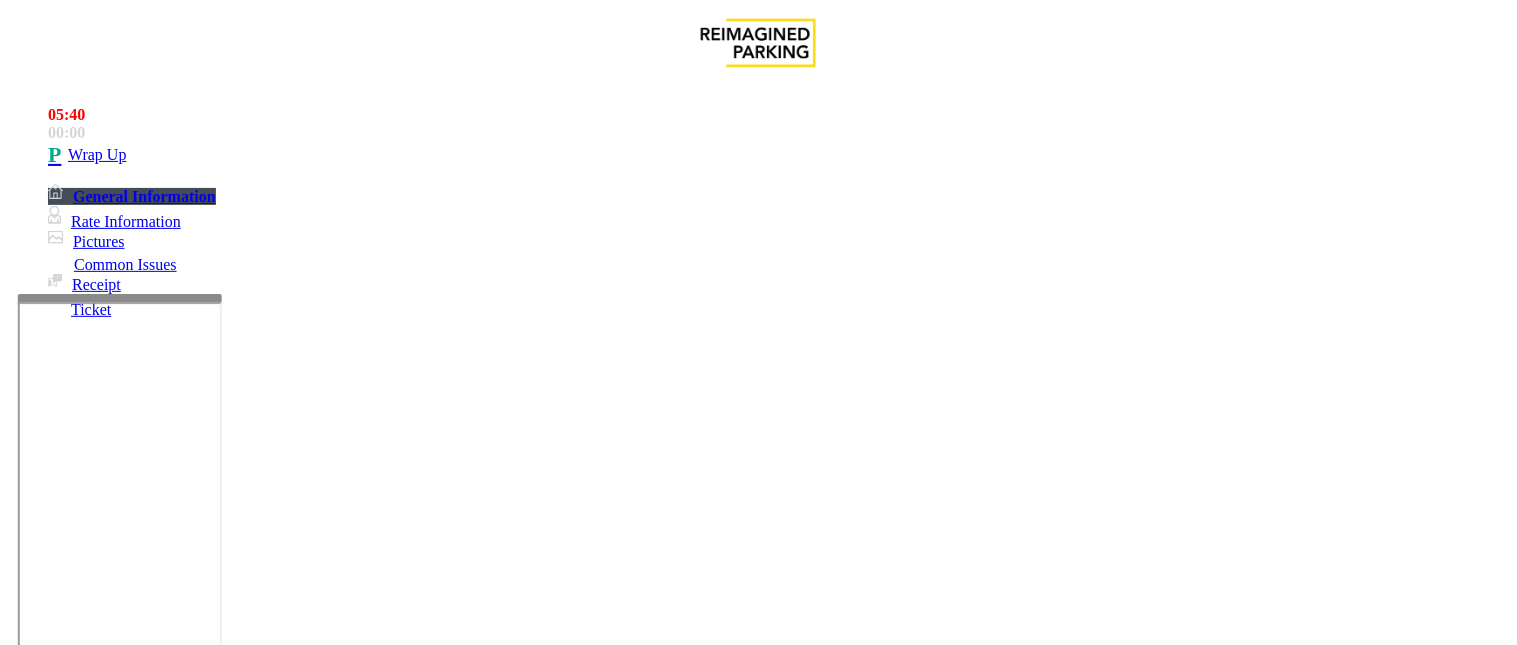 click at bounding box center (246, 1690) 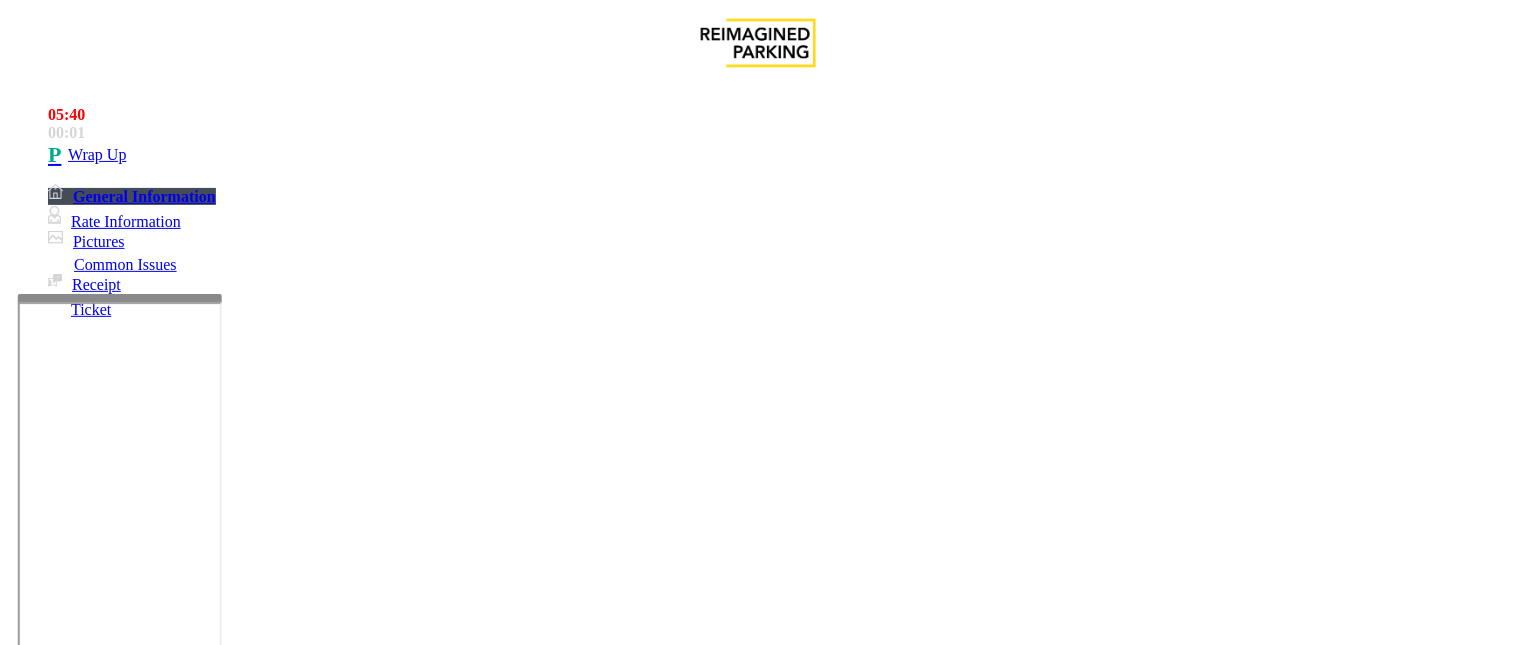 scroll, scrollTop: 35, scrollLeft: 0, axis: vertical 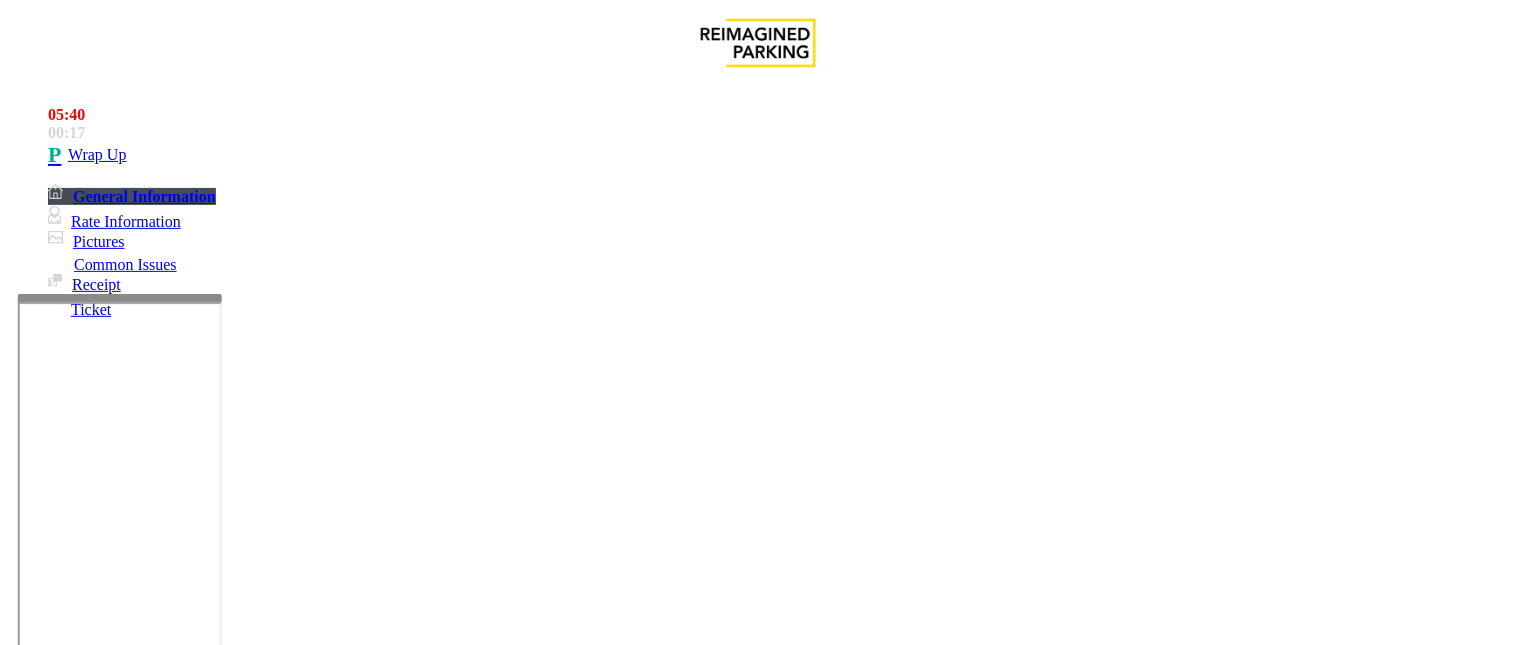 drag, startPoint x: 806, startPoint y: 211, endPoint x: 680, endPoint y: 212, distance: 126.00397 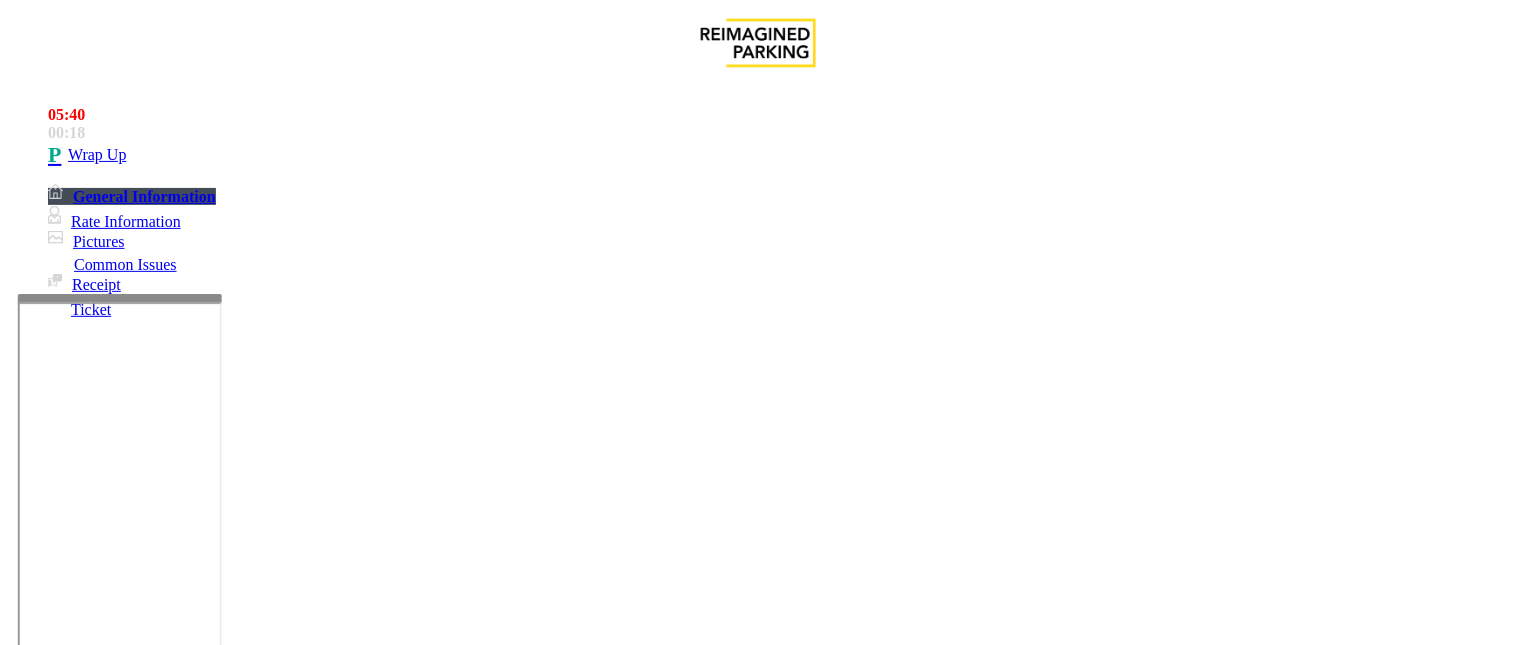 click at bounding box center (246, 1690) 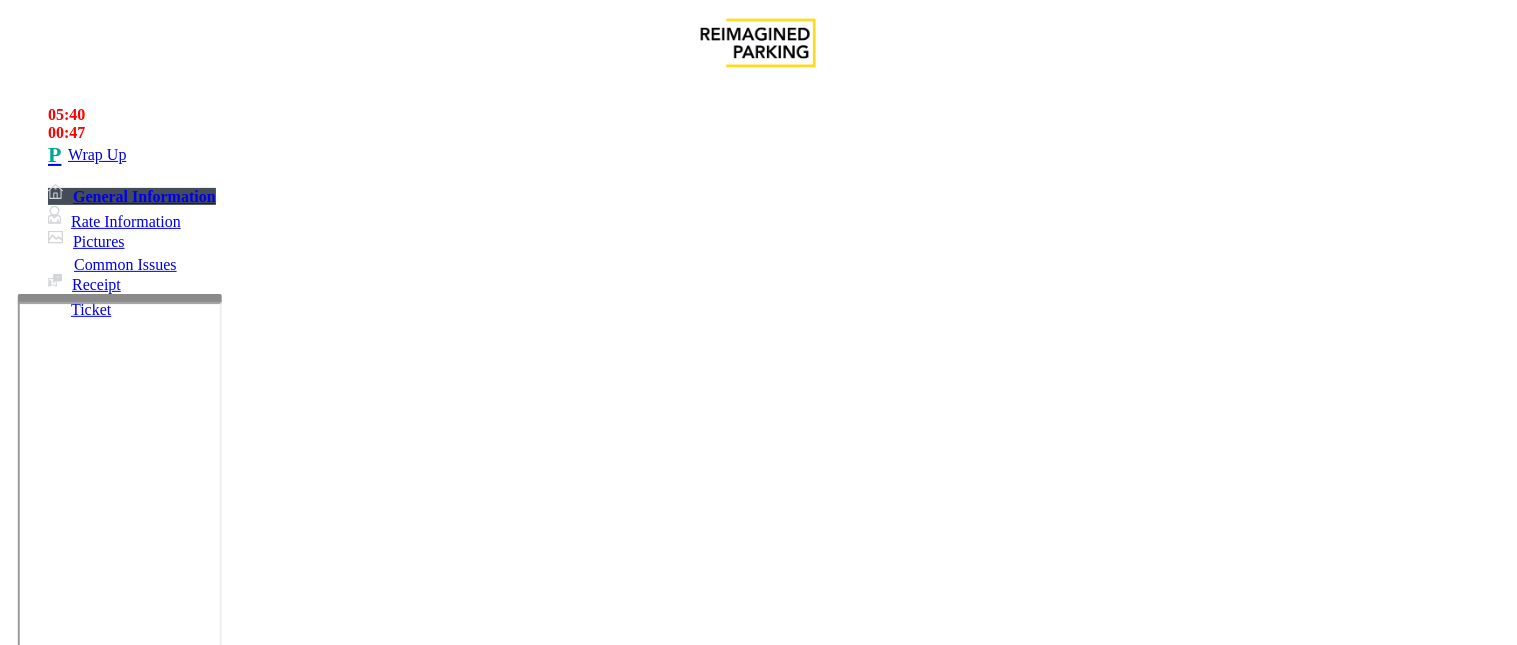 scroll, scrollTop: 77, scrollLeft: 0, axis: vertical 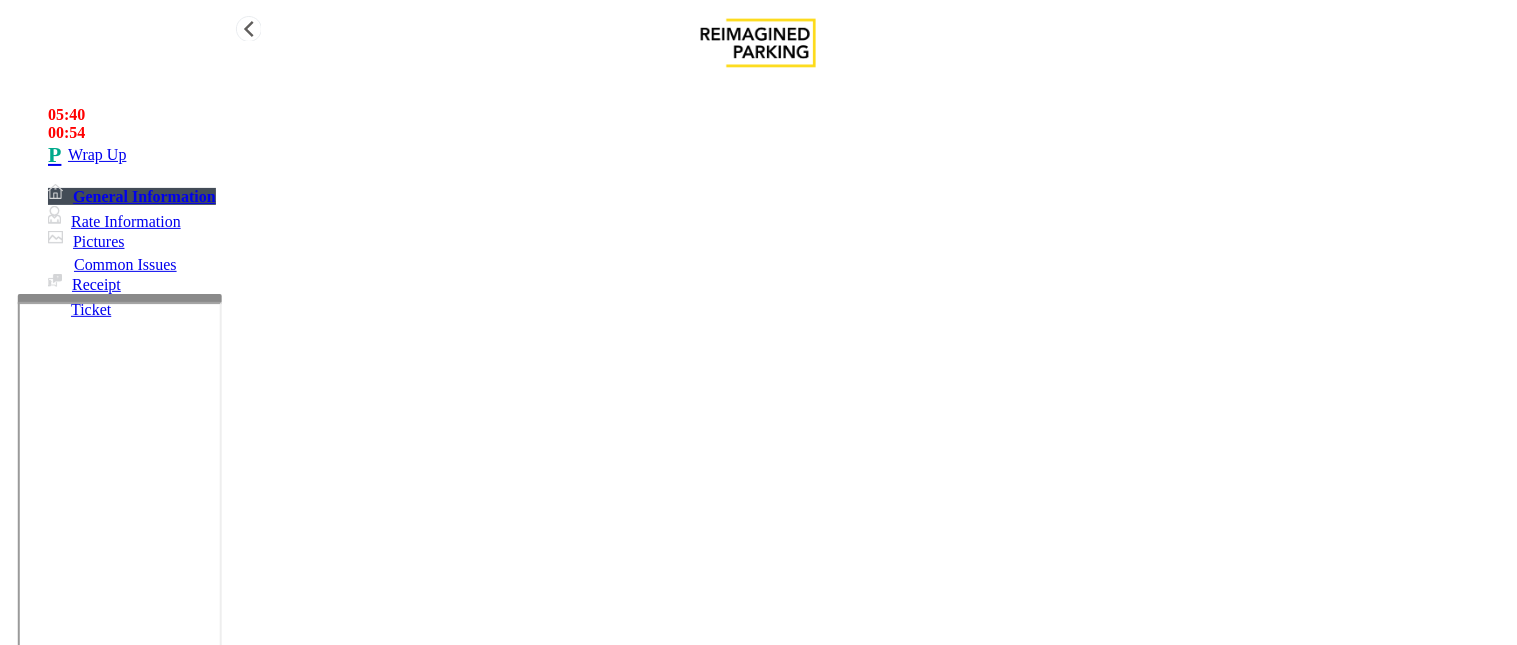 type on "**********" 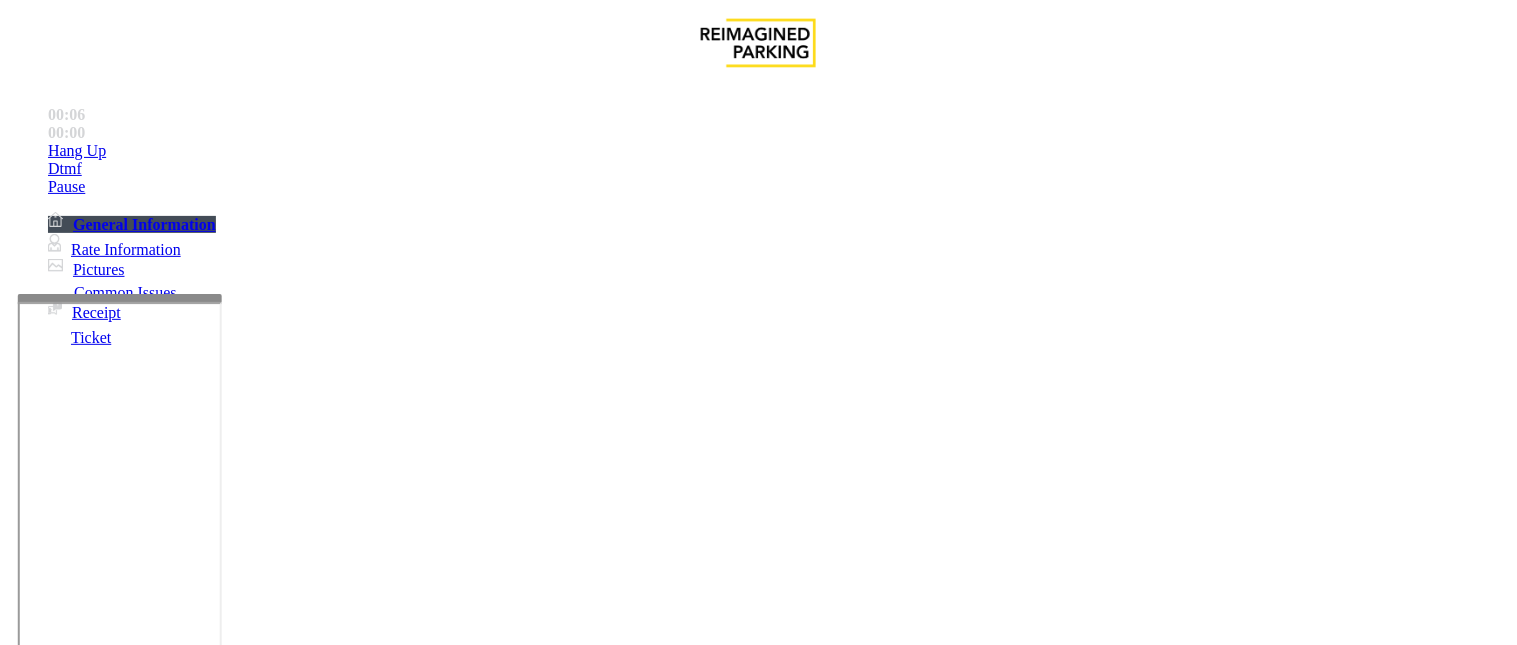 scroll, scrollTop: 444, scrollLeft: 0, axis: vertical 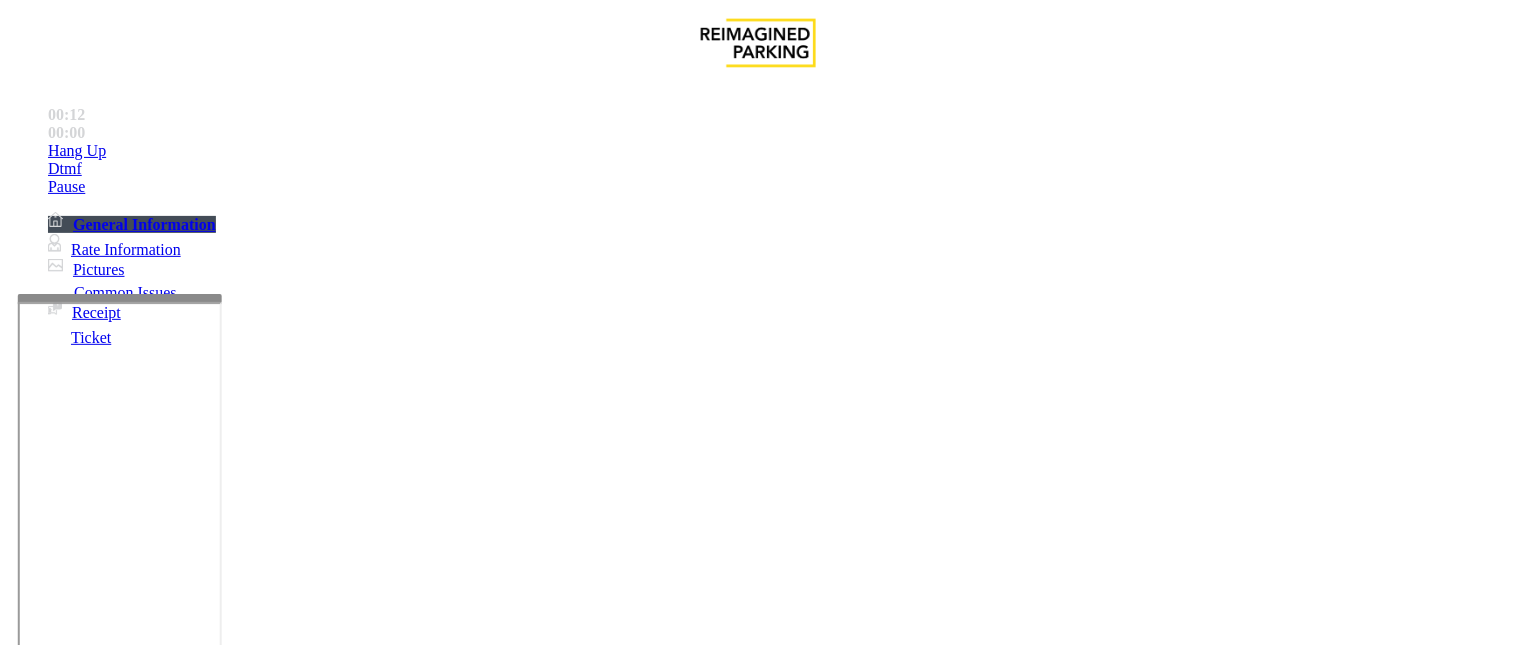click on "Monthly Issue" at bounding box center [268, 1298] 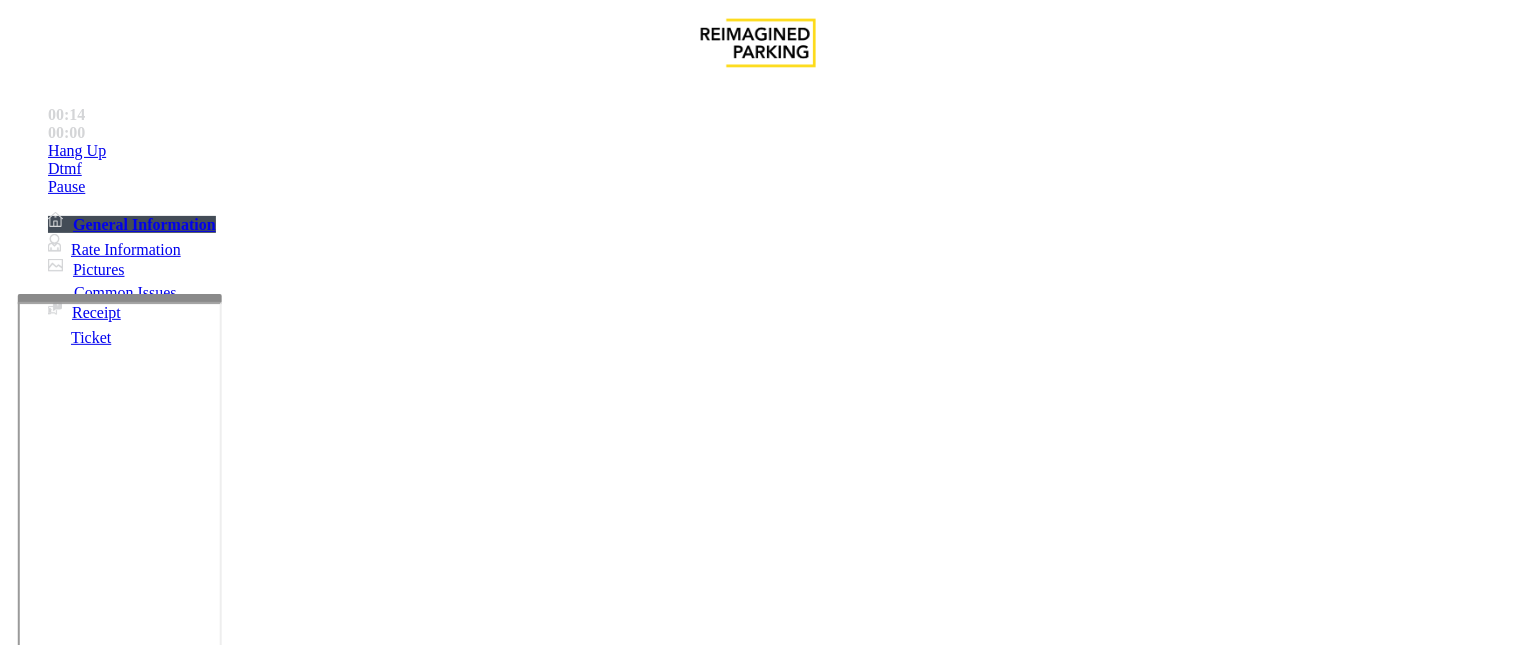 click on "Disabled Card" at bounding box center (78, 1298) 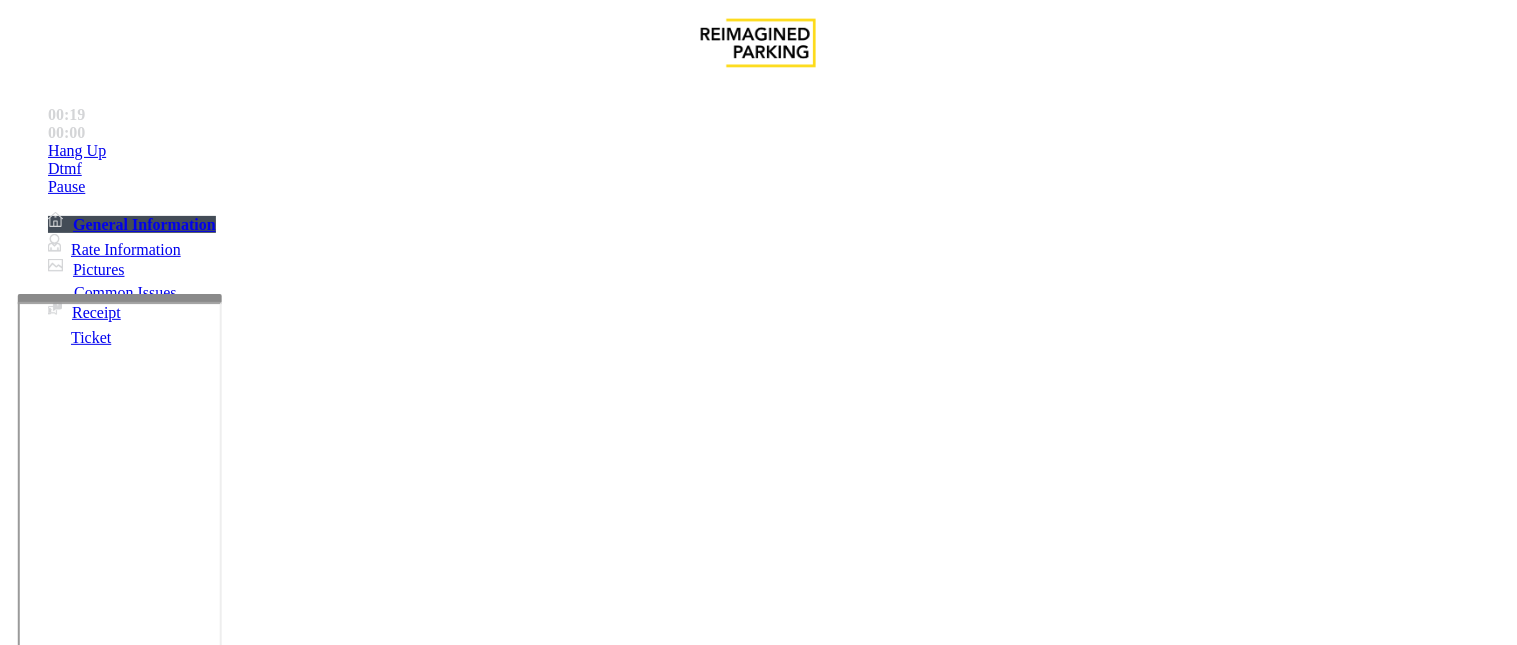 click on "ELobby Door" at bounding box center [52, 1242] 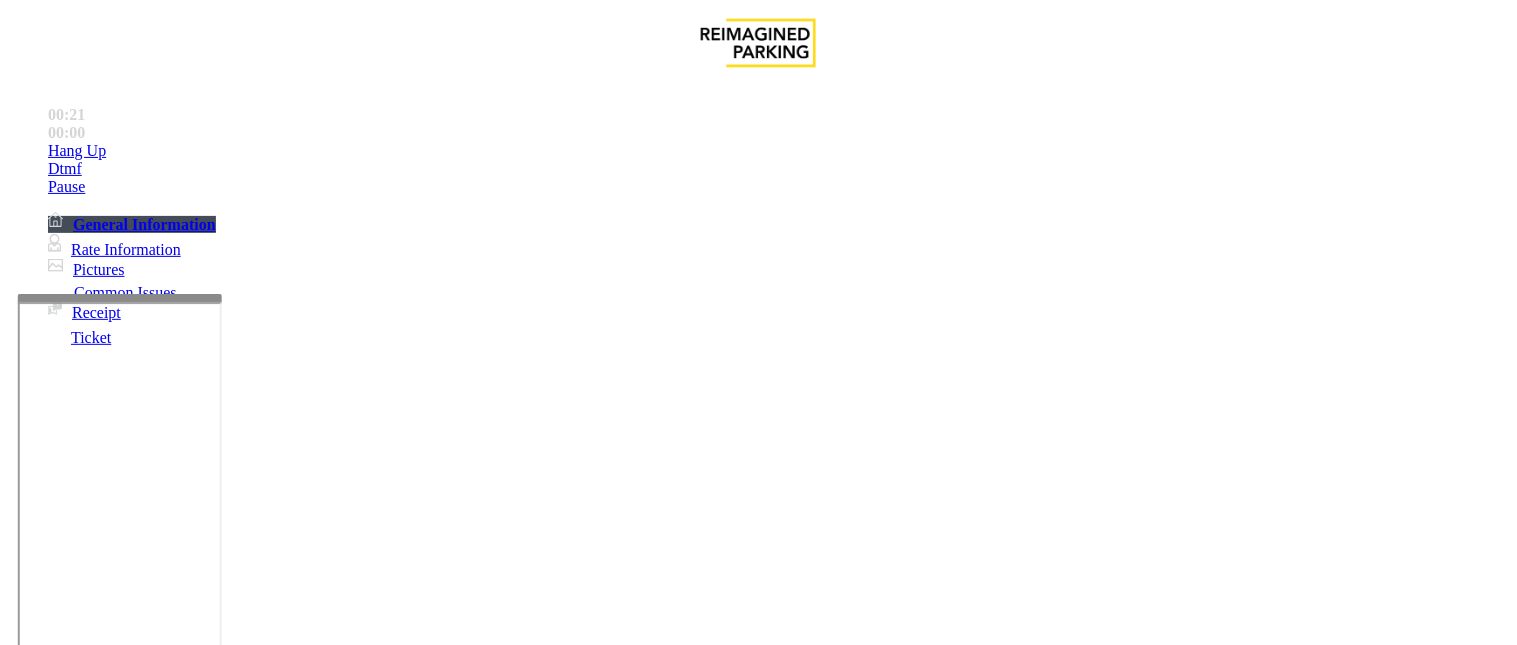 click on "**********" at bounding box center [758, 1516] 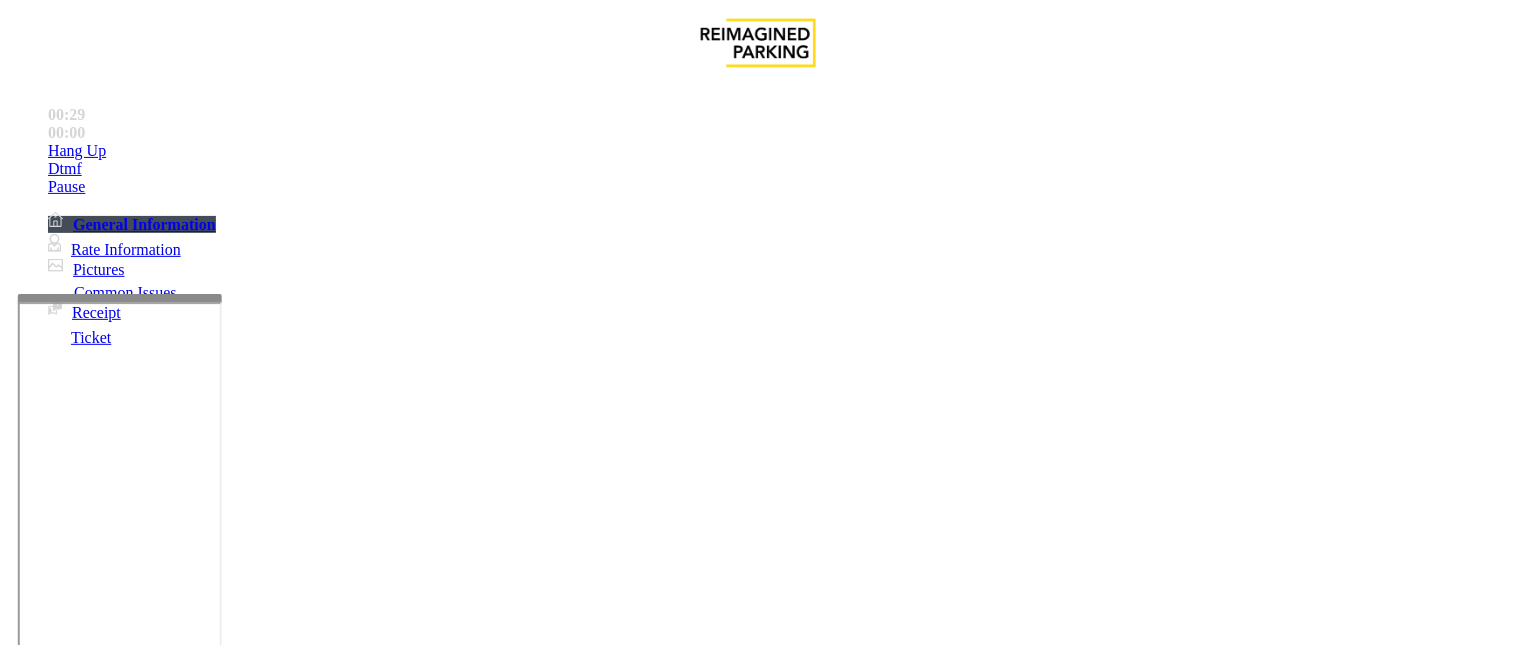 click at bounding box center (96, 1320) 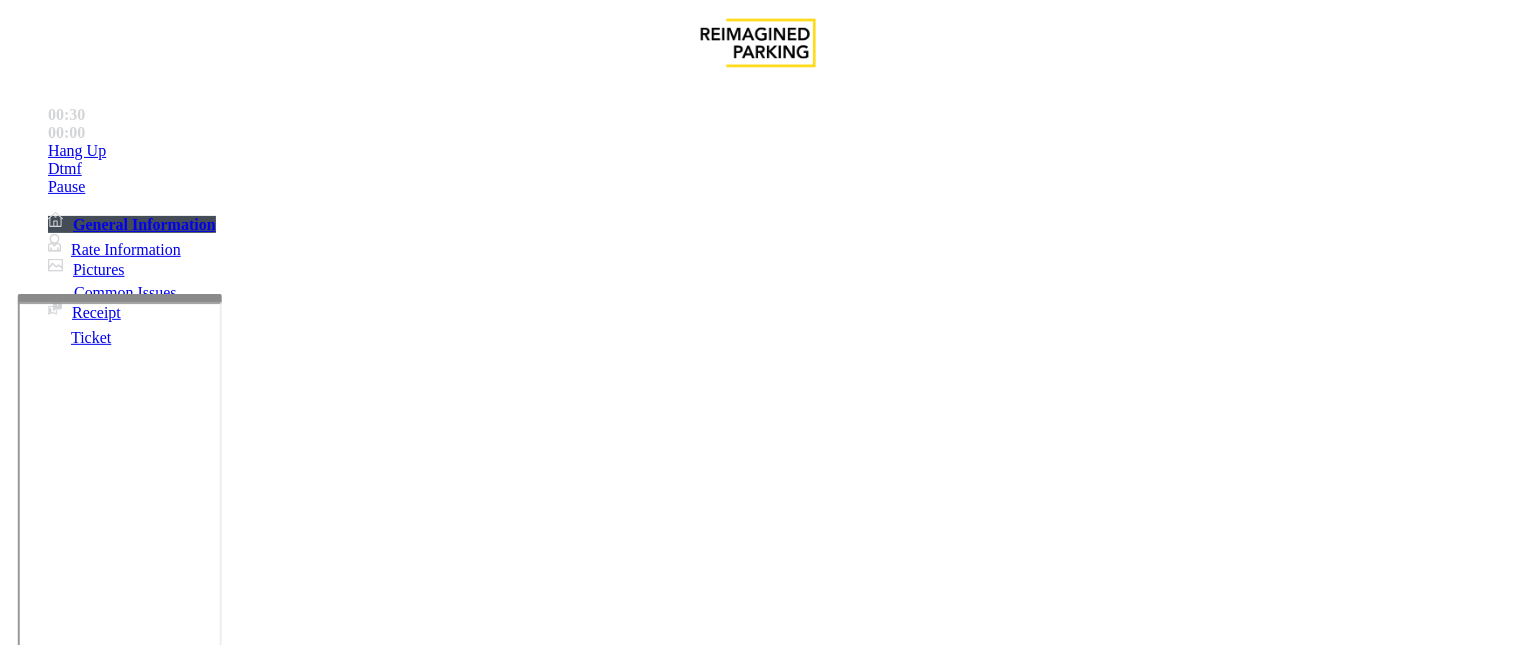 drag, startPoint x: 381, startPoint y: 194, endPoint x: 256, endPoint y: 172, distance: 126.921234 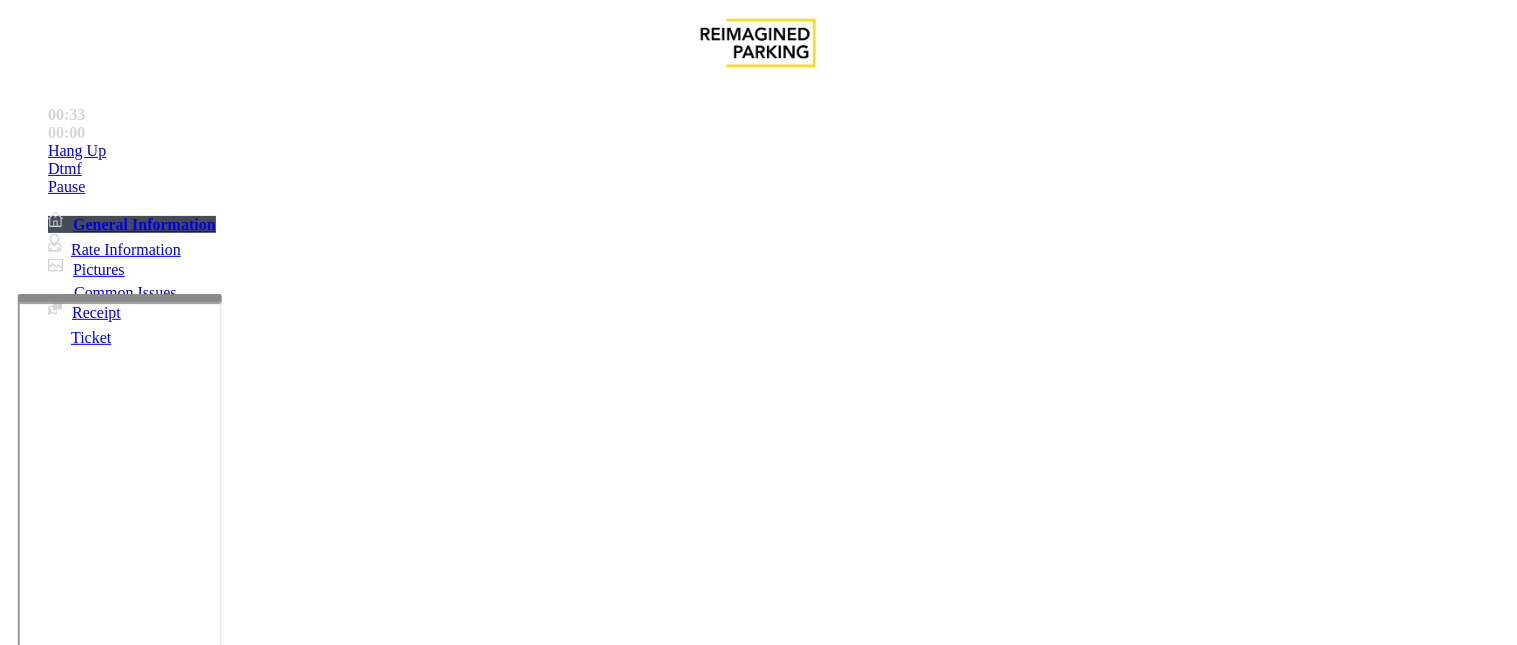 type on "**********" 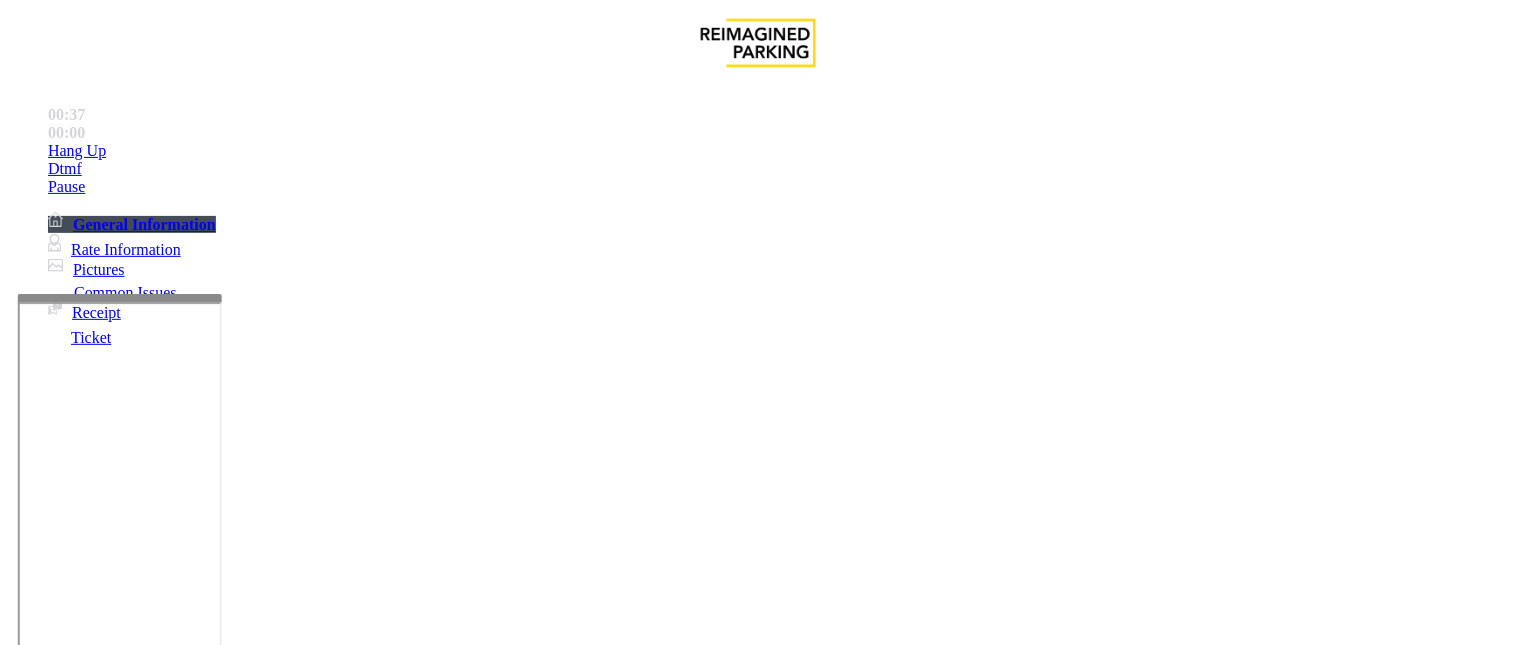 click at bounding box center [96, 1374] 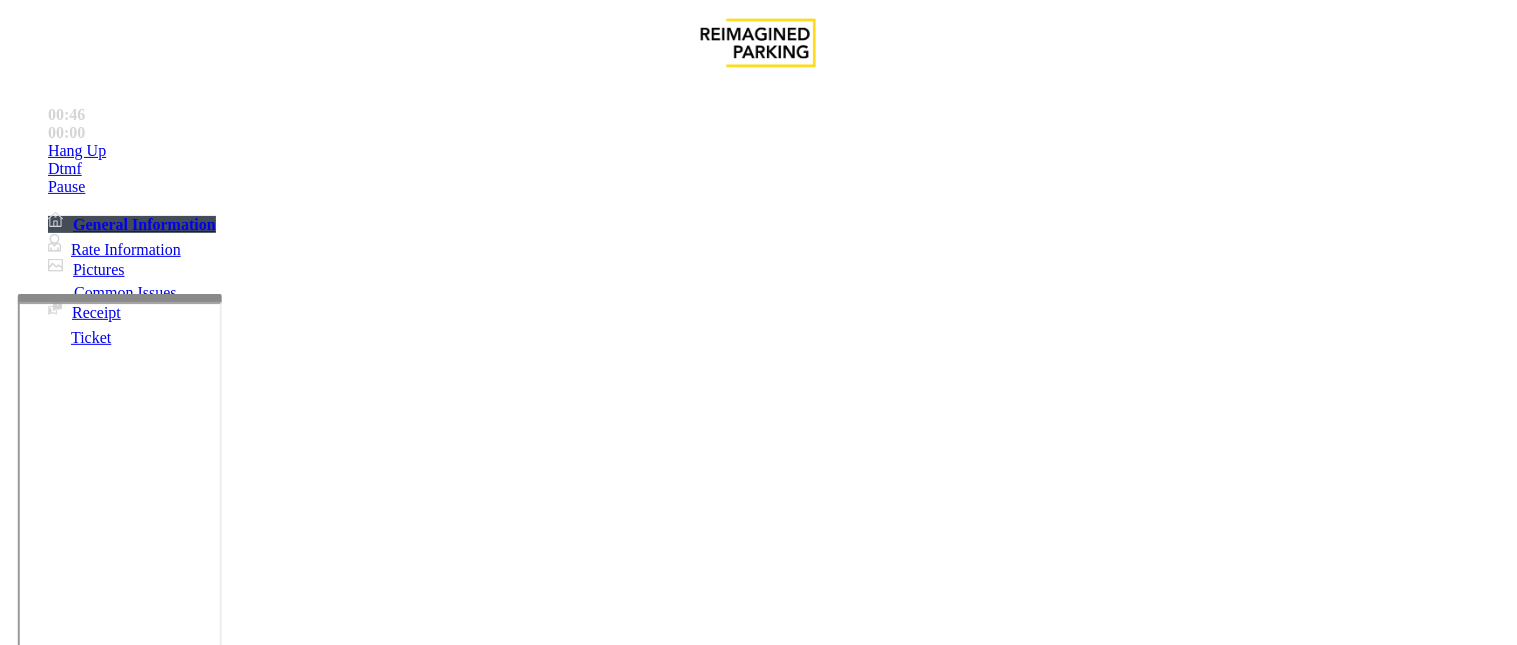 scroll, scrollTop: 845, scrollLeft: 0, axis: vertical 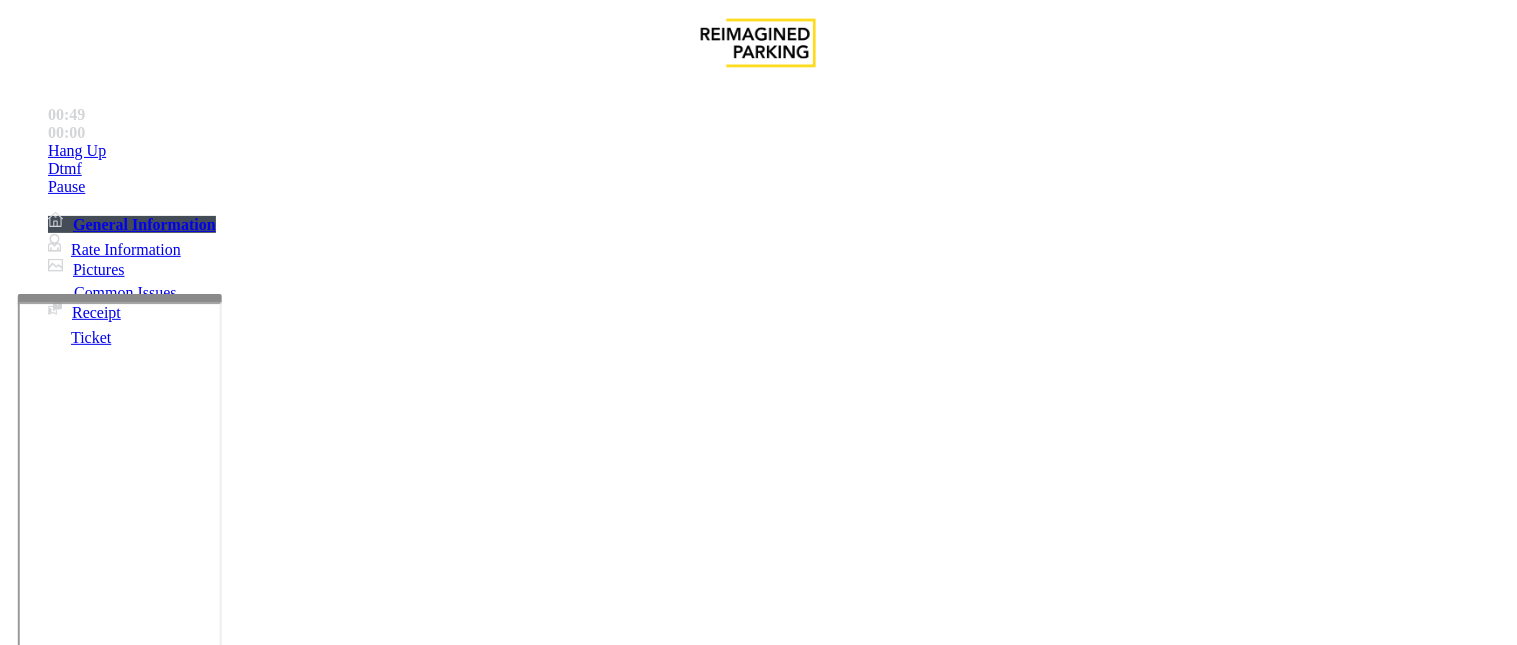 click at bounding box center [96, 1374] 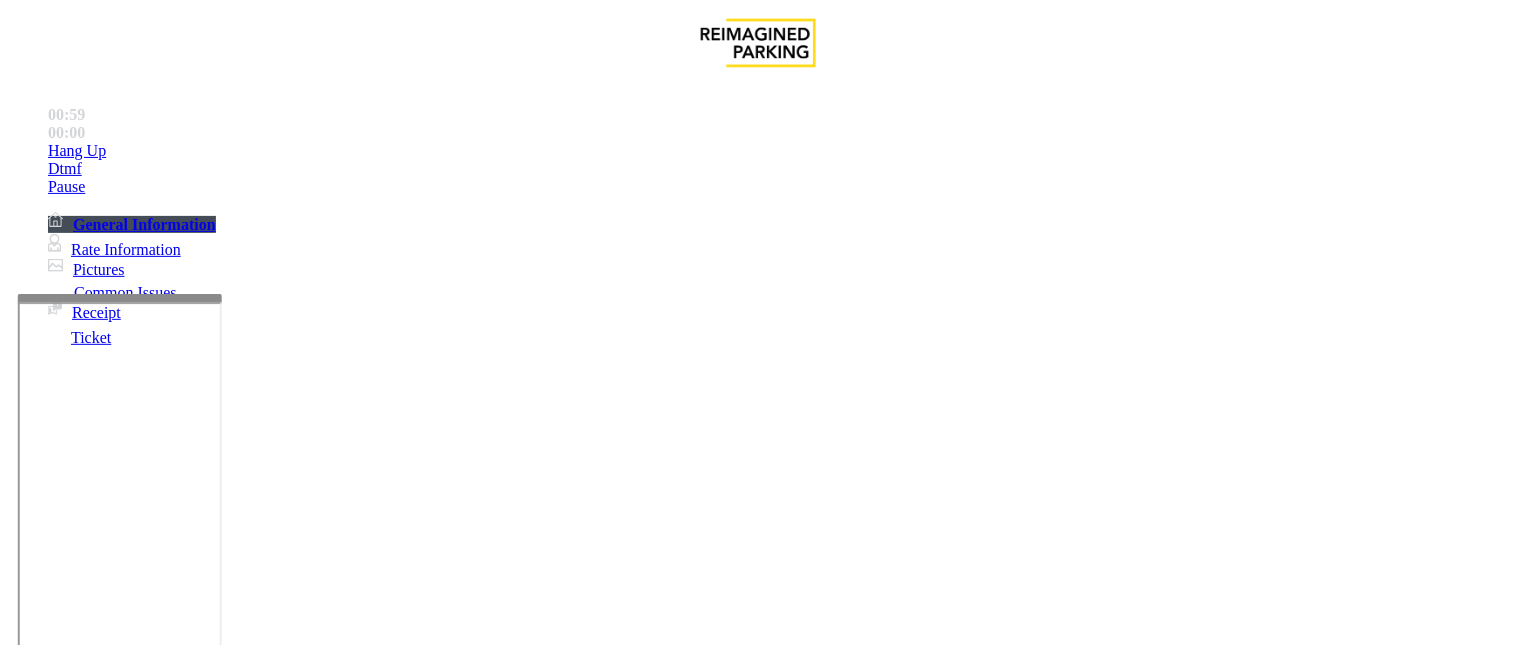 type on "**********" 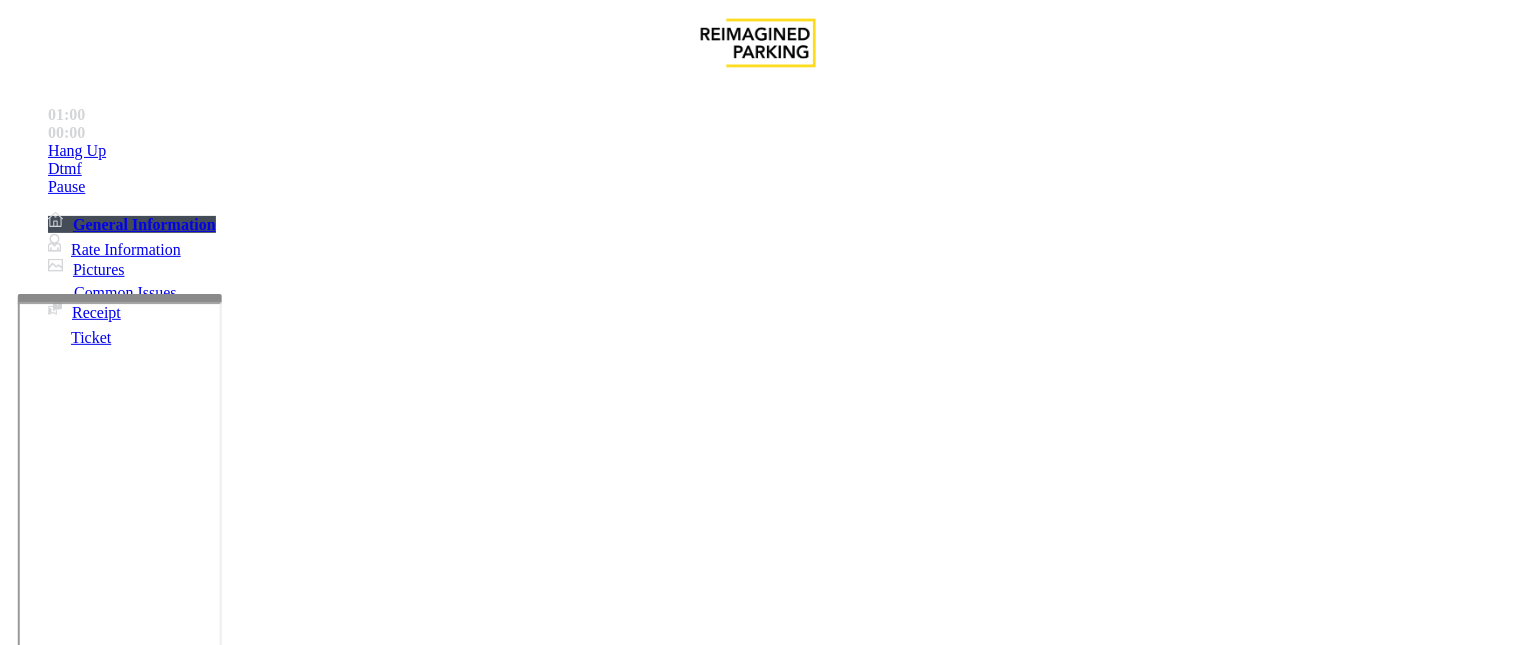 click at bounding box center (96, 1320) 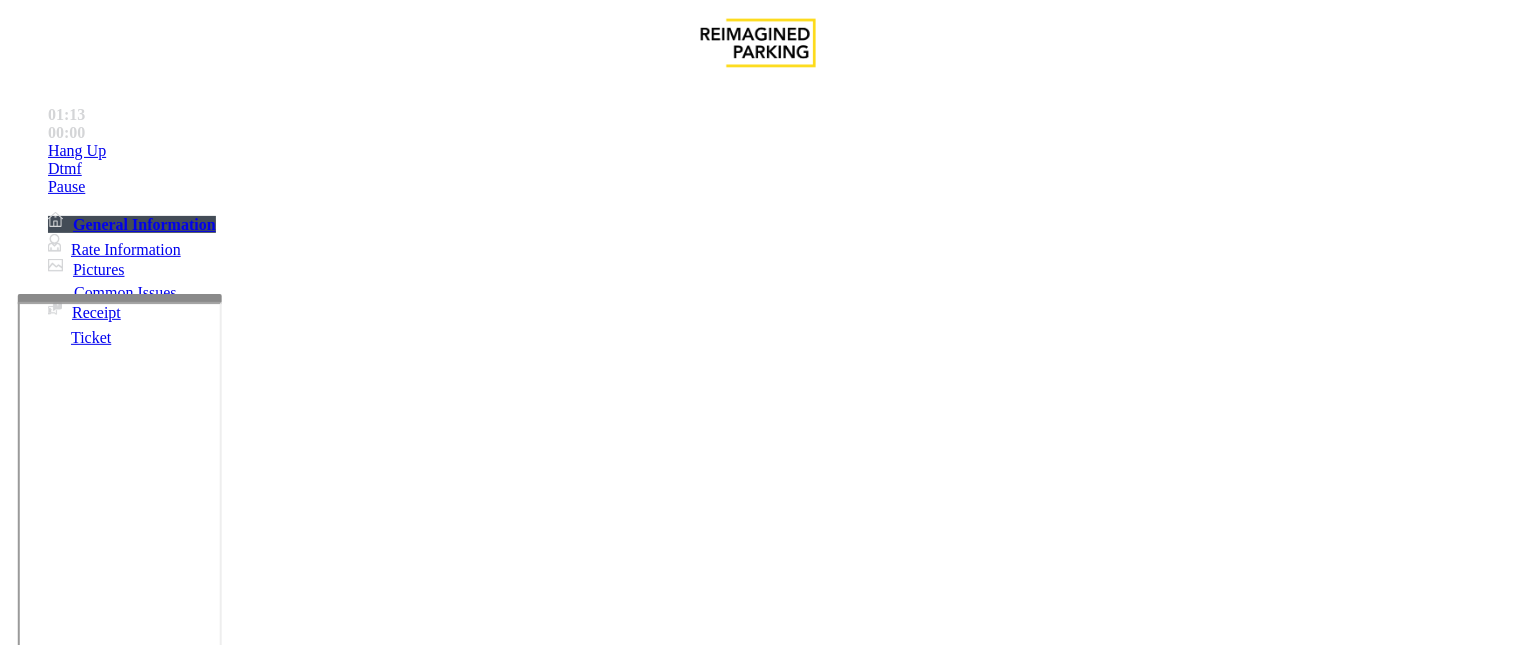 type on "**********" 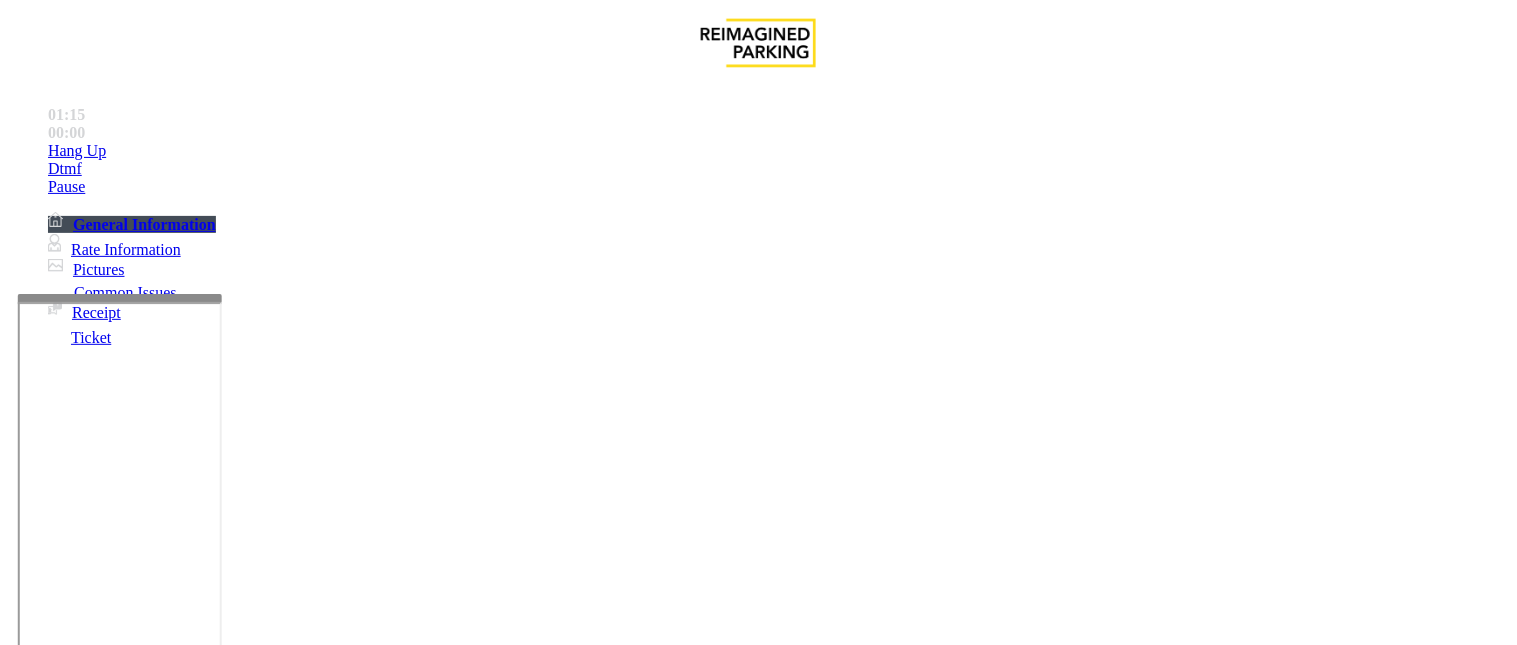drag, startPoint x: 992, startPoint y: 543, endPoint x: 873, endPoint y: 555, distance: 119.60351 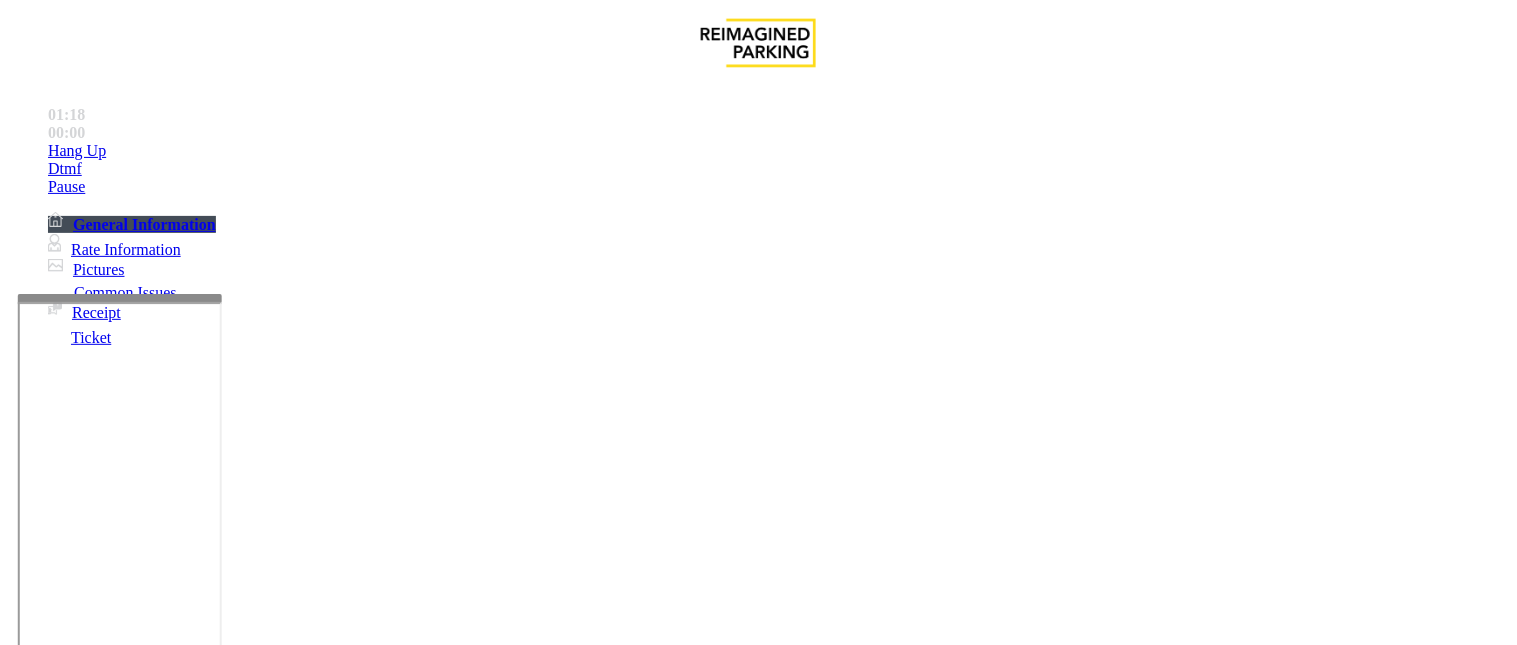 scroll, scrollTop: 290, scrollLeft: 0, axis: vertical 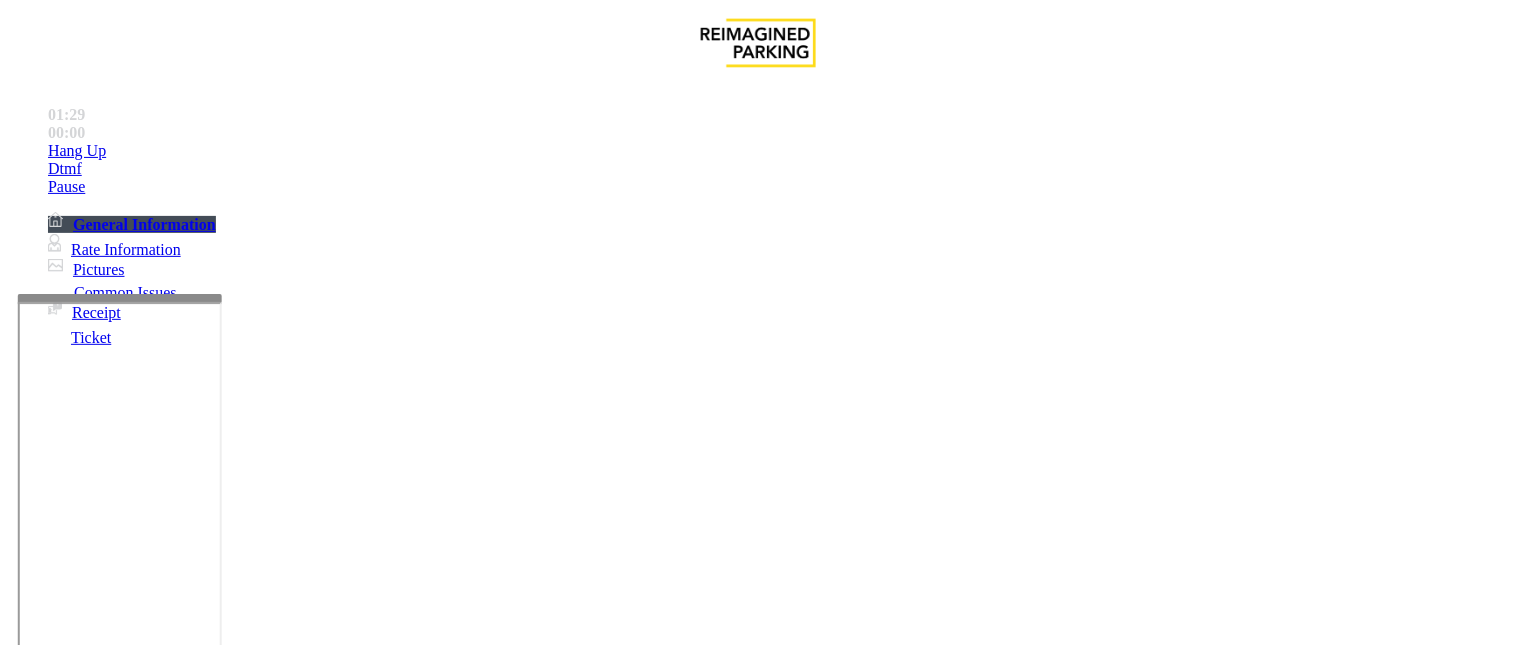 click at bounding box center [246, 1600] 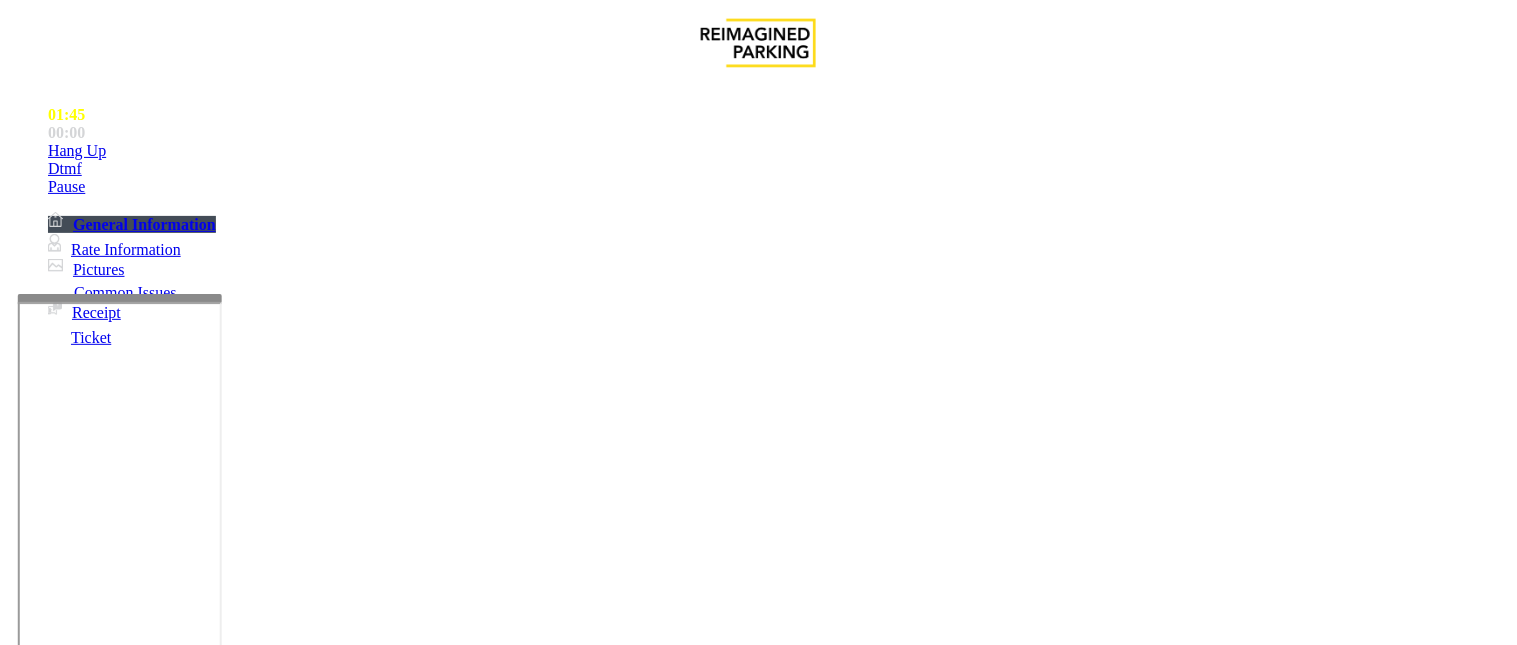 scroll, scrollTop: 14, scrollLeft: 0, axis: vertical 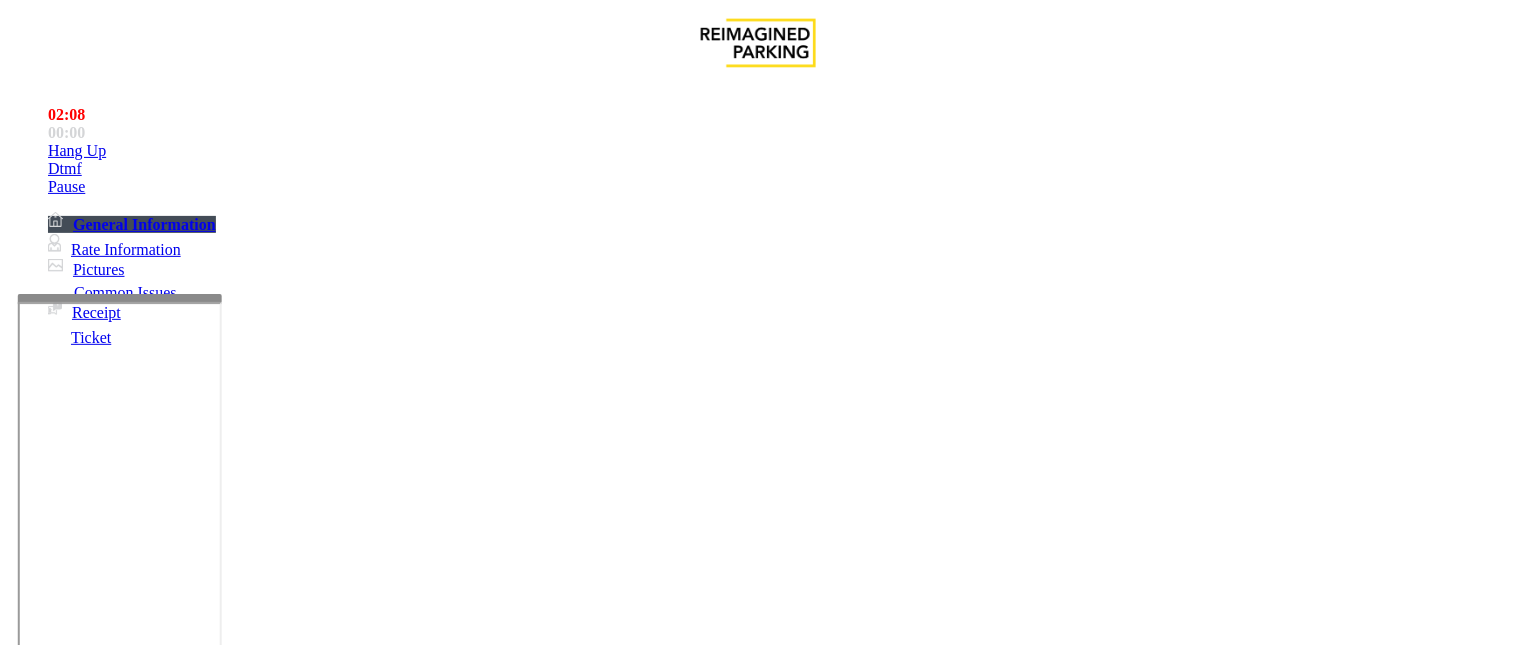 type on "**********" 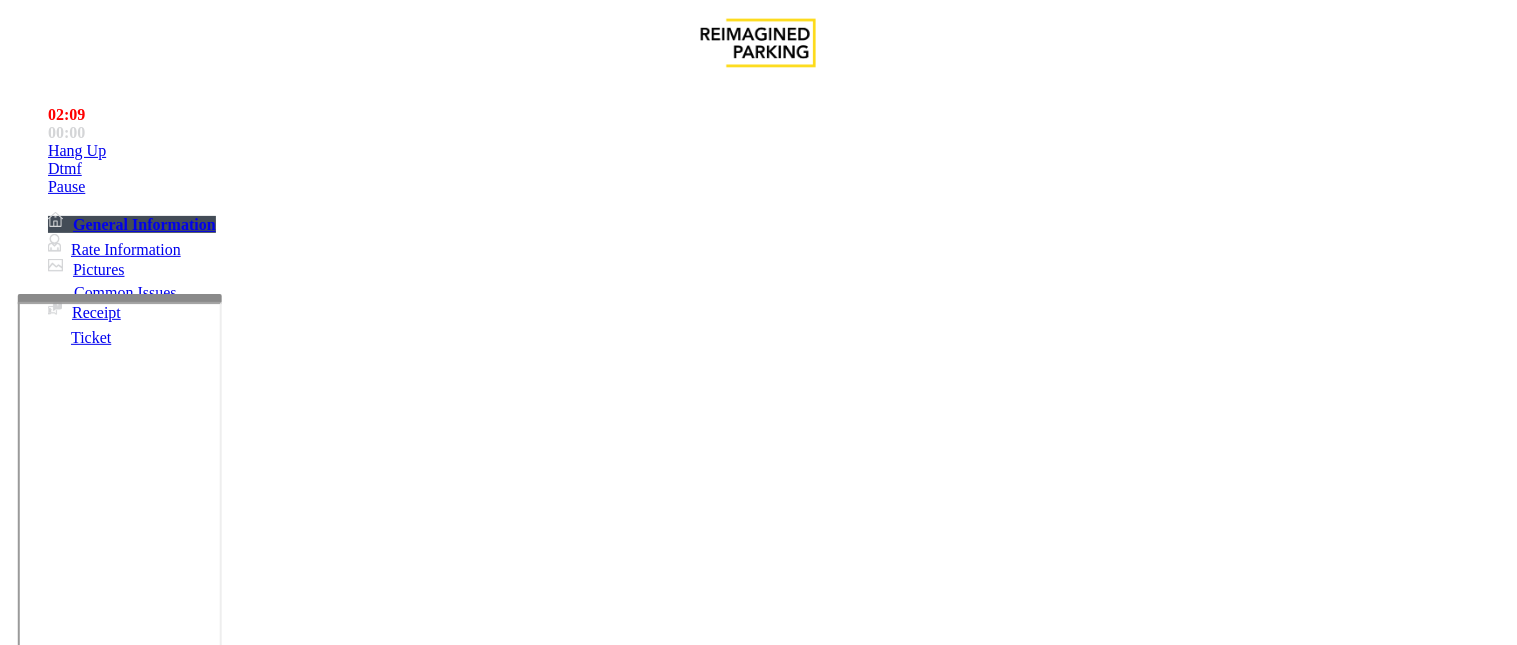 drag, startPoint x: 976, startPoint y: 550, endPoint x: 846, endPoint y: 555, distance: 130.09612 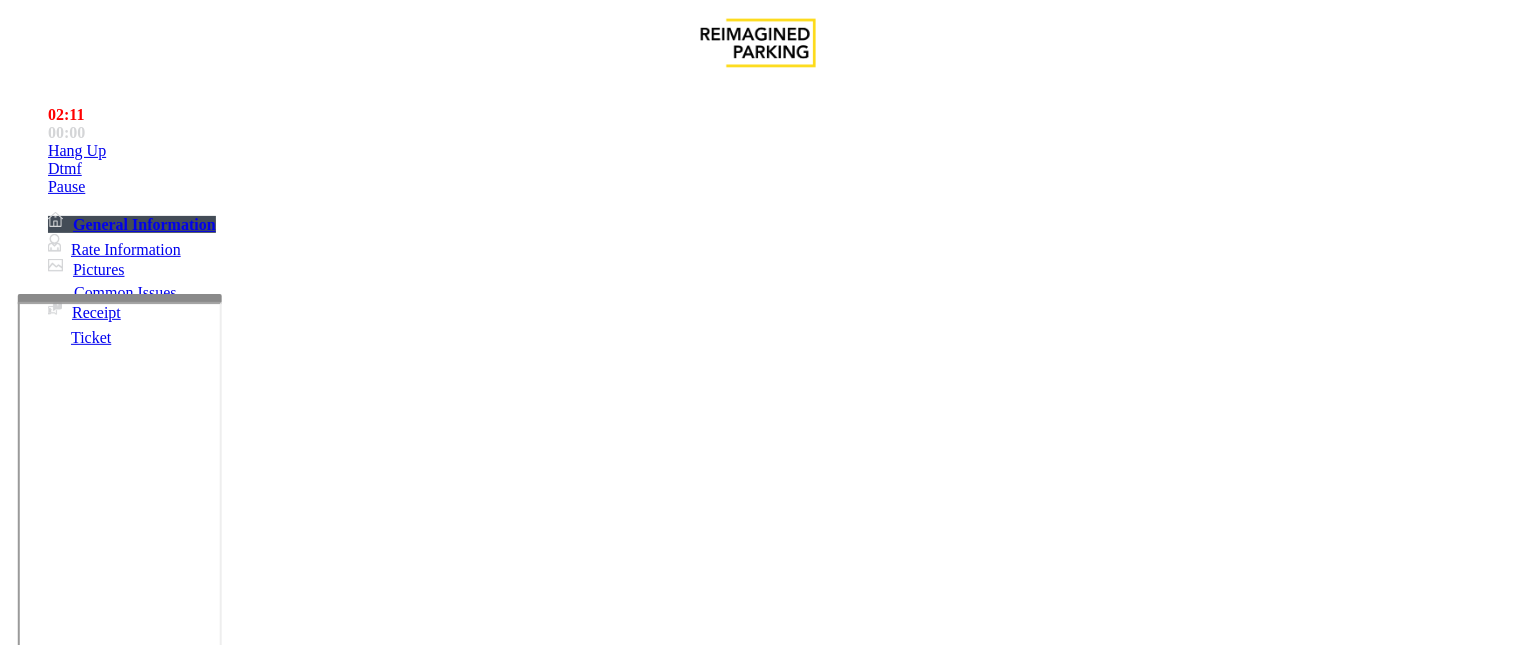 click on "[FIRST] [LAST]" at bounding box center [72, 3781] 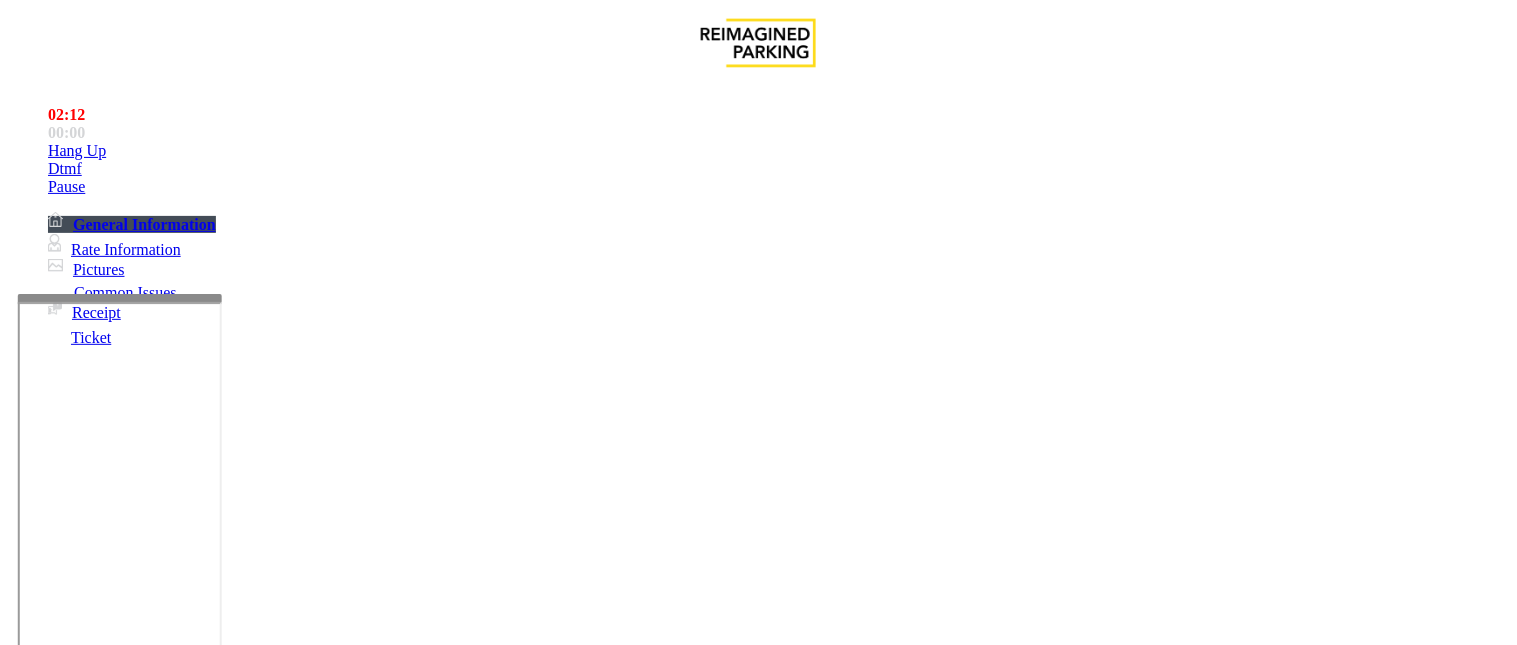 drag, startPoint x: 806, startPoint y: 548, endPoint x: 688, endPoint y: 553, distance: 118.10589 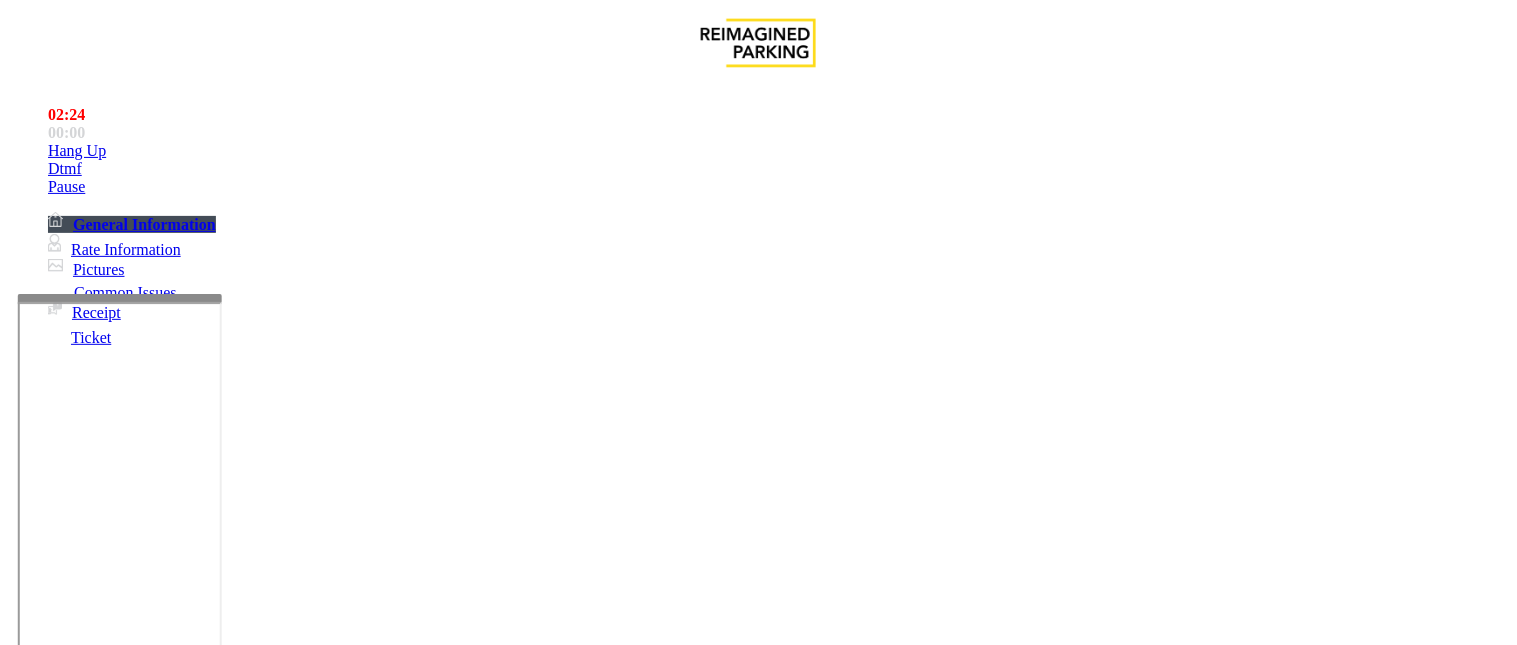 click on "**********" at bounding box center [96, 1320] 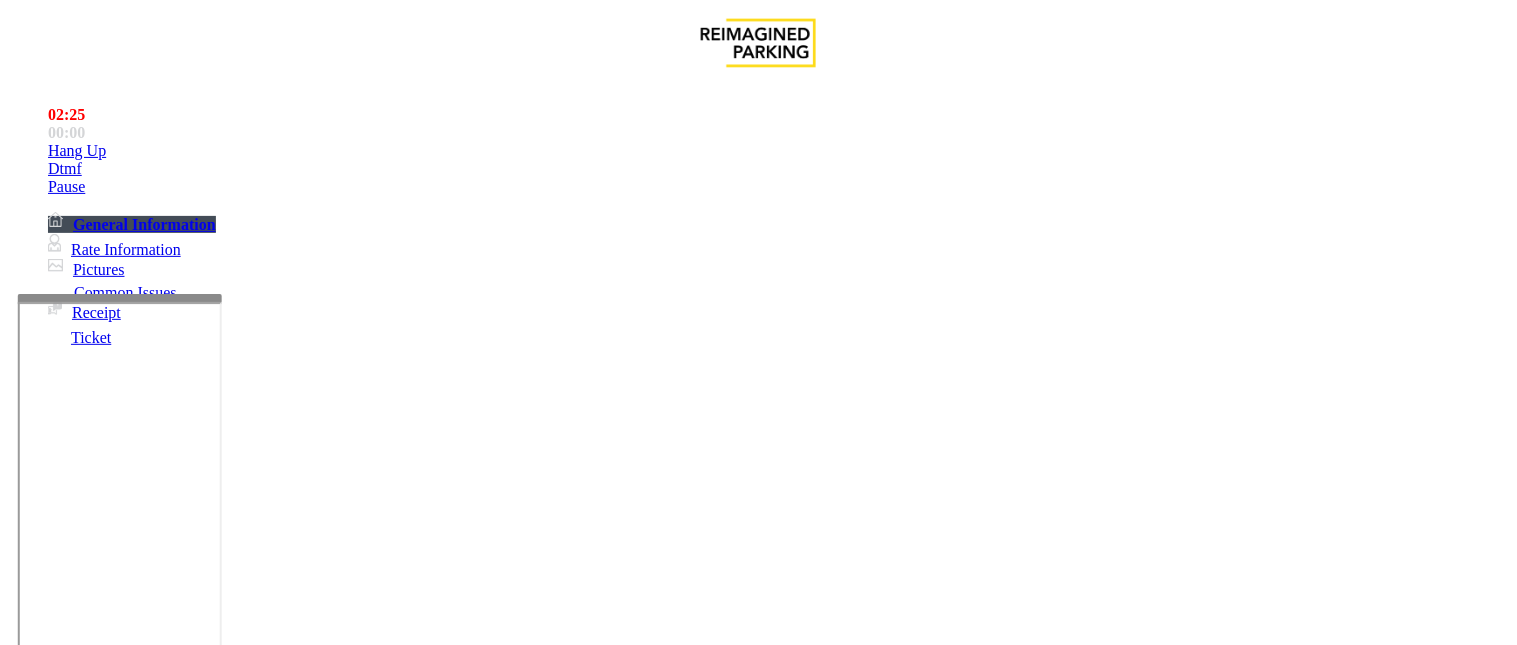 click on "**********" at bounding box center (96, 1320) 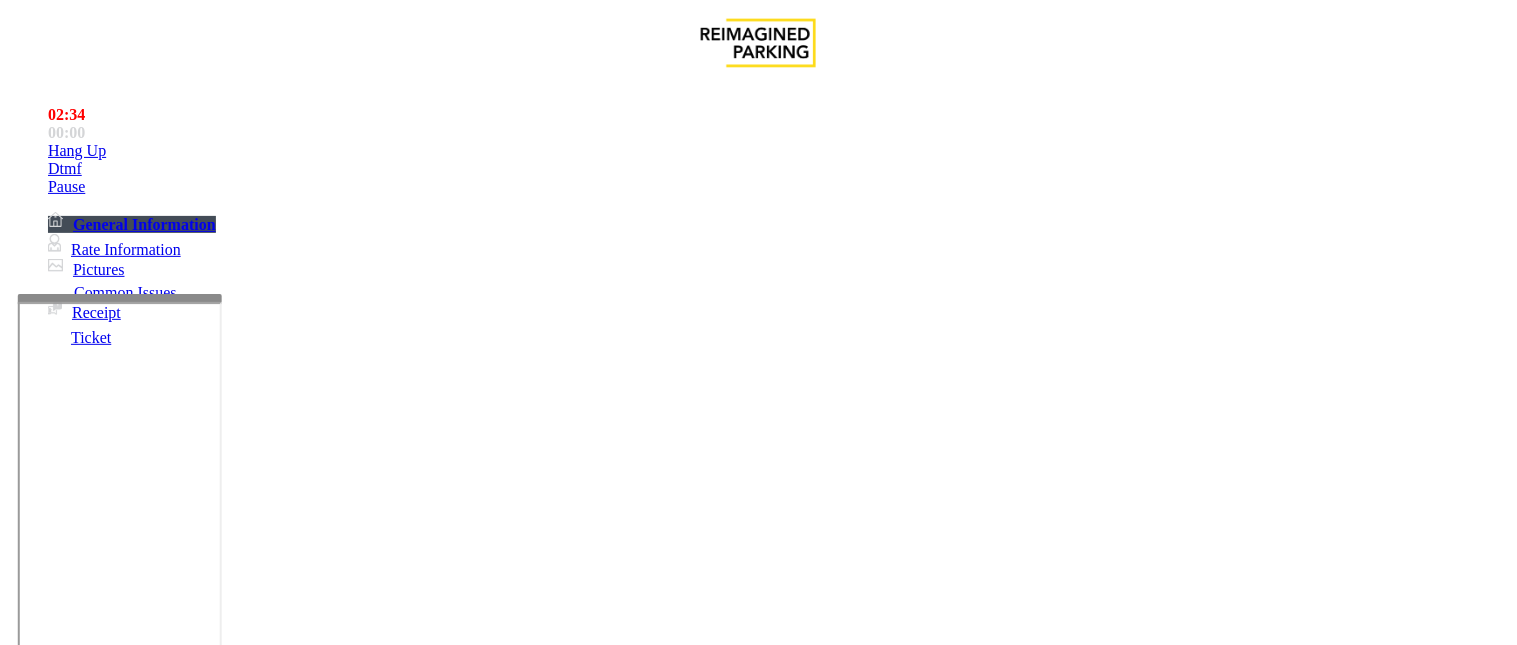 click at bounding box center [96, 1347] 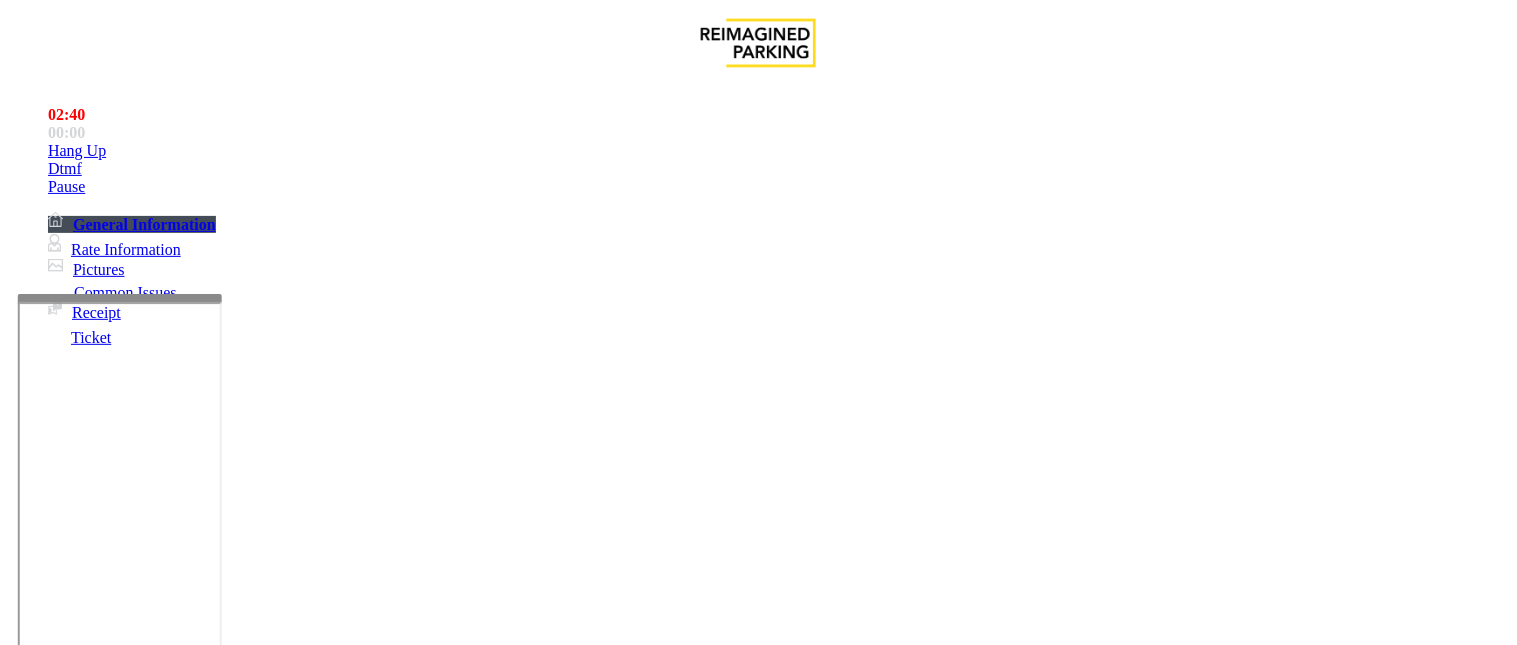 scroll, scrollTop: 112, scrollLeft: 0, axis: vertical 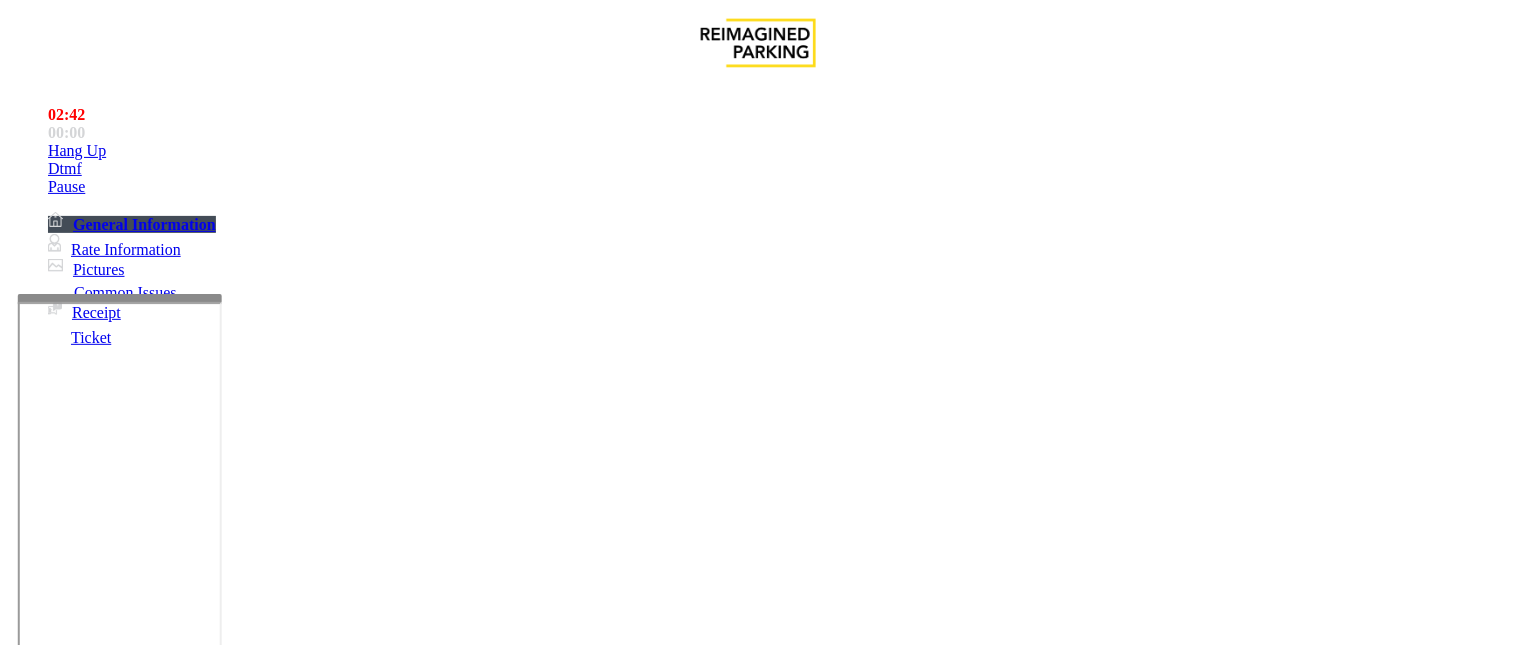 click on "**********" at bounding box center (96, 1320) 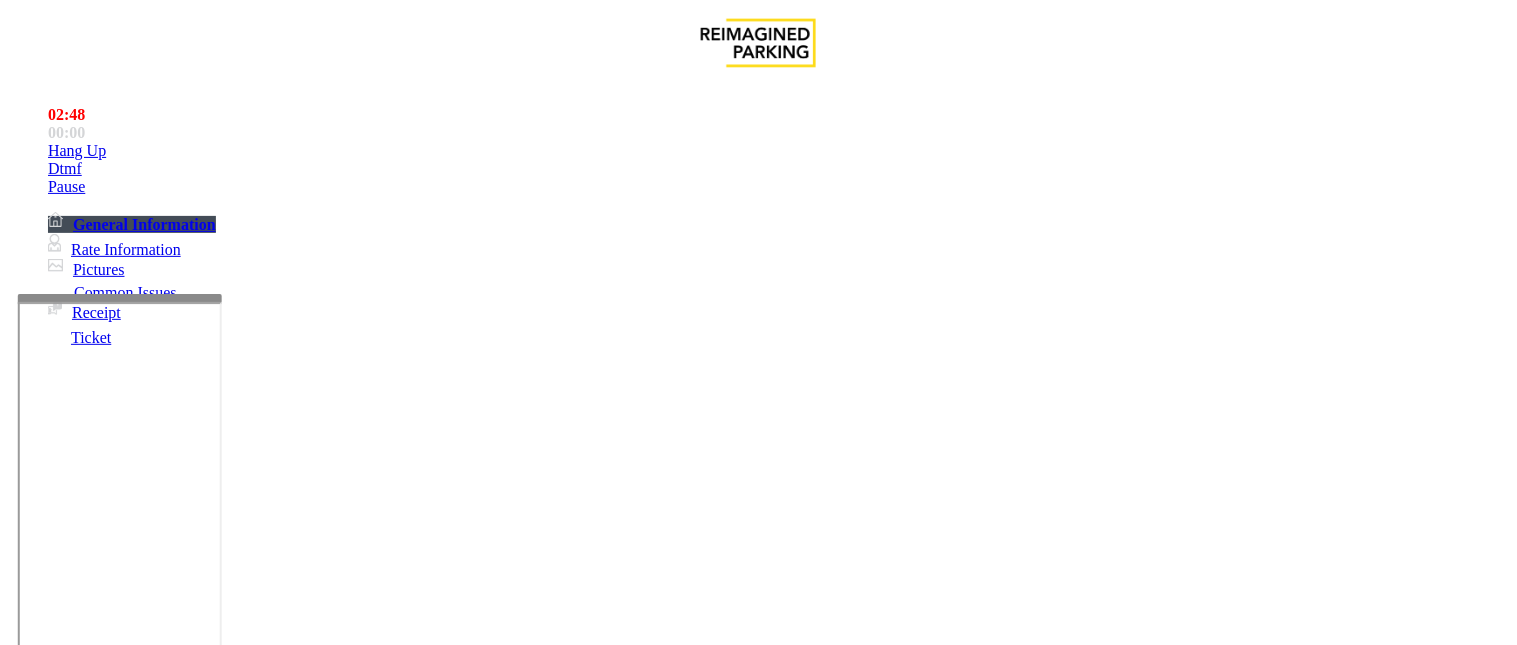 scroll, scrollTop: 1, scrollLeft: 0, axis: vertical 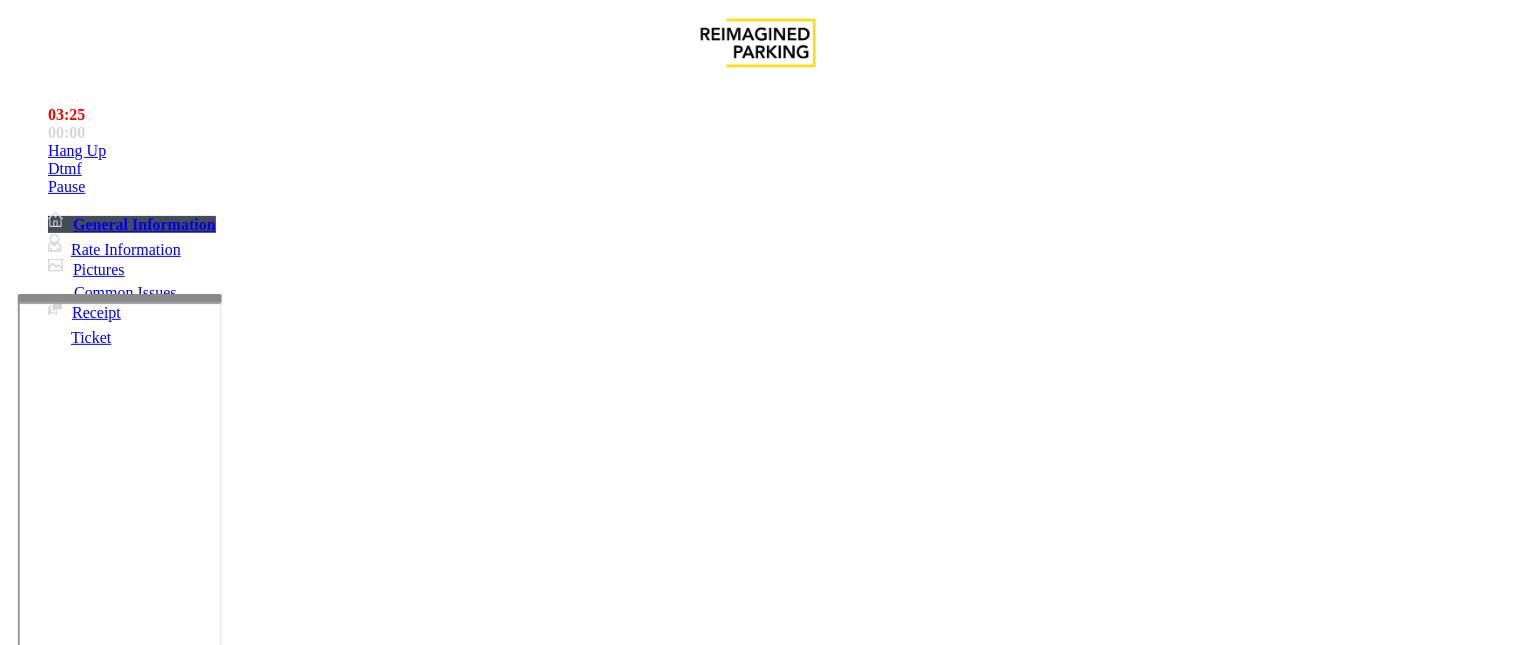 type on "**********" 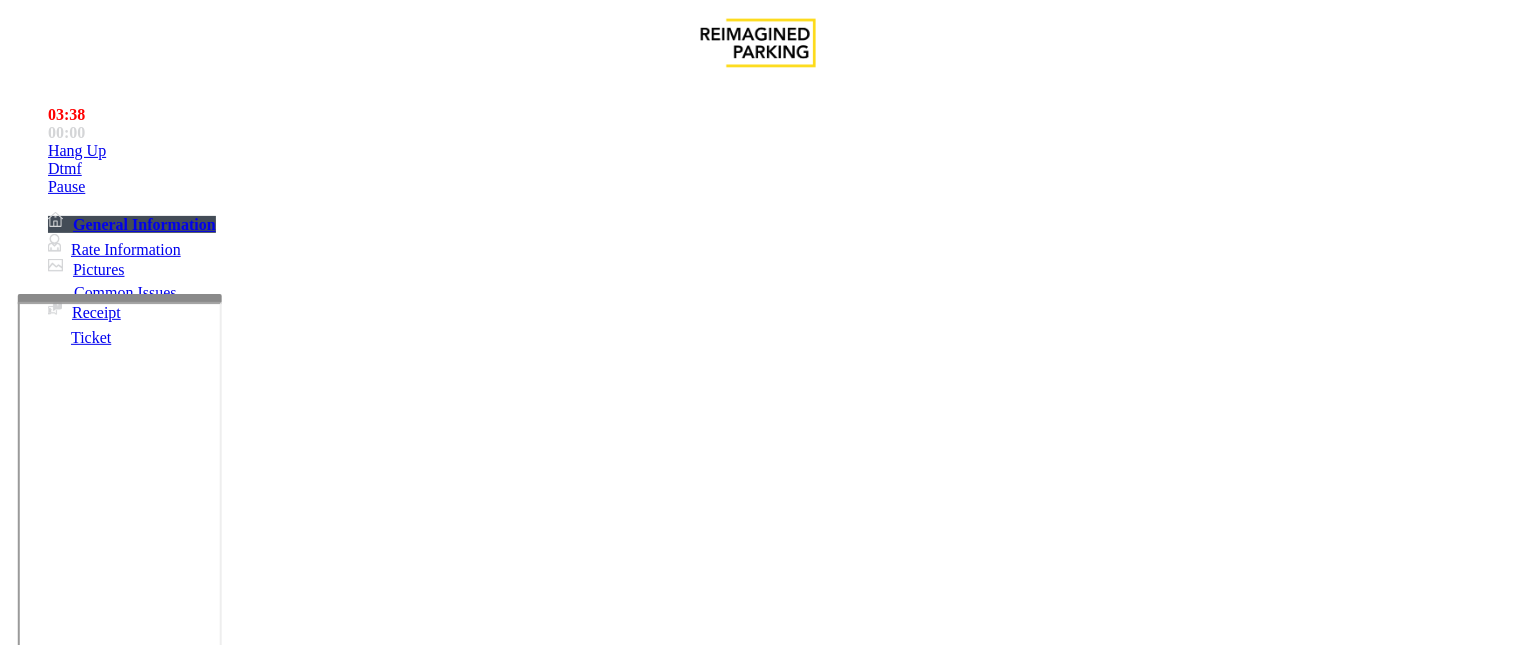 click on "**********" at bounding box center [96, 1320] 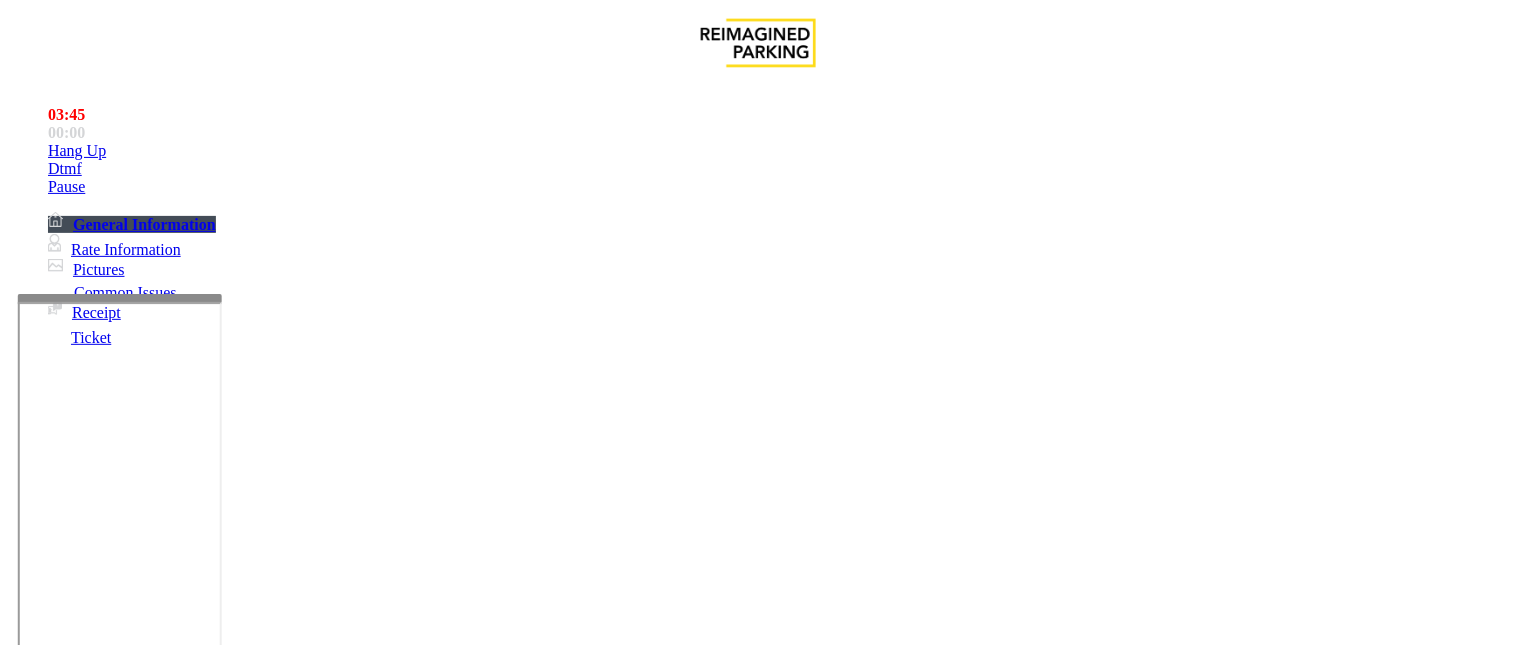click on "**********" at bounding box center (96, 1320) 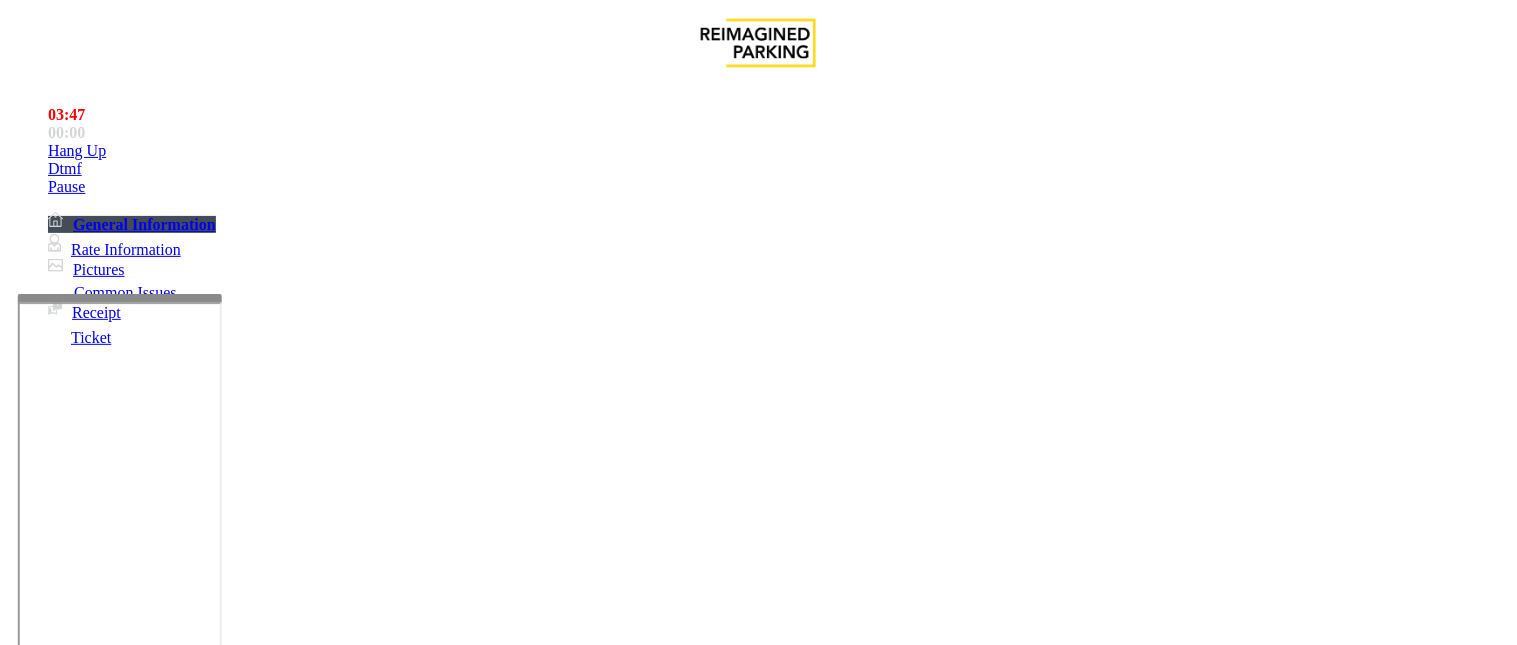 scroll, scrollTop: 623, scrollLeft: 0, axis: vertical 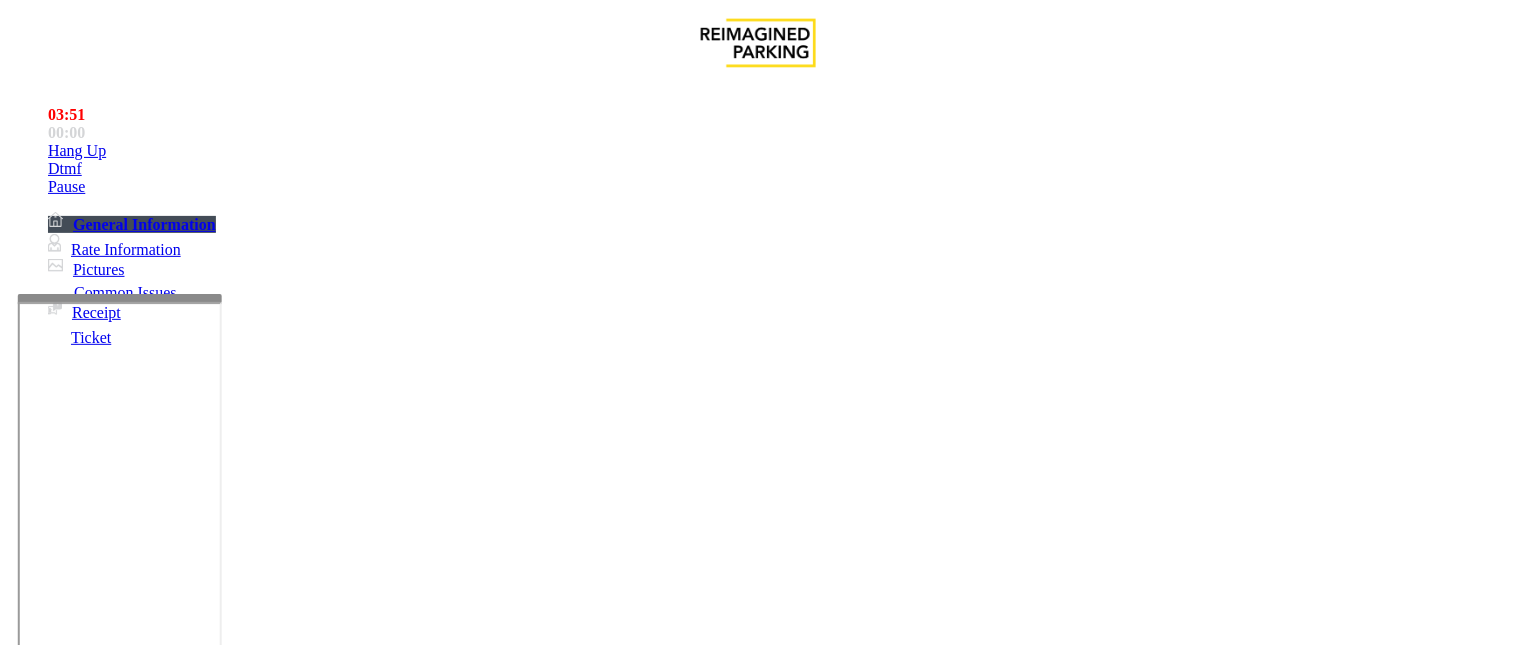 click on "**********" at bounding box center (96, 1320) 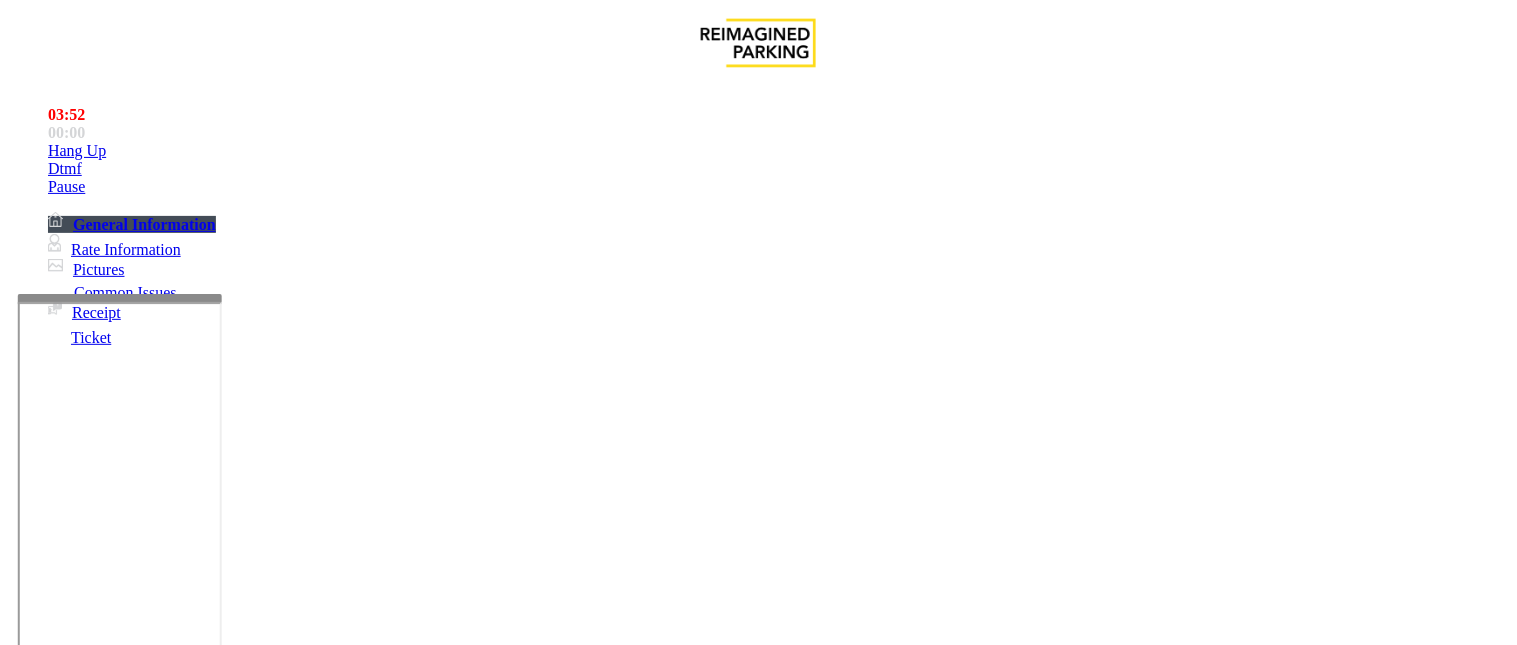 click on "**********" at bounding box center (96, 1320) 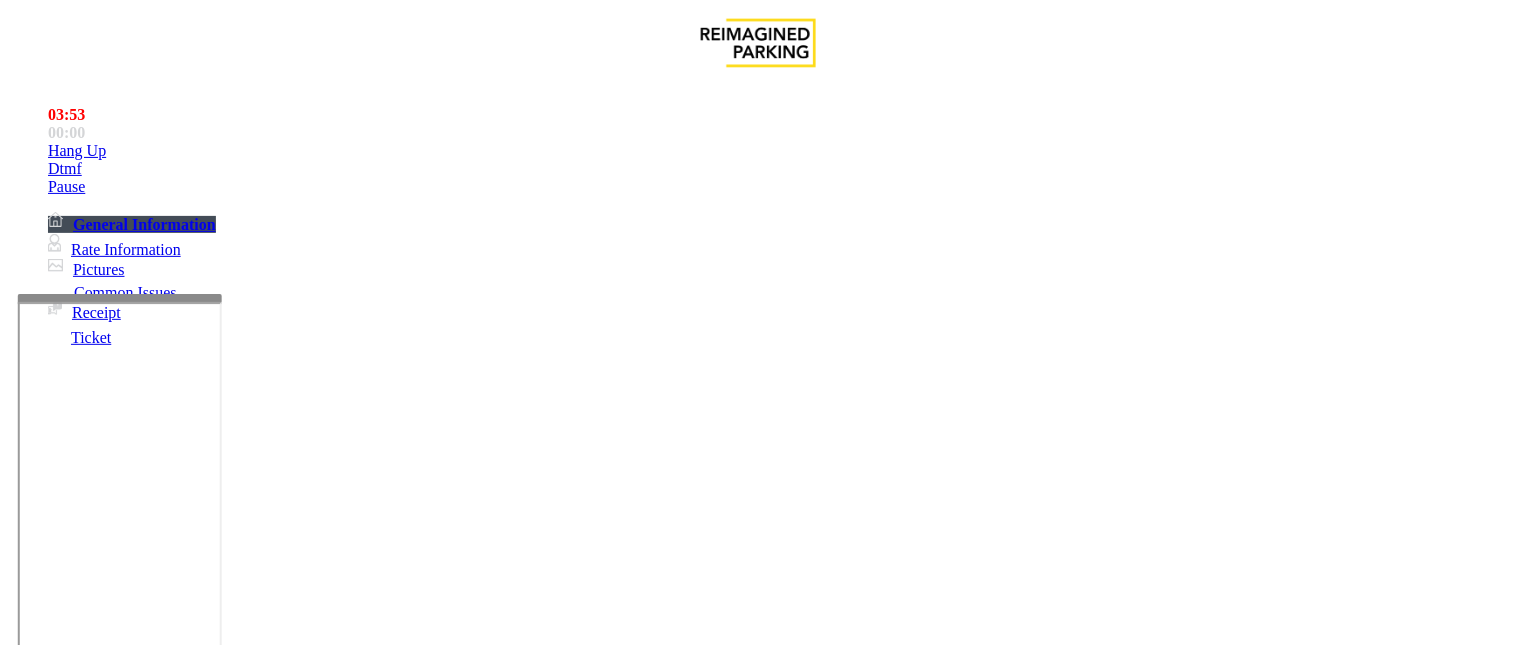 click on "**********" at bounding box center (96, 1320) 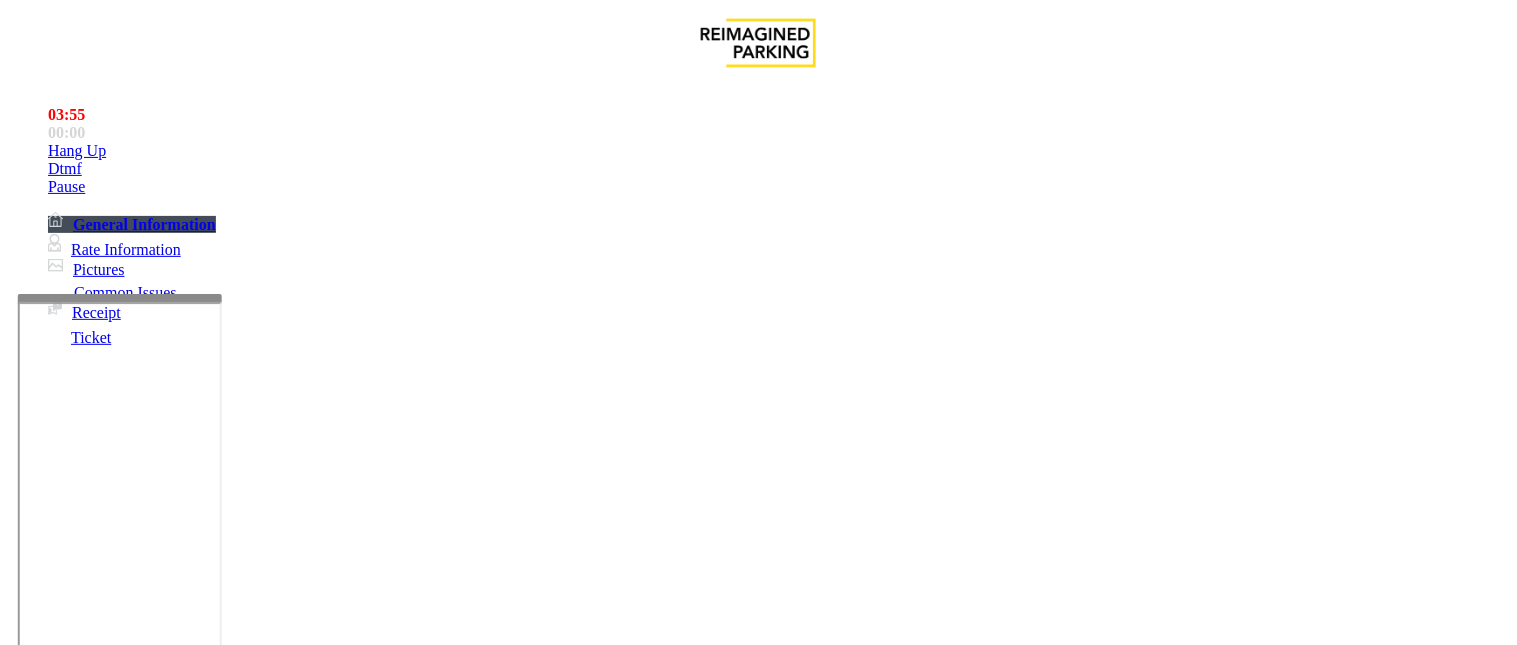 click on "**********" at bounding box center (96, 1320) 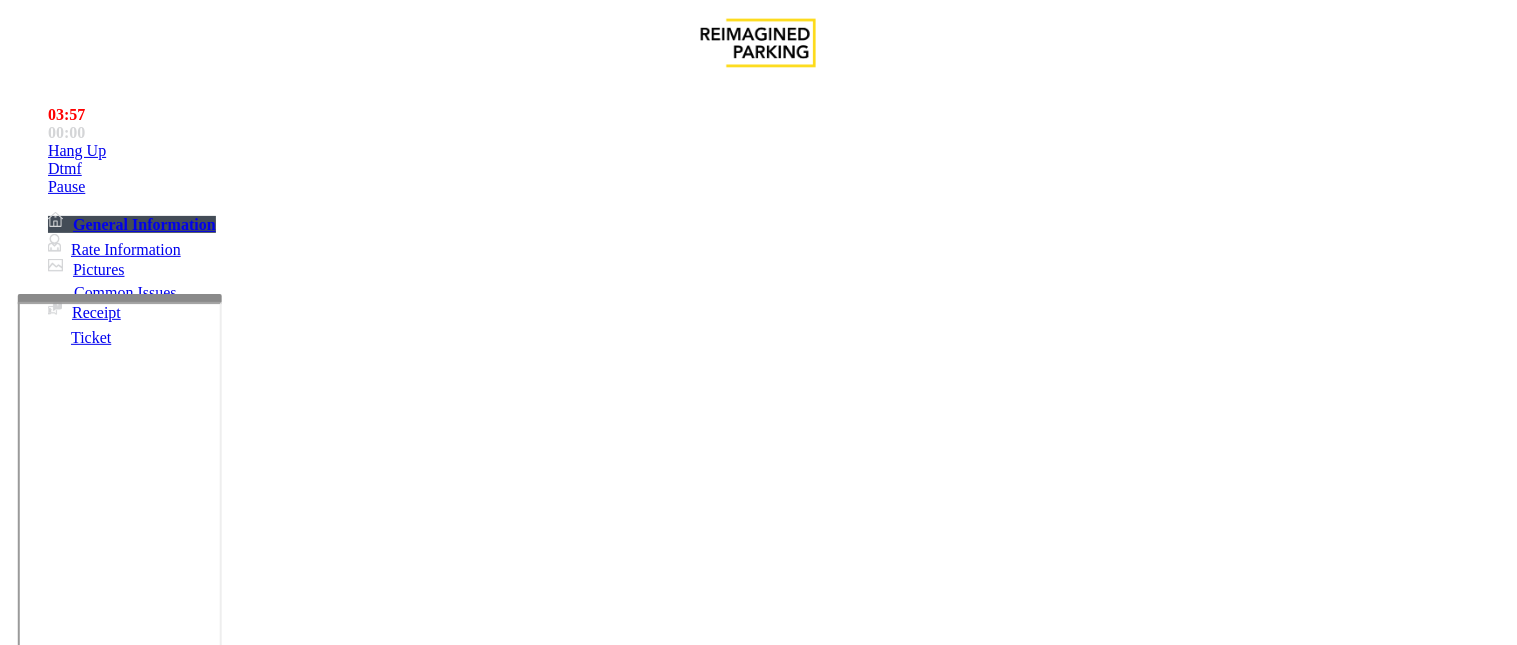click on "**********" at bounding box center (758, 1516) 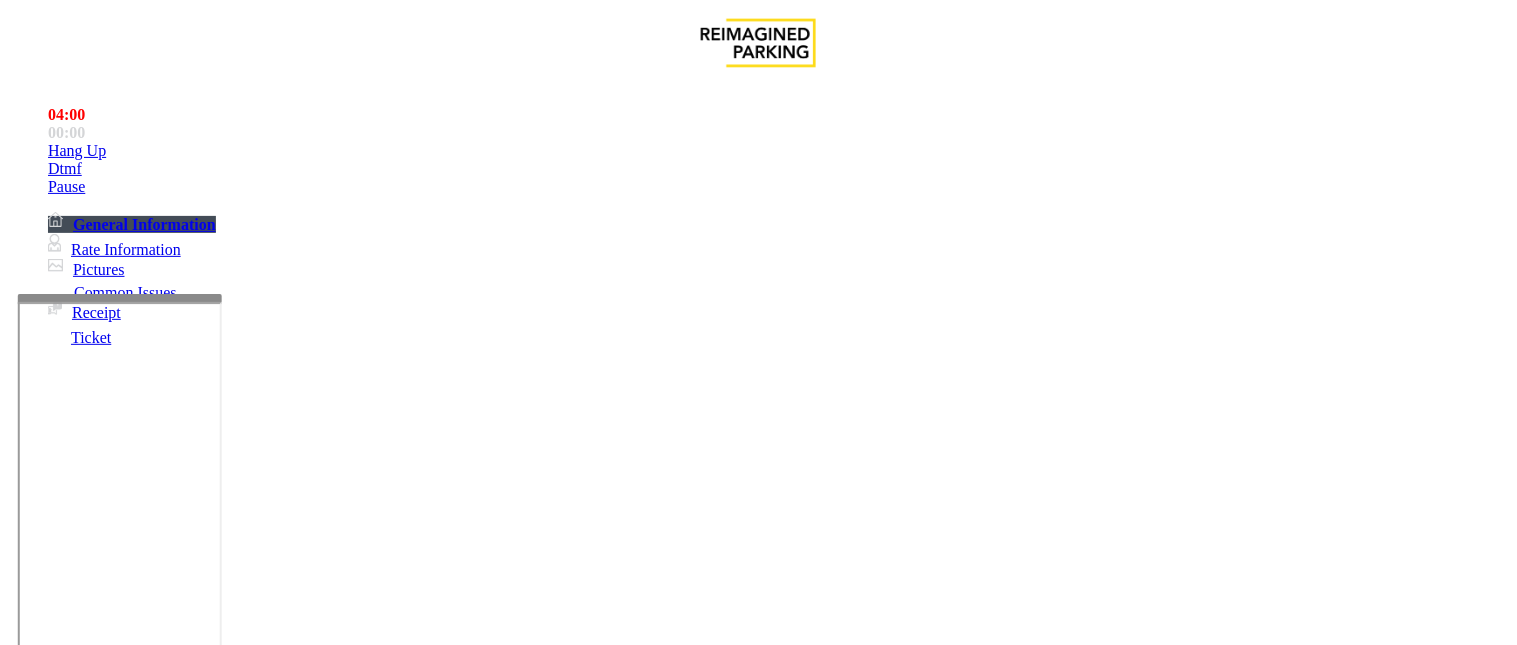 scroll, scrollTop: 512, scrollLeft: 0, axis: vertical 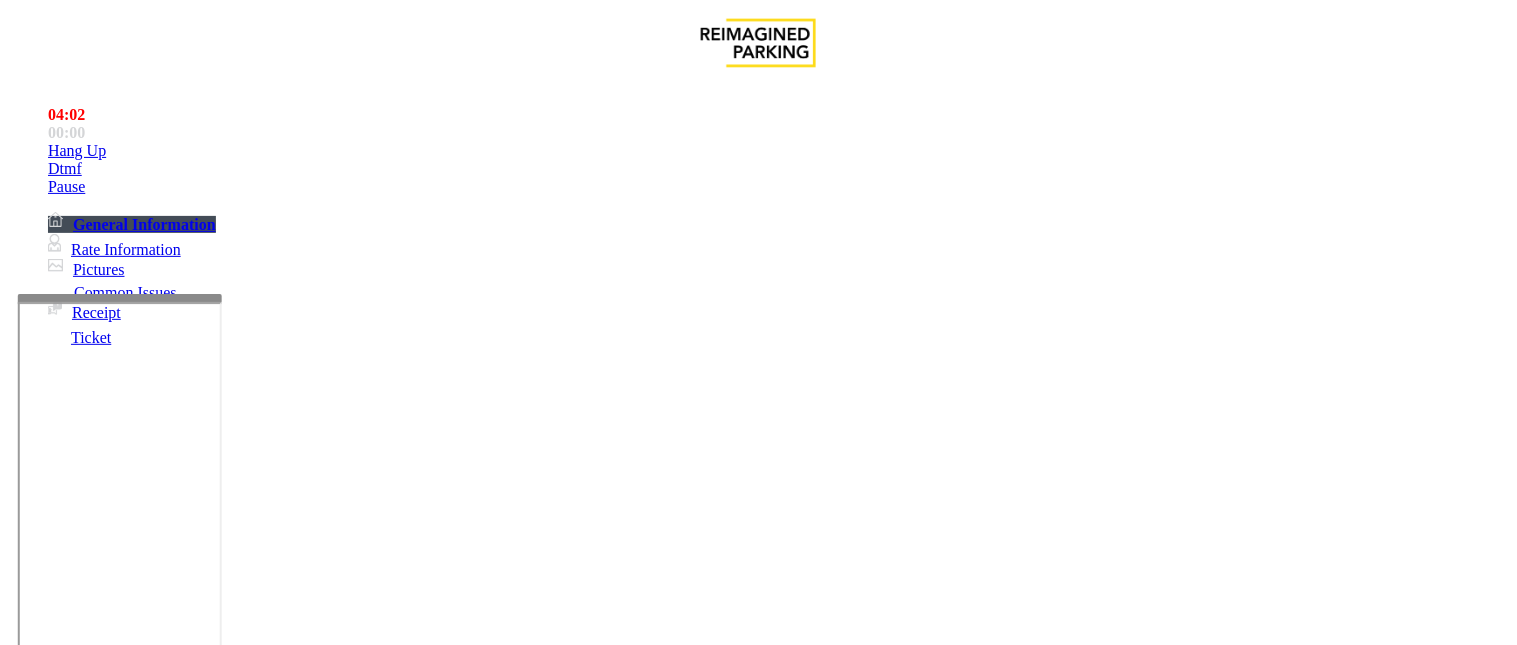 click on "**********" at bounding box center (96, 1320) 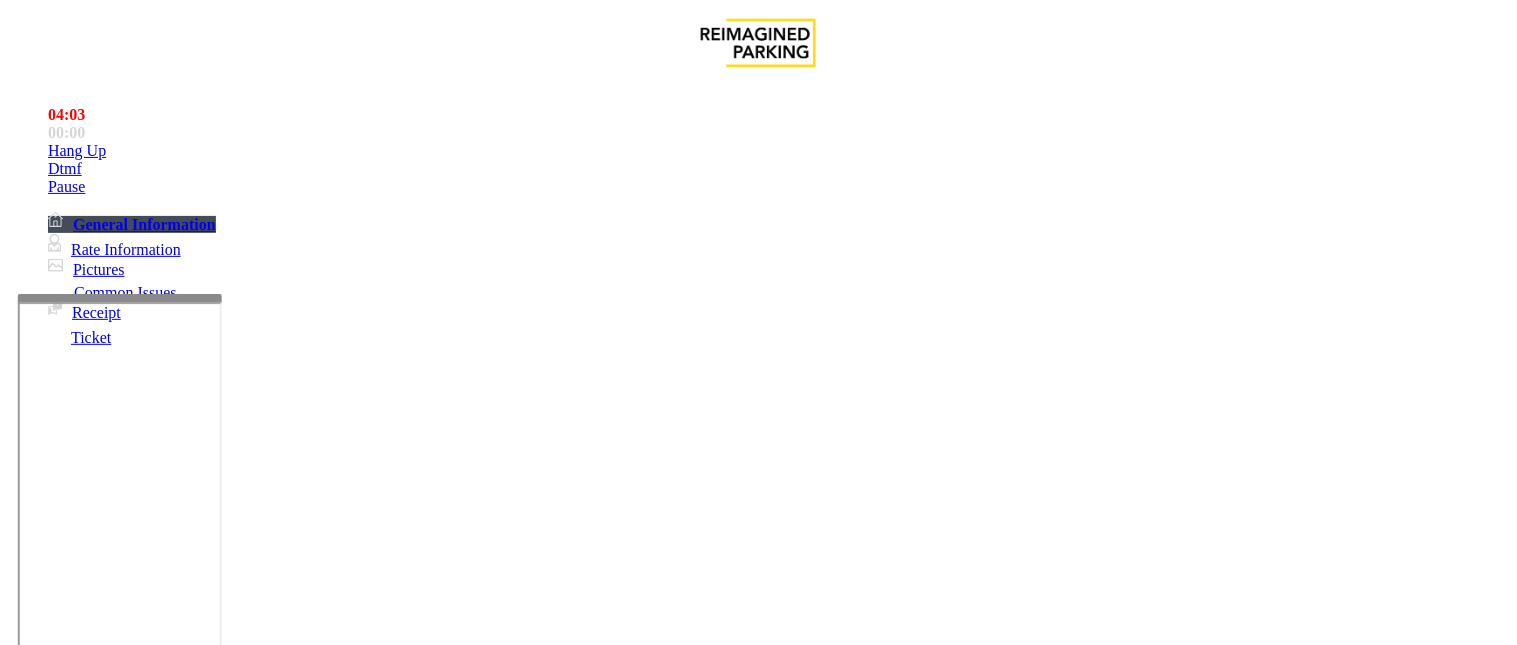 click on "**********" at bounding box center (96, 1320) 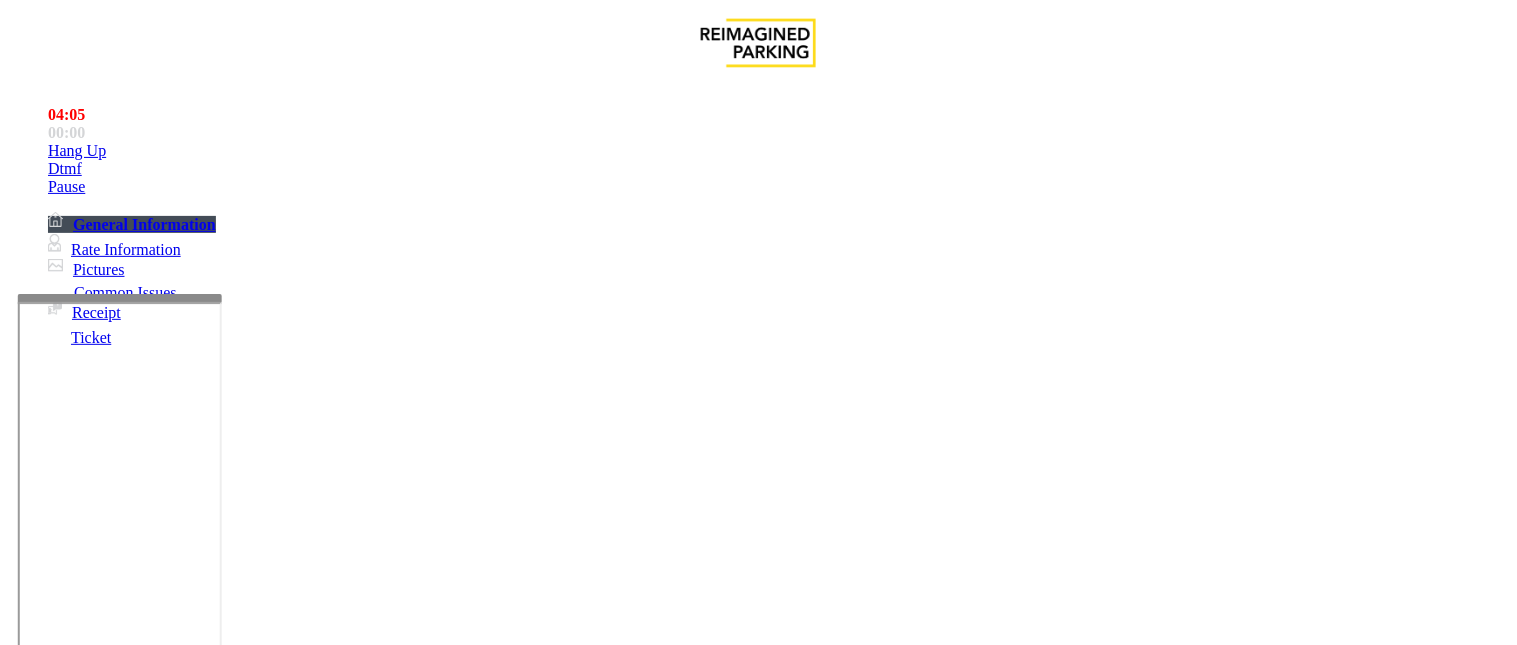 drag, startPoint x: 443, startPoint y: 321, endPoint x: 284, endPoint y: 328, distance: 159.154 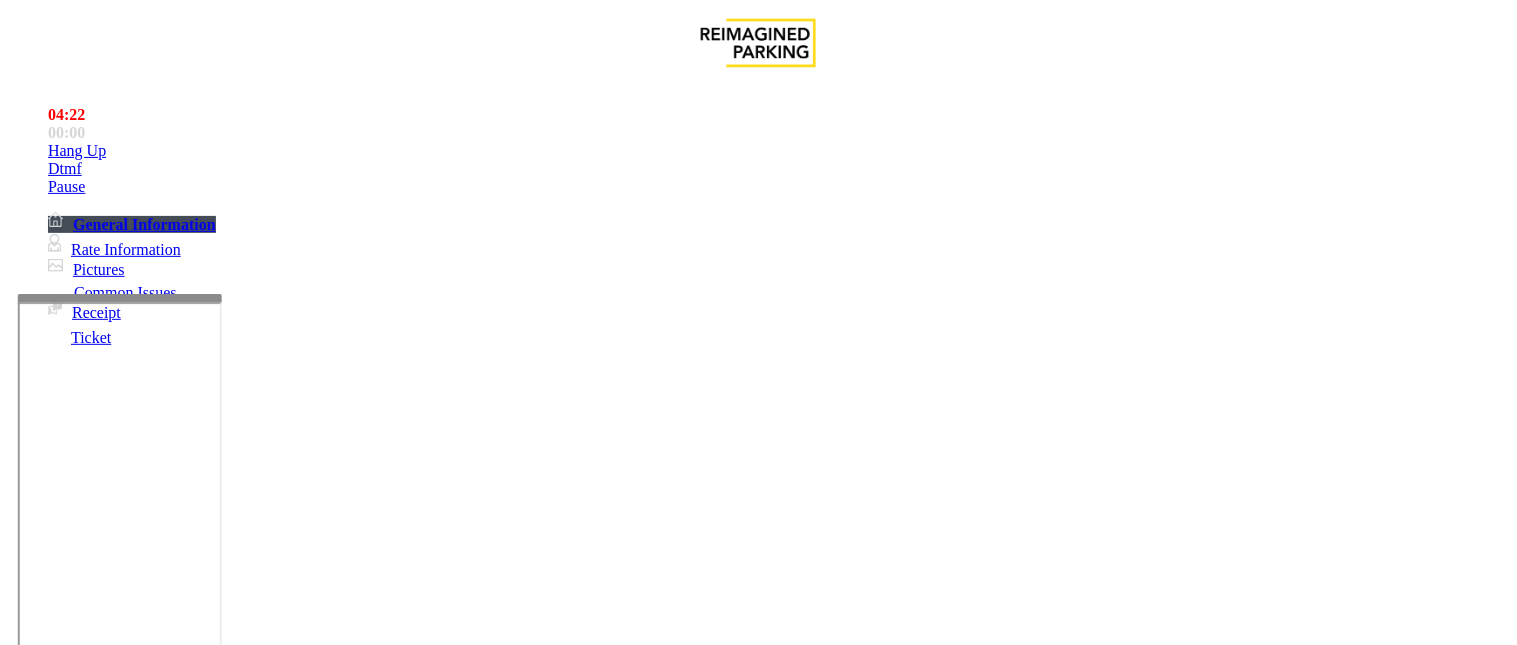 scroll, scrollTop: 223, scrollLeft: 0, axis: vertical 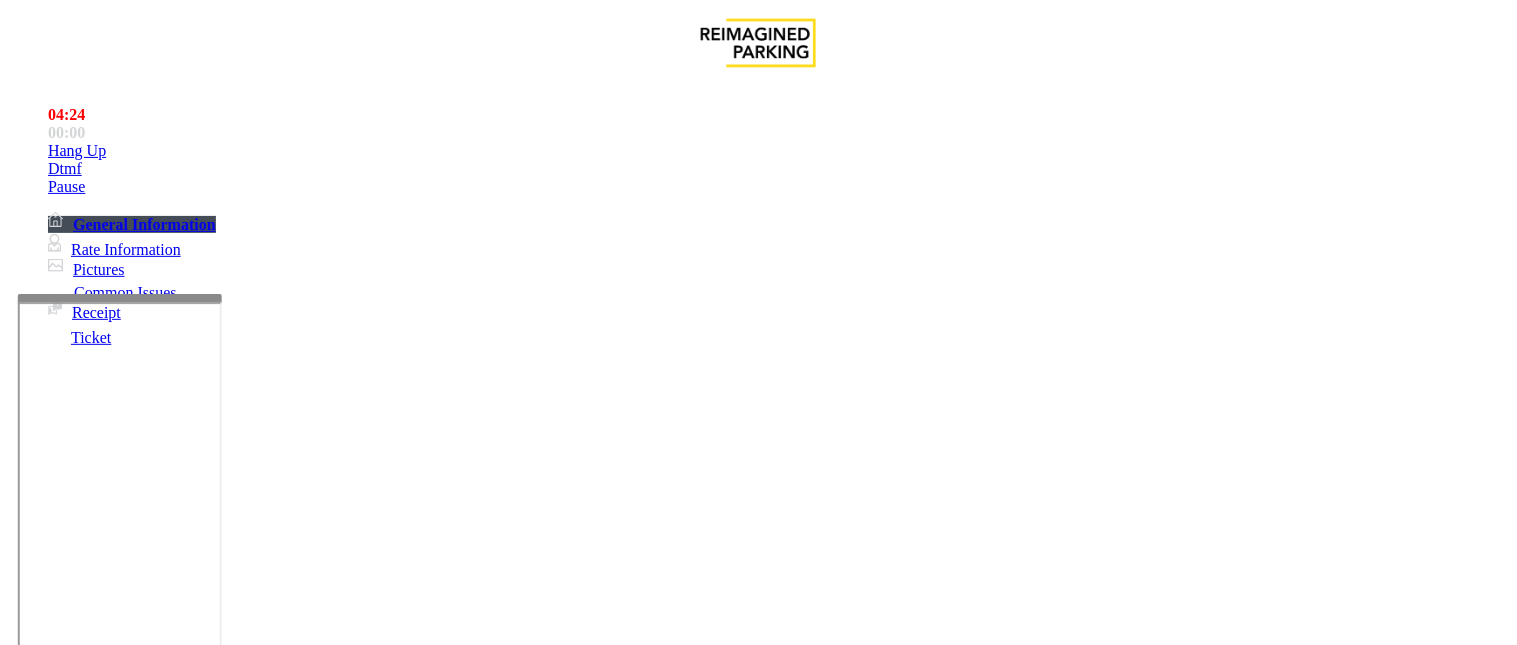 click at bounding box center [246, 1600] 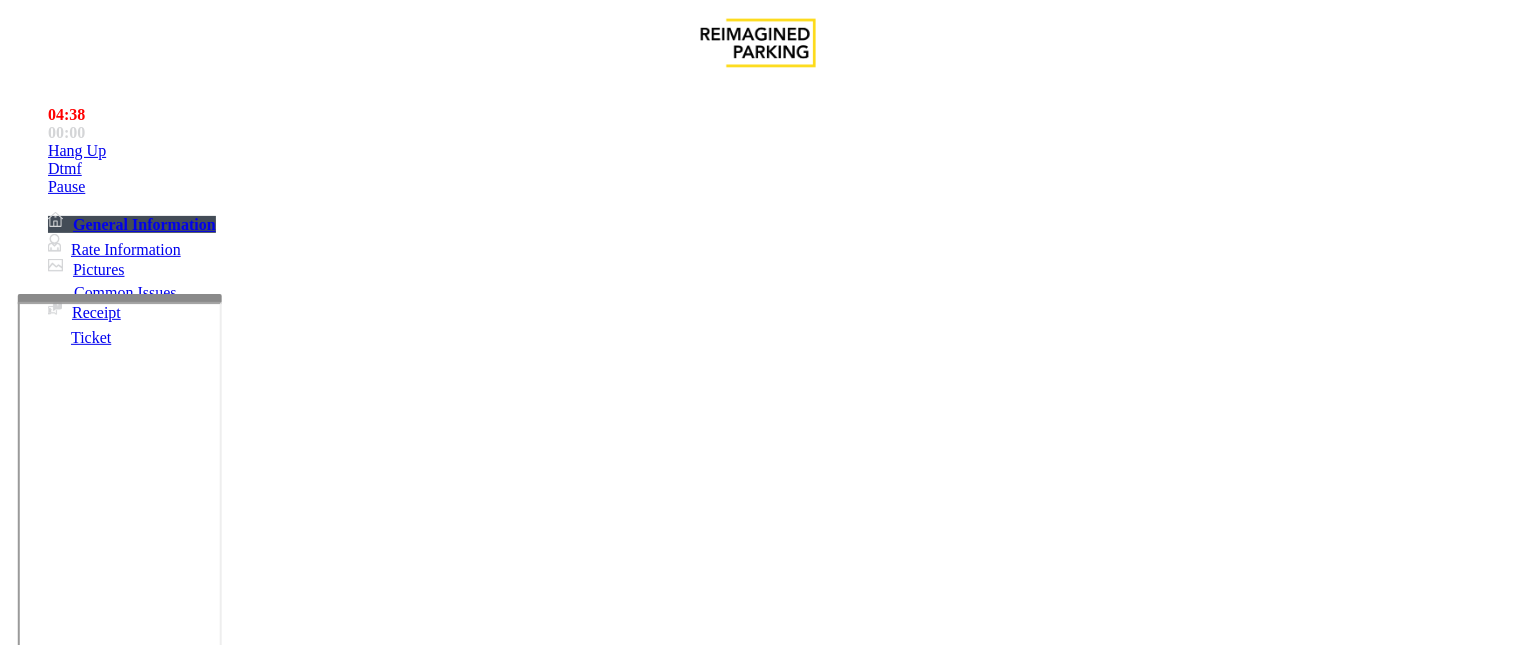 click at bounding box center [246, 1600] 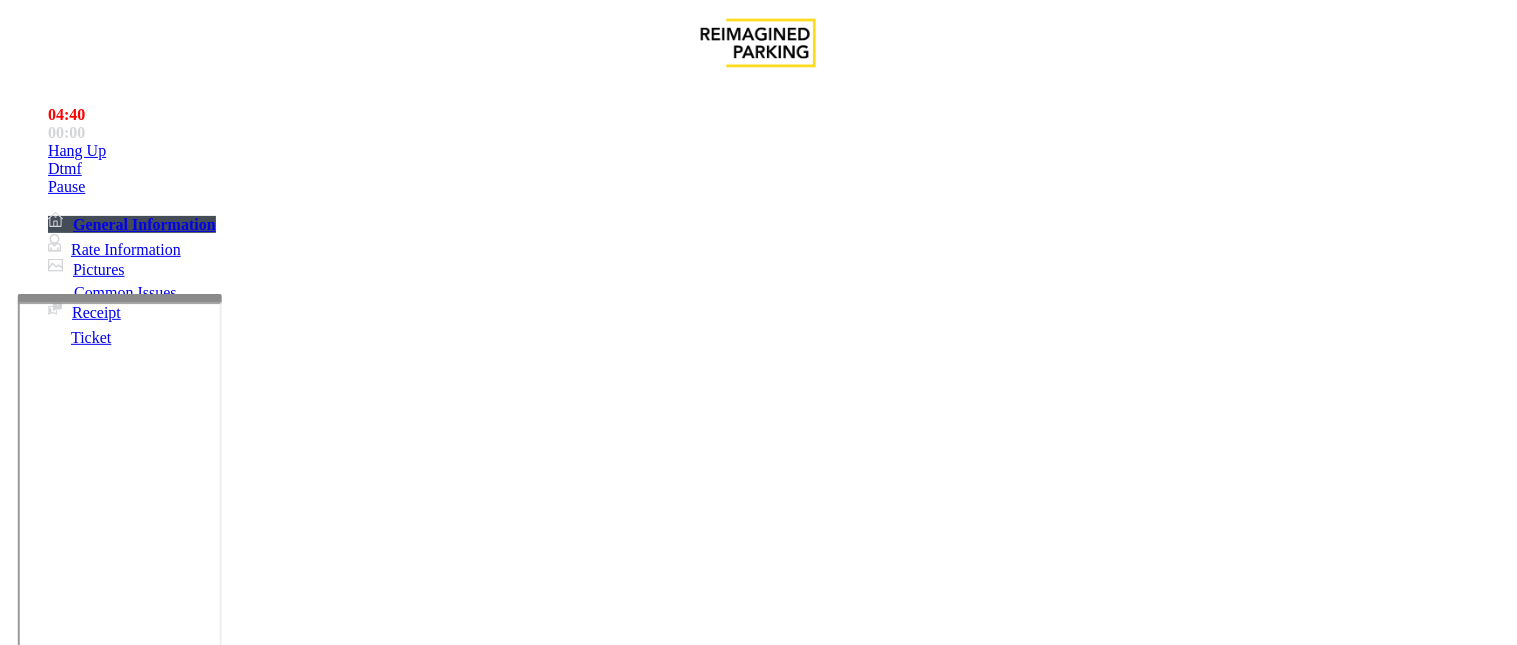 click at bounding box center [246, 1600] 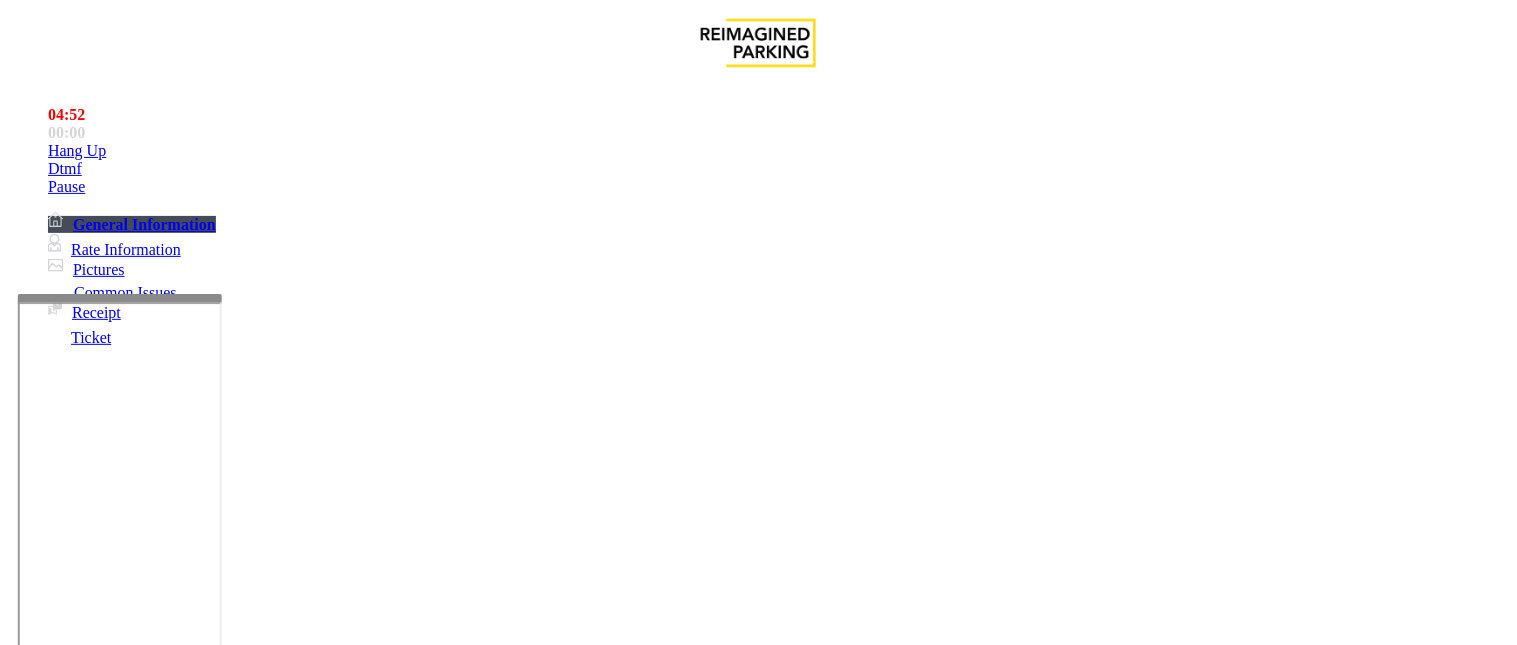 click at bounding box center [246, 1600] 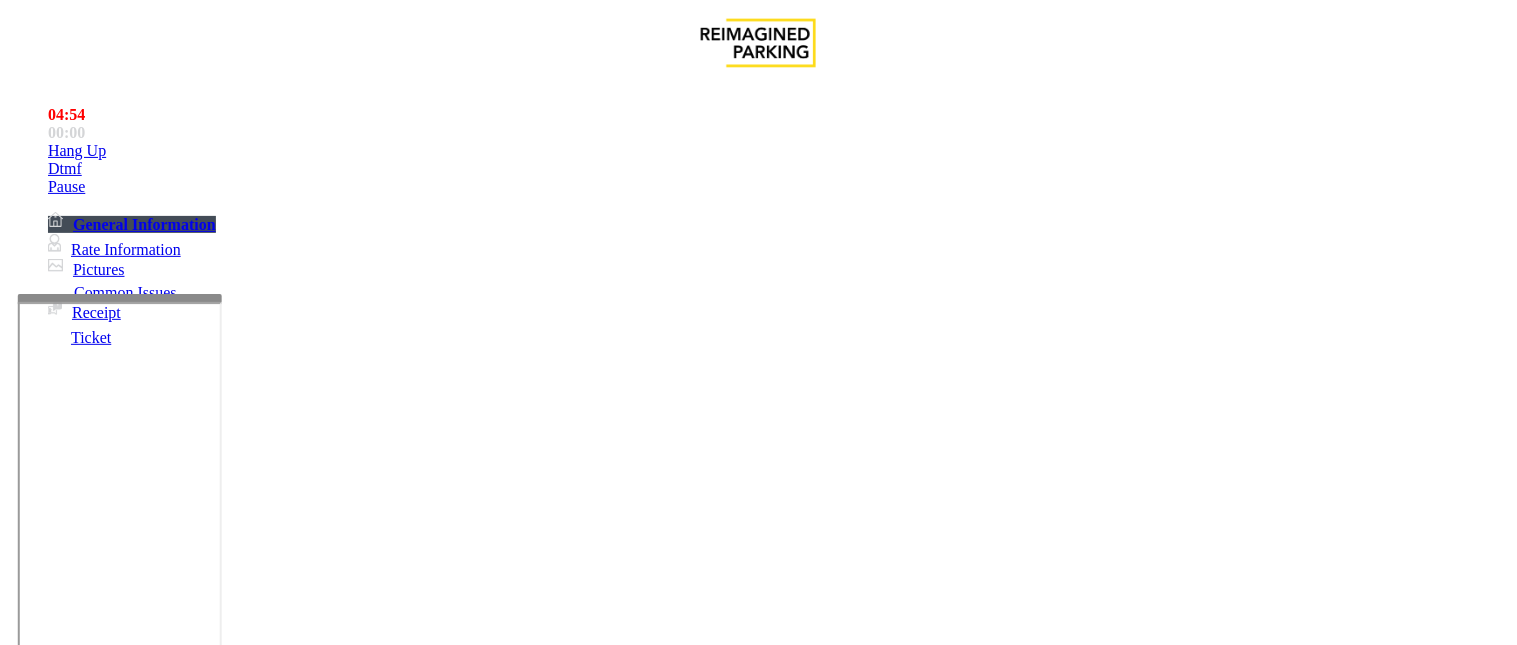 click at bounding box center [246, 1600] 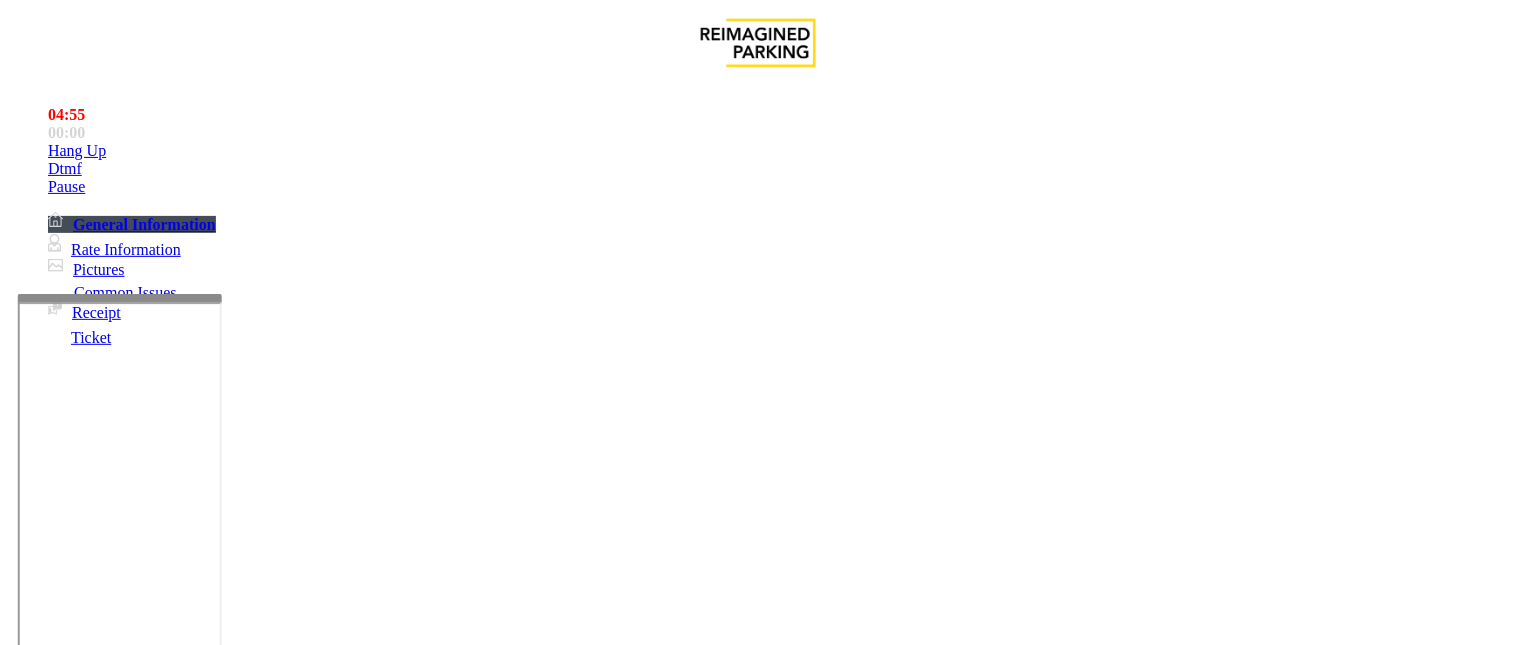 scroll, scrollTop: 401, scrollLeft: 0, axis: vertical 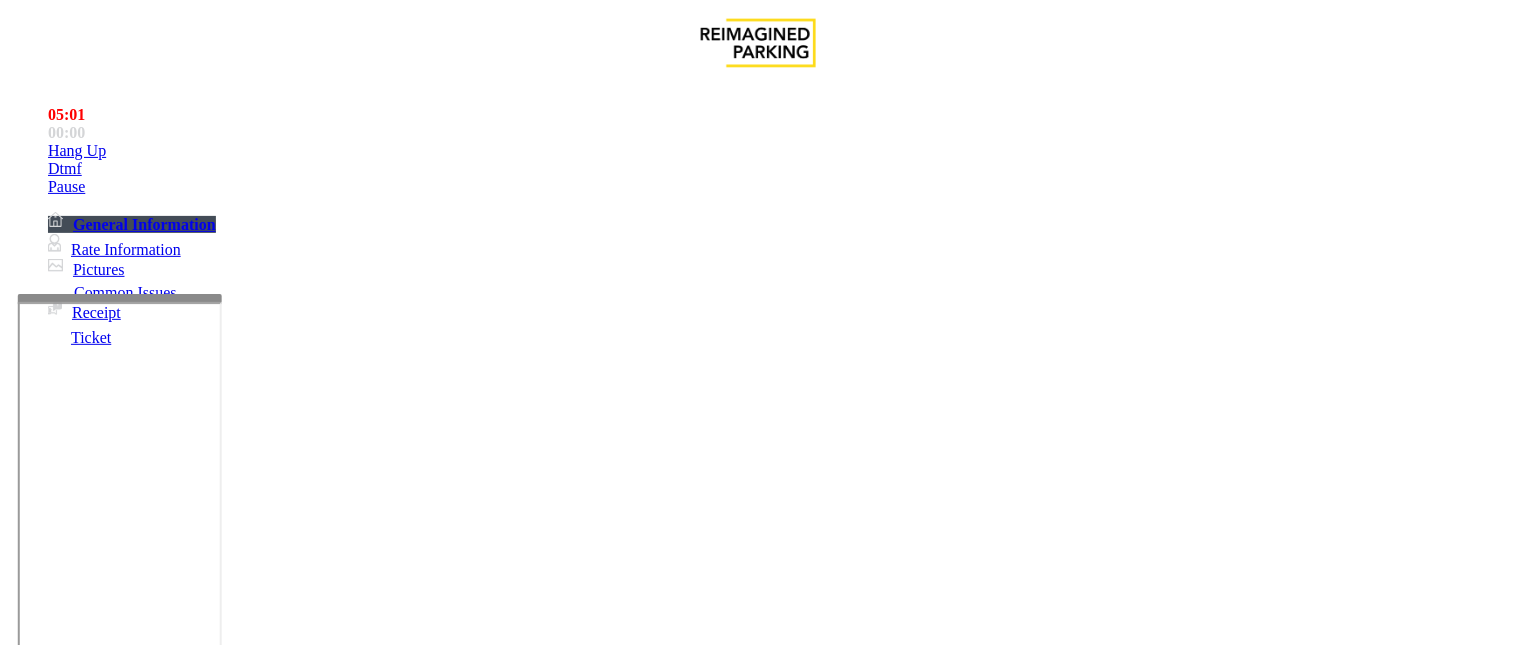 drag, startPoint x: 686, startPoint y: 433, endPoint x: 733, endPoint y: 442, distance: 47.853943 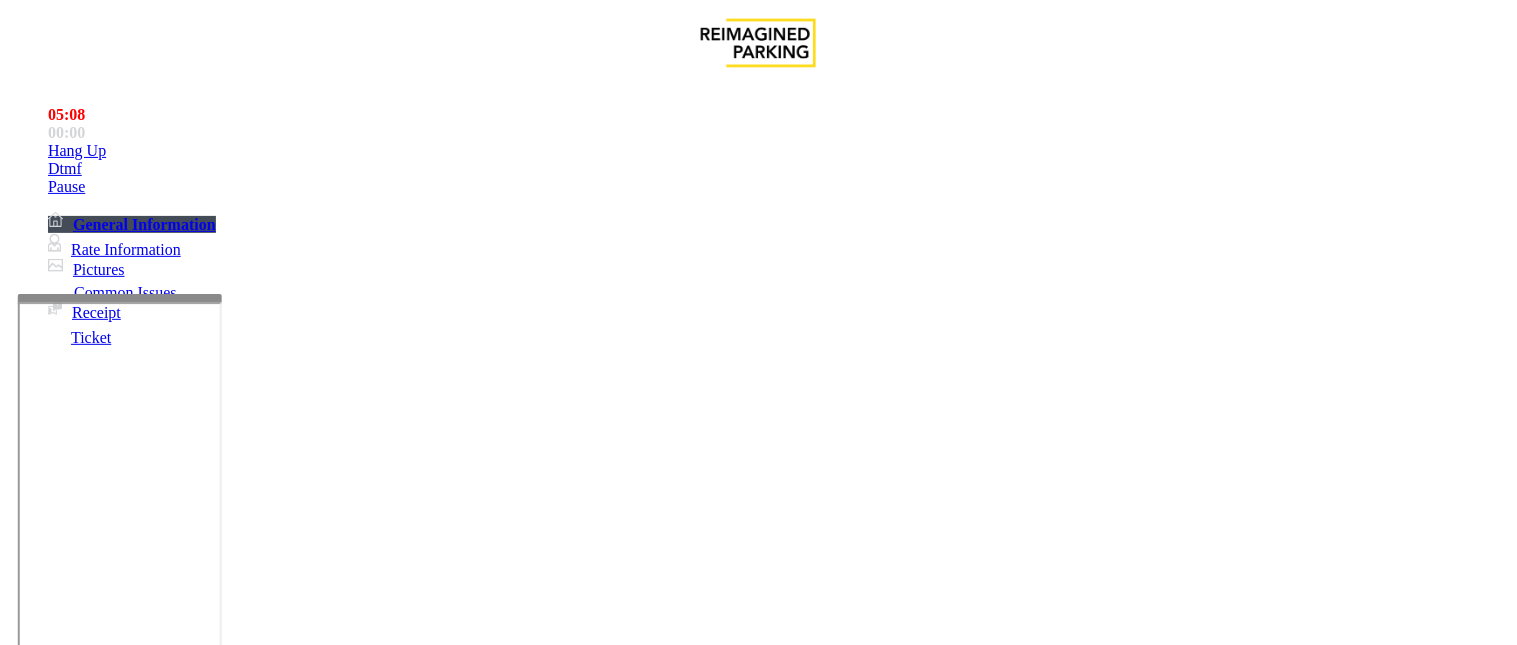 drag, startPoint x: 684, startPoint y: 435, endPoint x: 1220, endPoint y: 472, distance: 537.2755 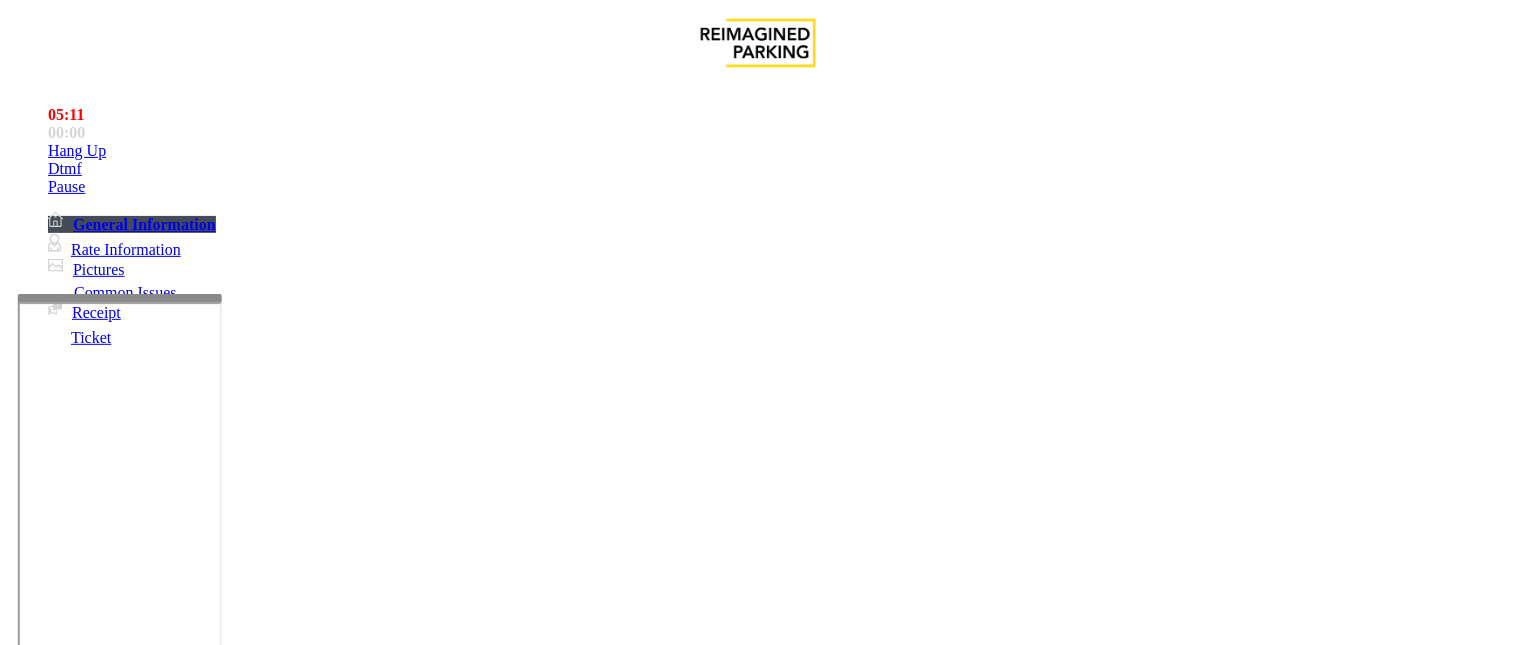 drag, startPoint x: 375, startPoint y: 388, endPoint x: 290, endPoint y: 382, distance: 85.2115 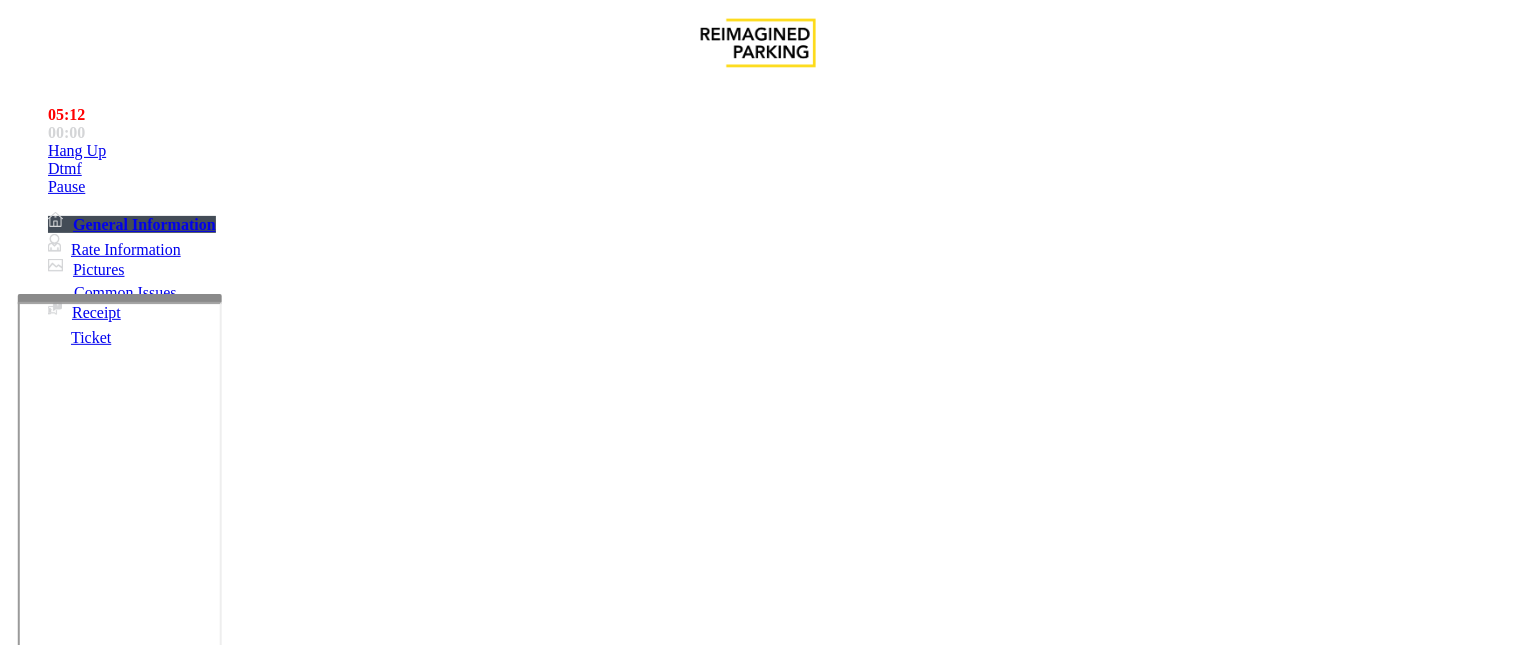click at bounding box center (246, 1600) 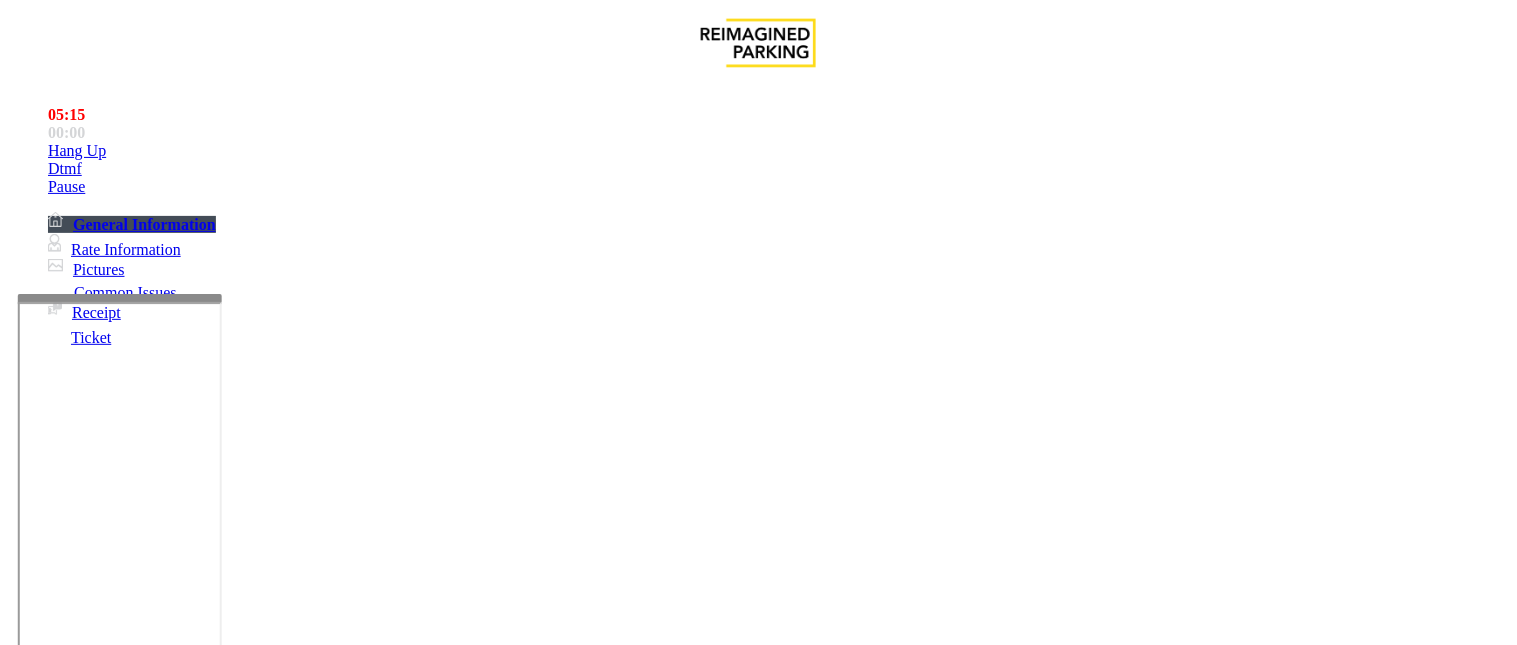 click at bounding box center [246, 1600] 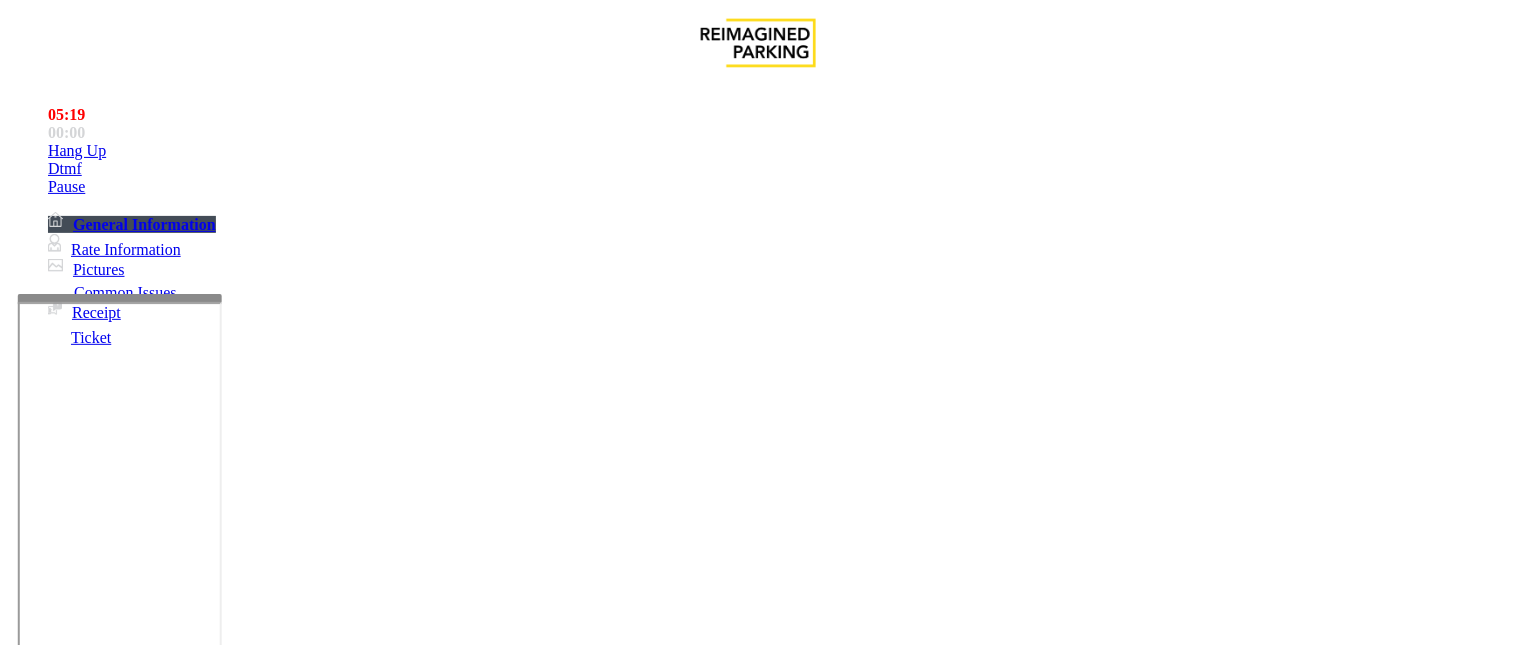 drag, startPoint x: 680, startPoint y: 361, endPoint x: 1314, endPoint y: 413, distance: 636.1289 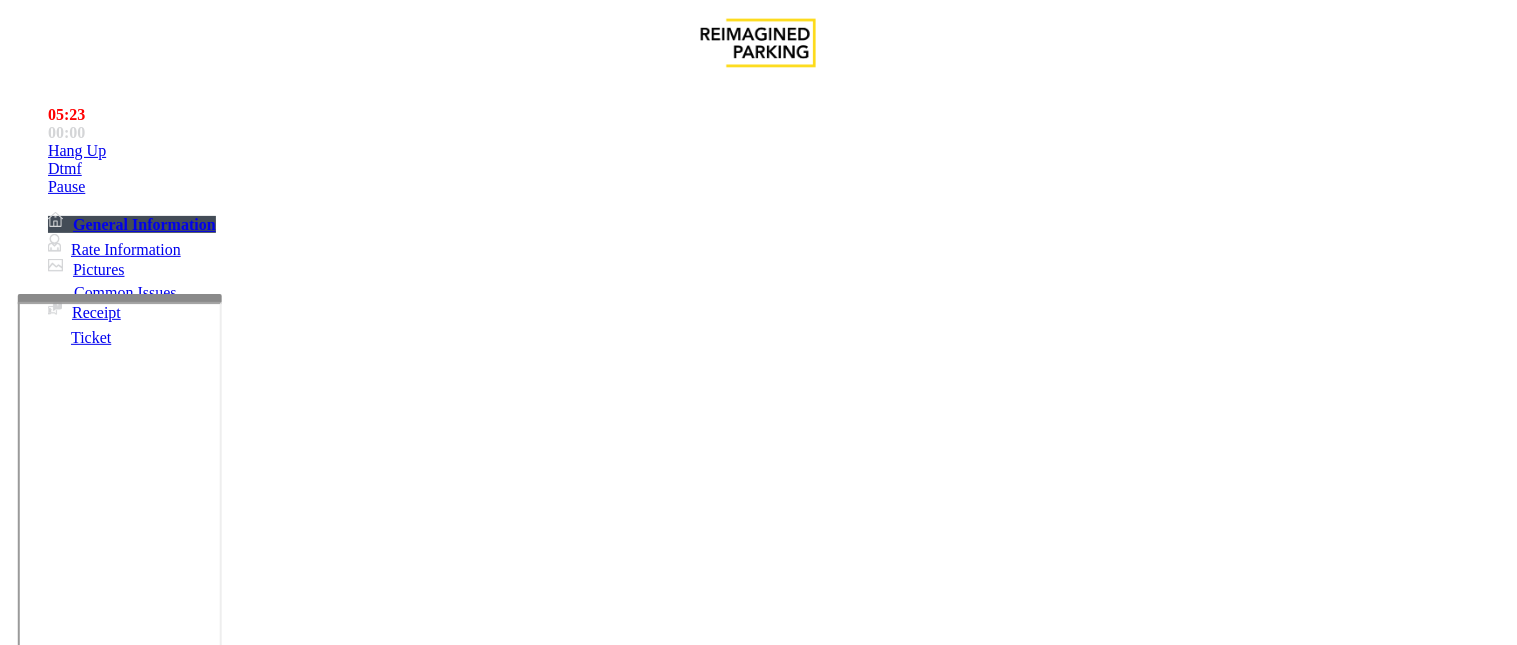 click at bounding box center (758, 3091) 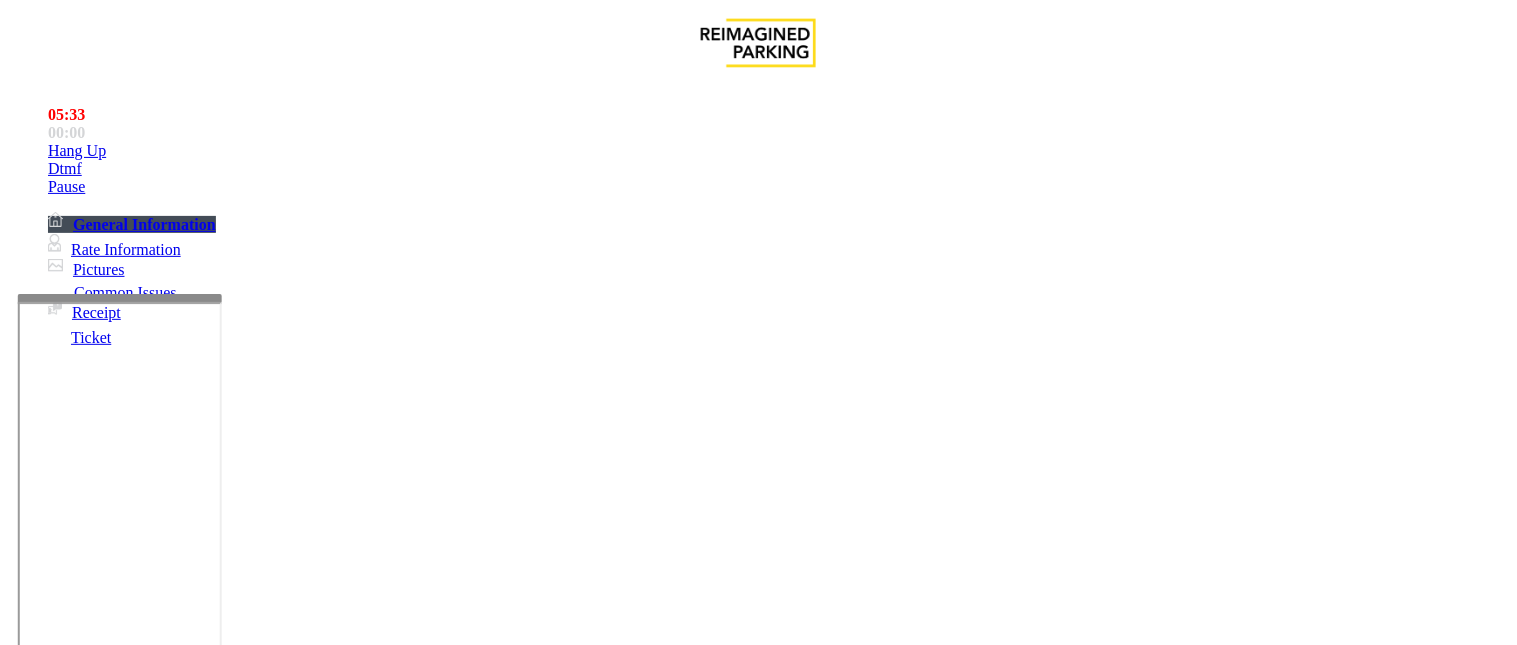 click at bounding box center [246, 1600] 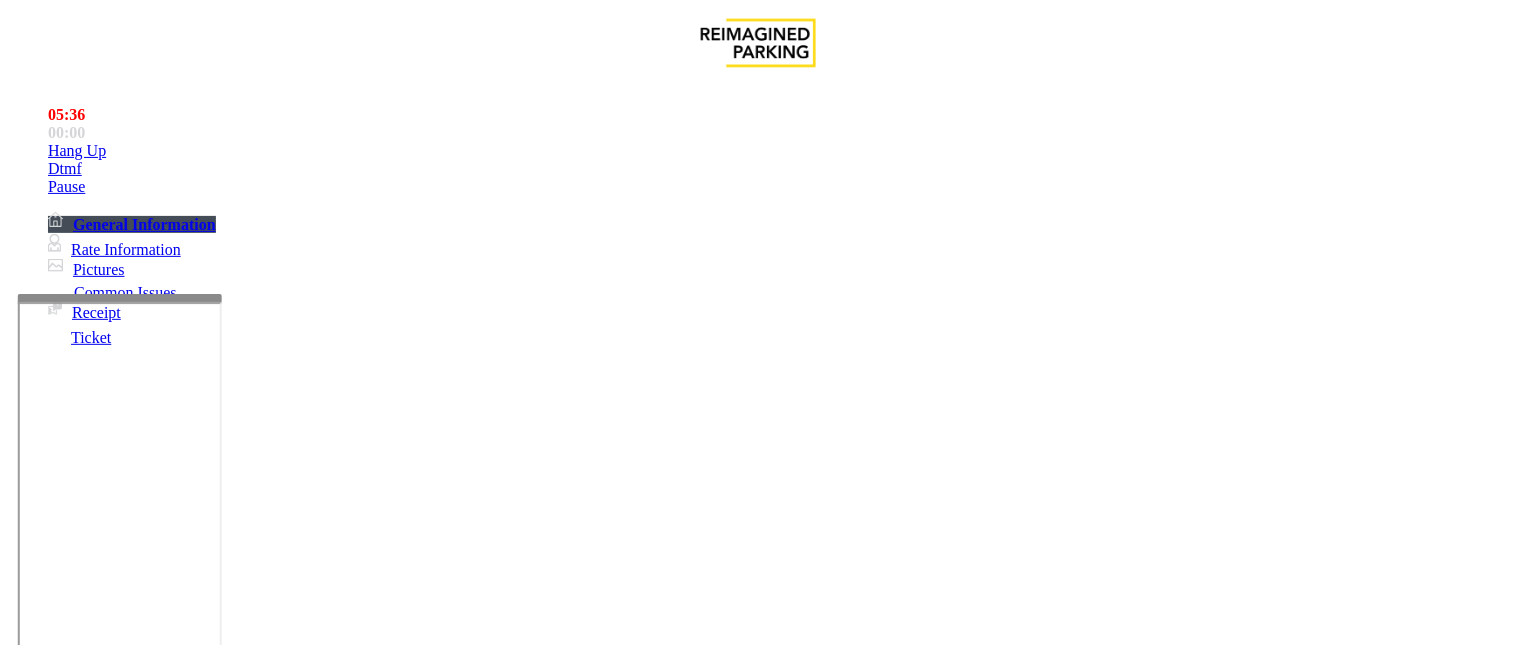 drag, startPoint x: 384, startPoint y: 395, endPoint x: 276, endPoint y: 394, distance: 108.00463 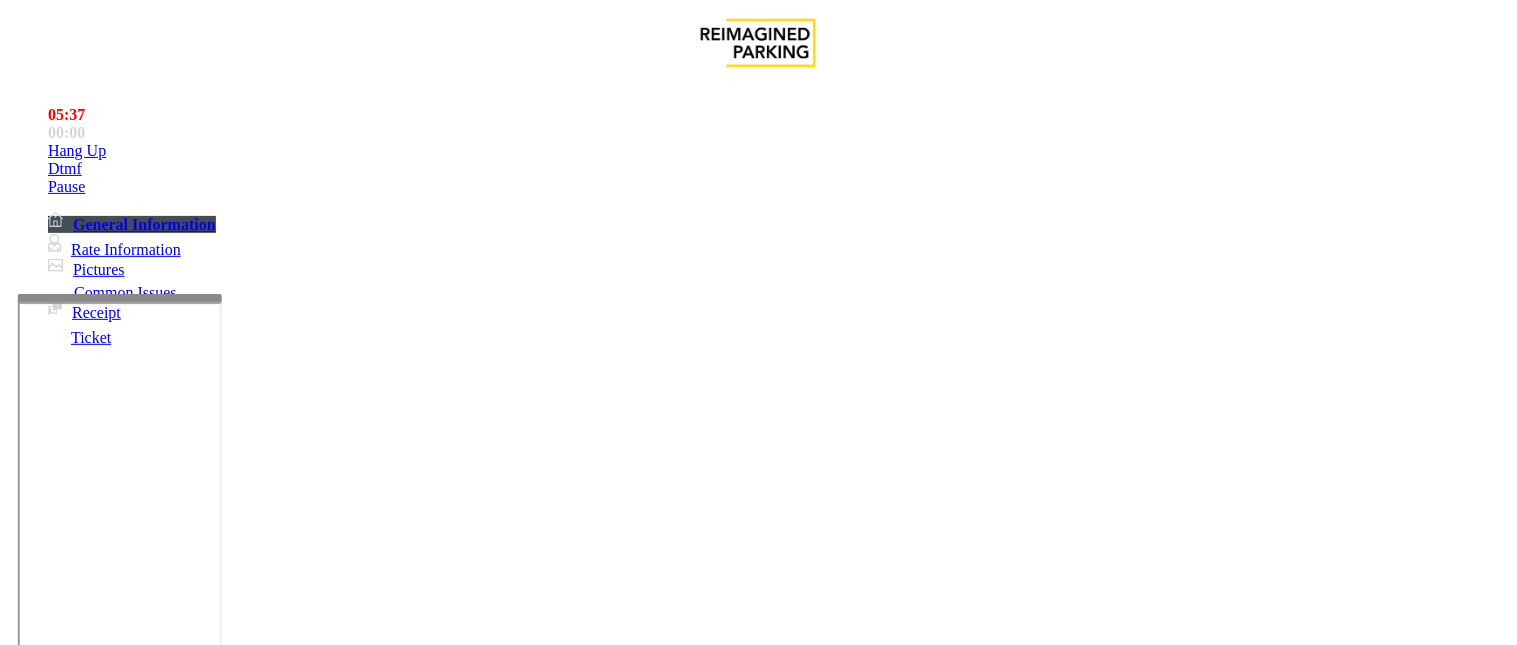 click at bounding box center [246, 1600] 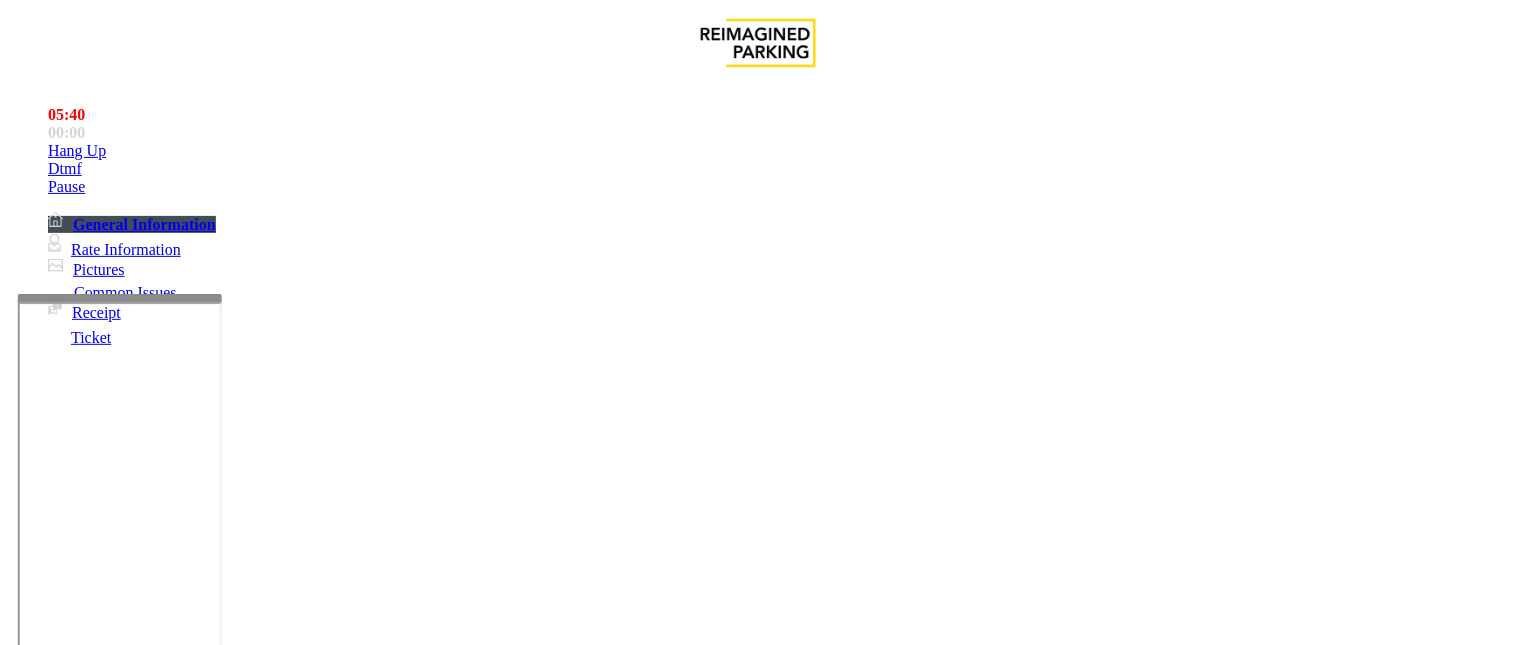 drag, startPoint x: 342, startPoint y: 393, endPoint x: 374, endPoint y: 394, distance: 32.01562 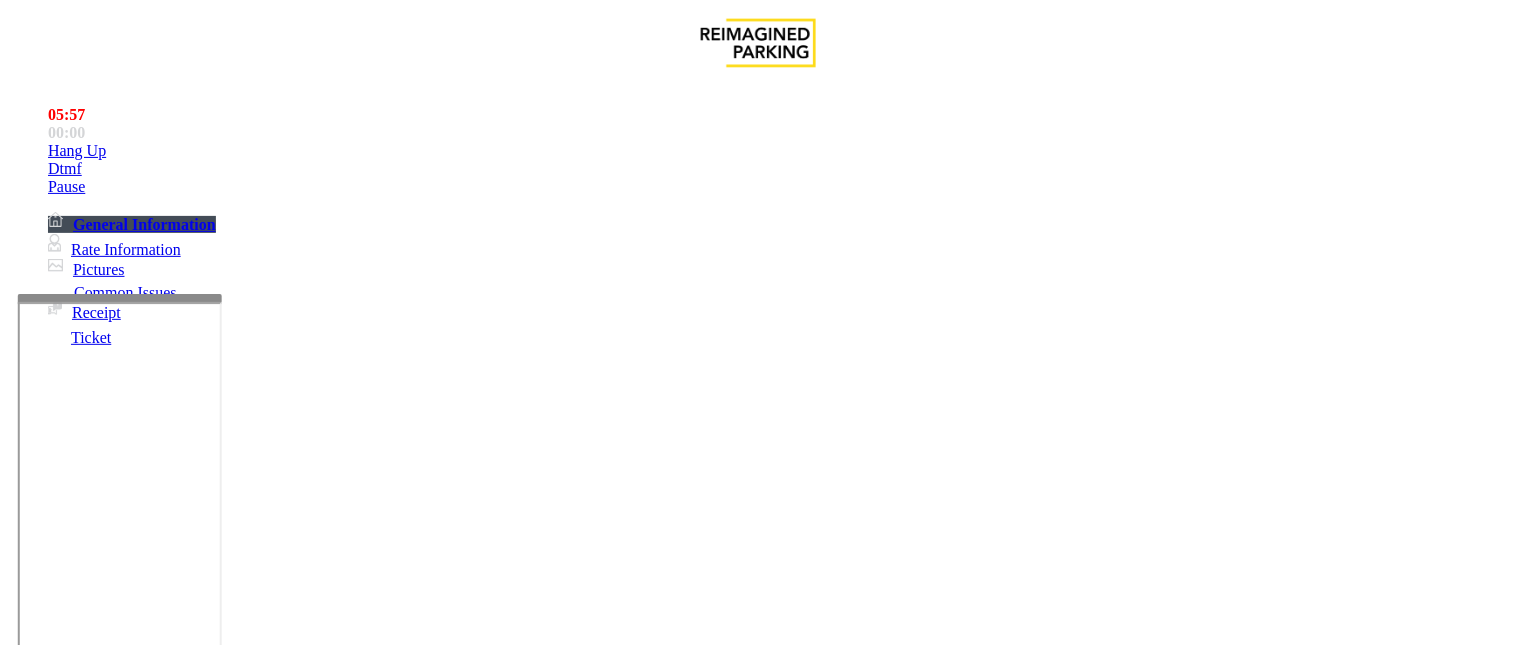 drag, startPoint x: 335, startPoint y: 393, endPoint x: 386, endPoint y: 397, distance: 51.156624 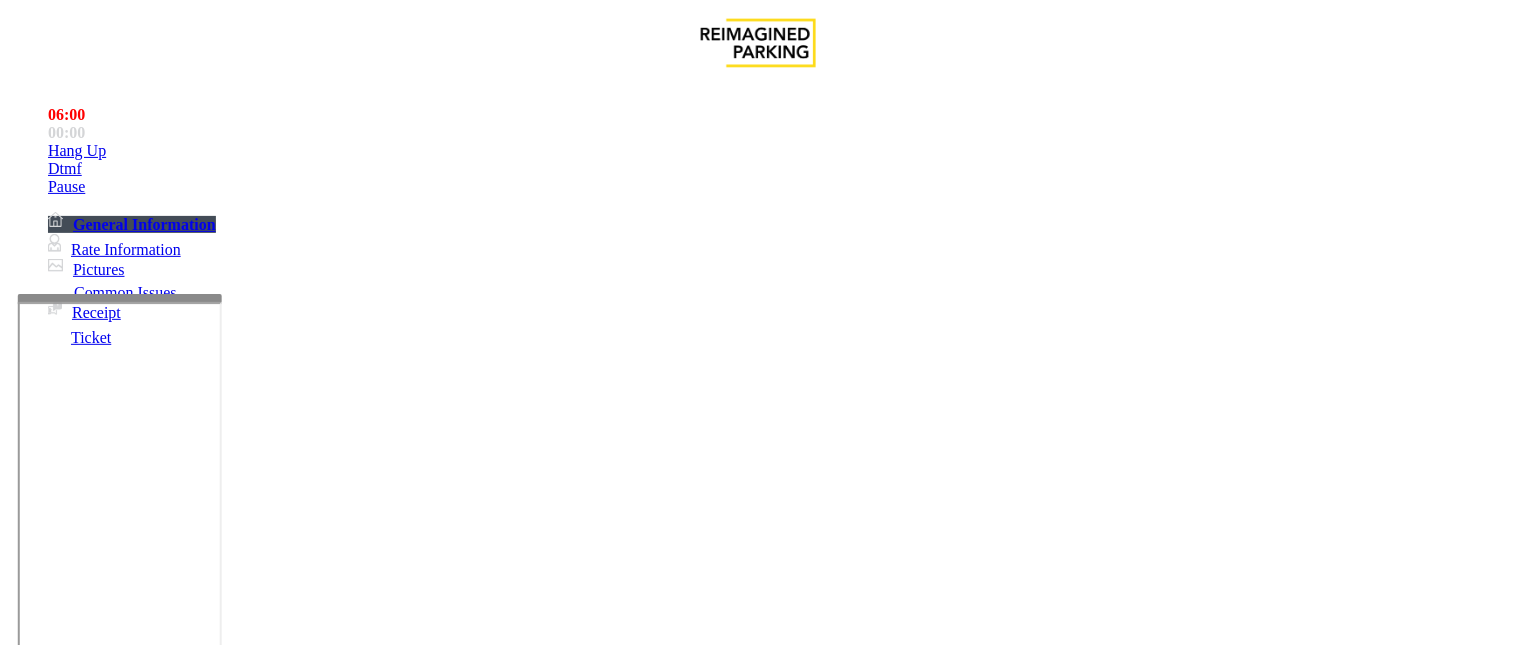 click at bounding box center (246, 1600) 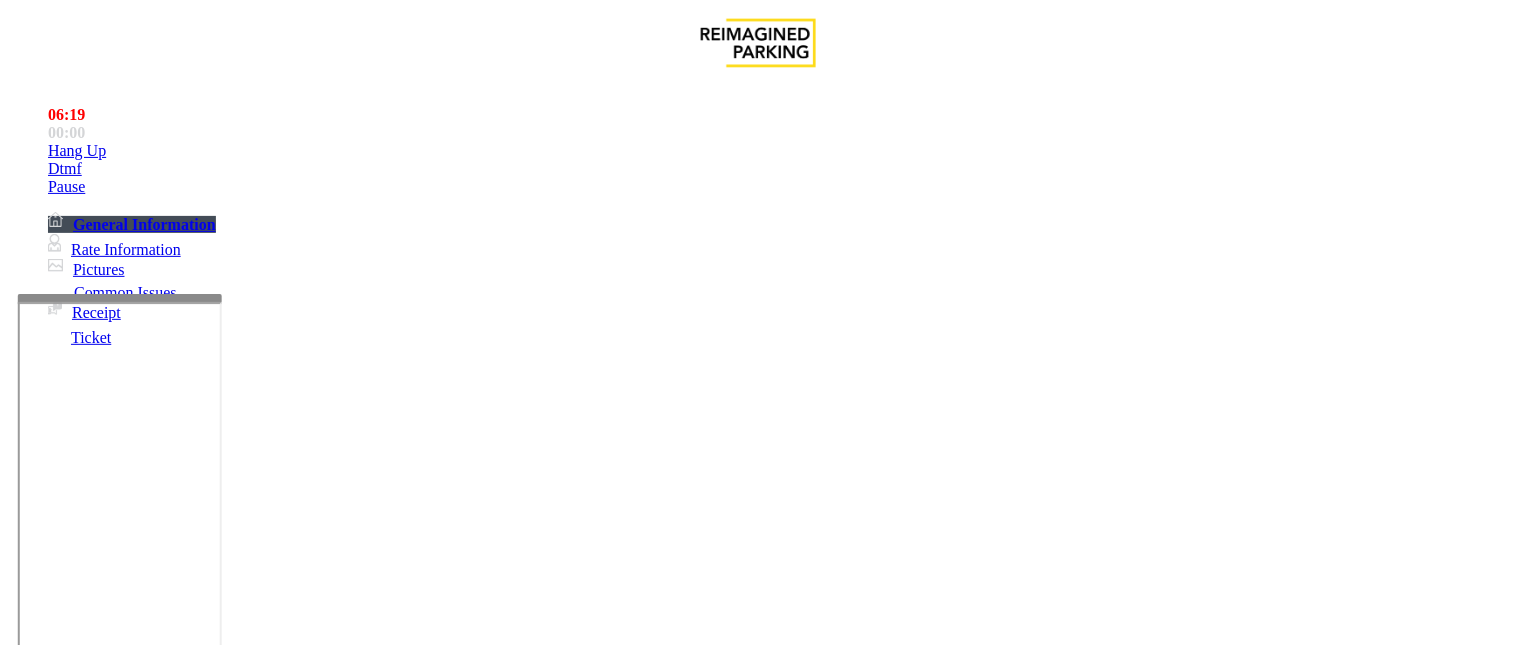 click at bounding box center [246, 1600] 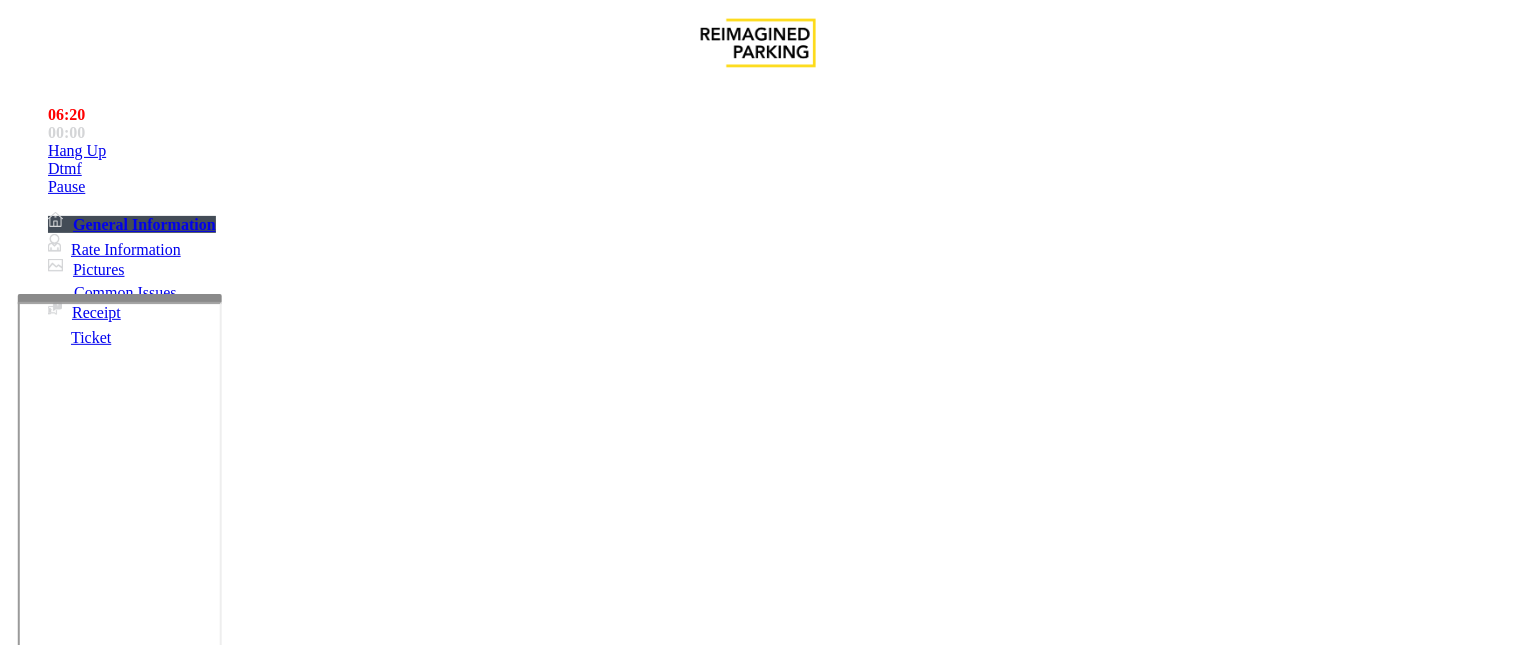 click at bounding box center (246, 1600) 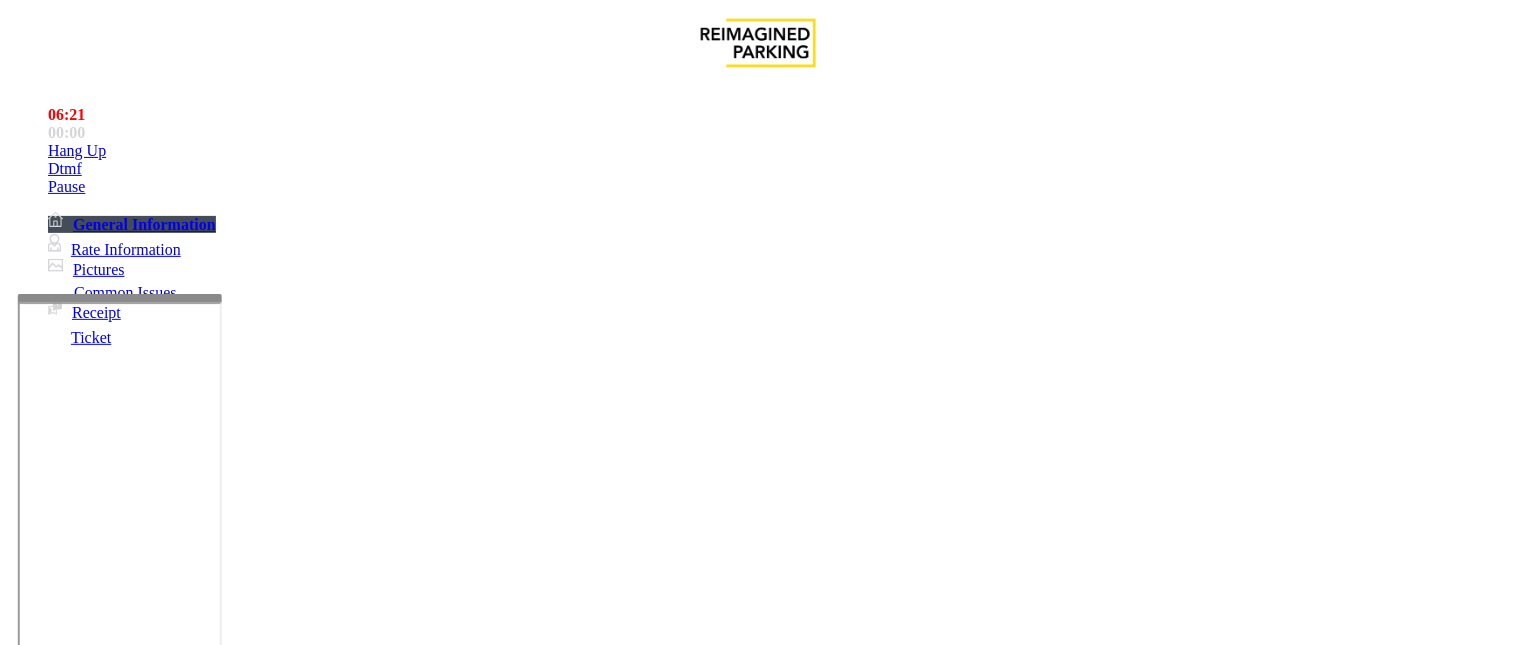 click at bounding box center (246, 1600) 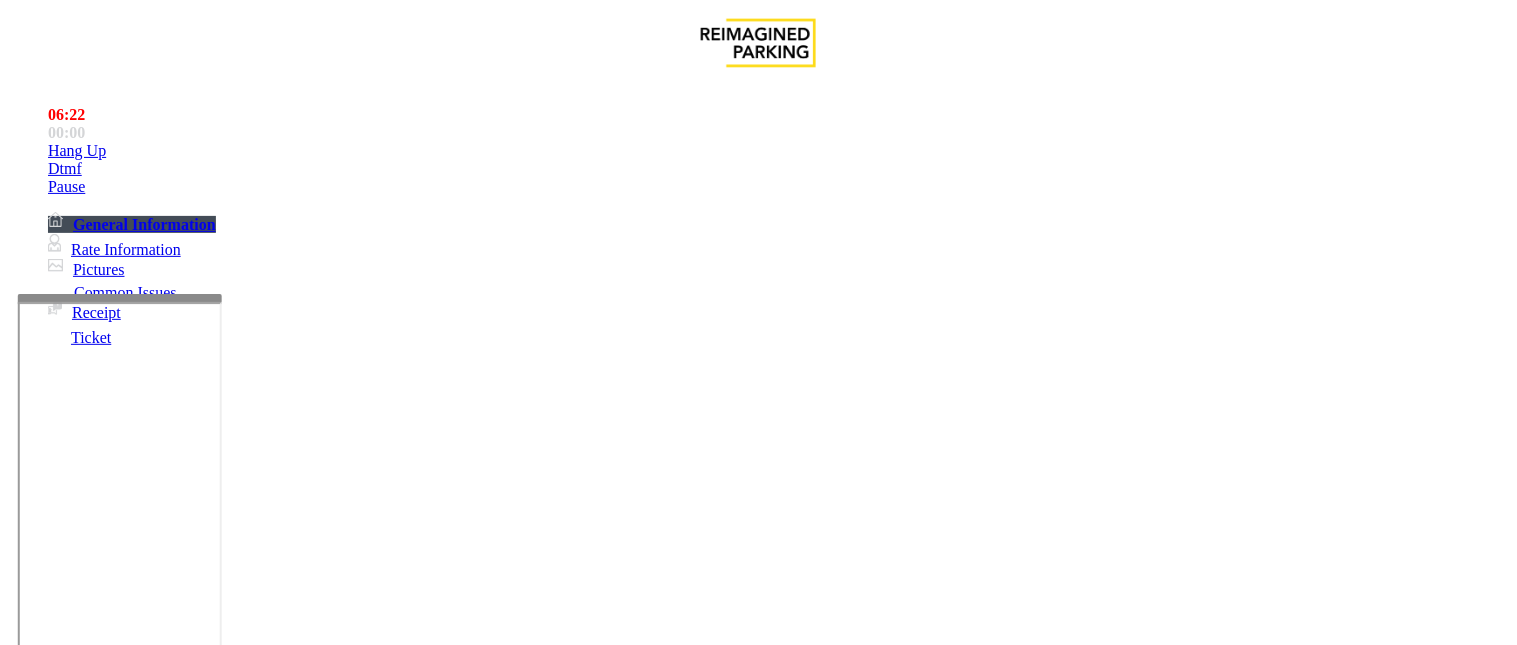 click at bounding box center [246, 1600] 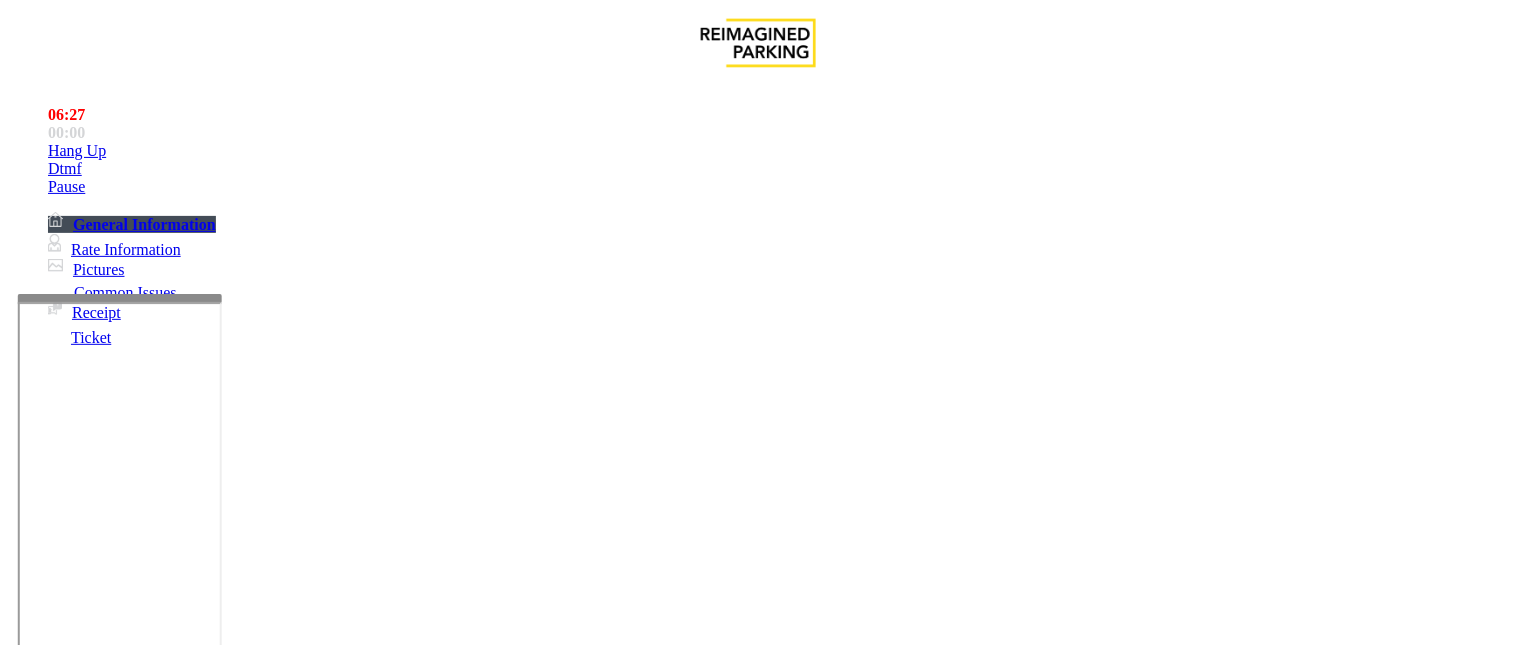 drag, startPoint x: 372, startPoint y: 393, endPoint x: 280, endPoint y: 387, distance: 92.19544 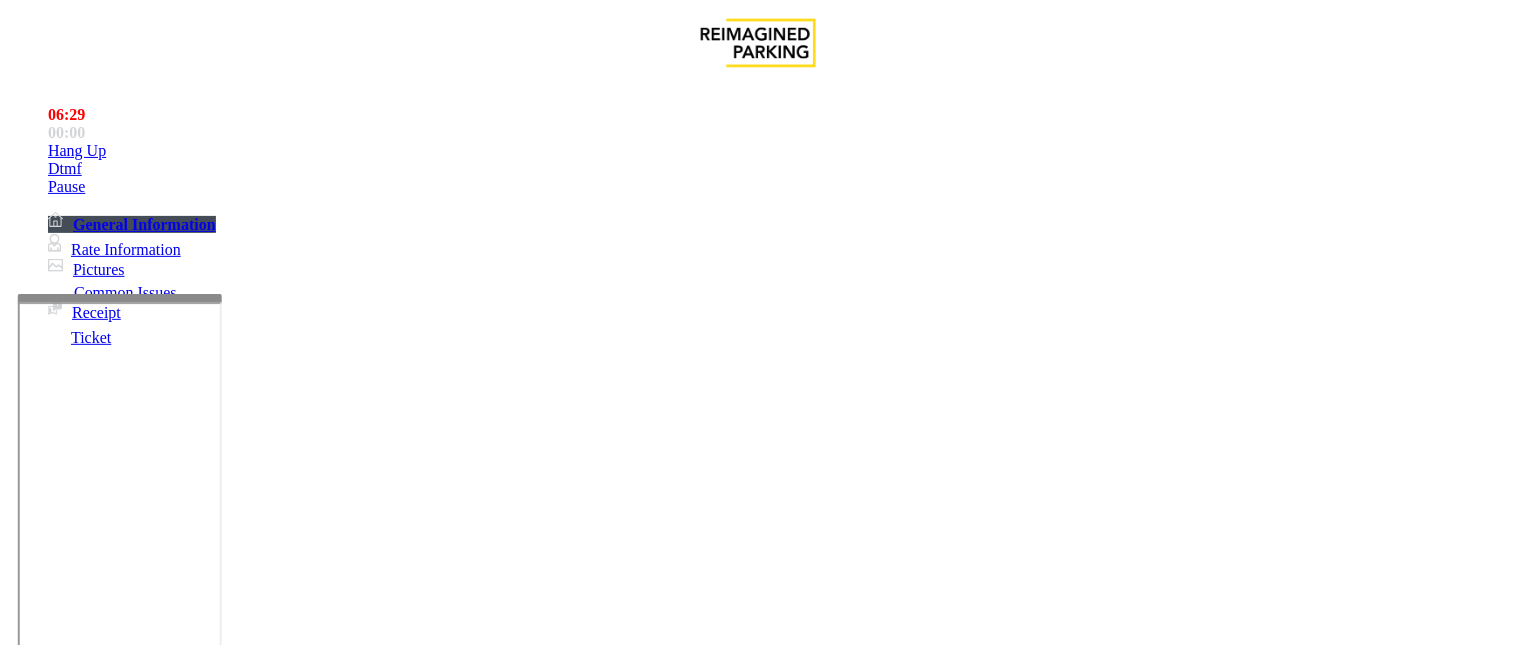 click at bounding box center [246, 1600] 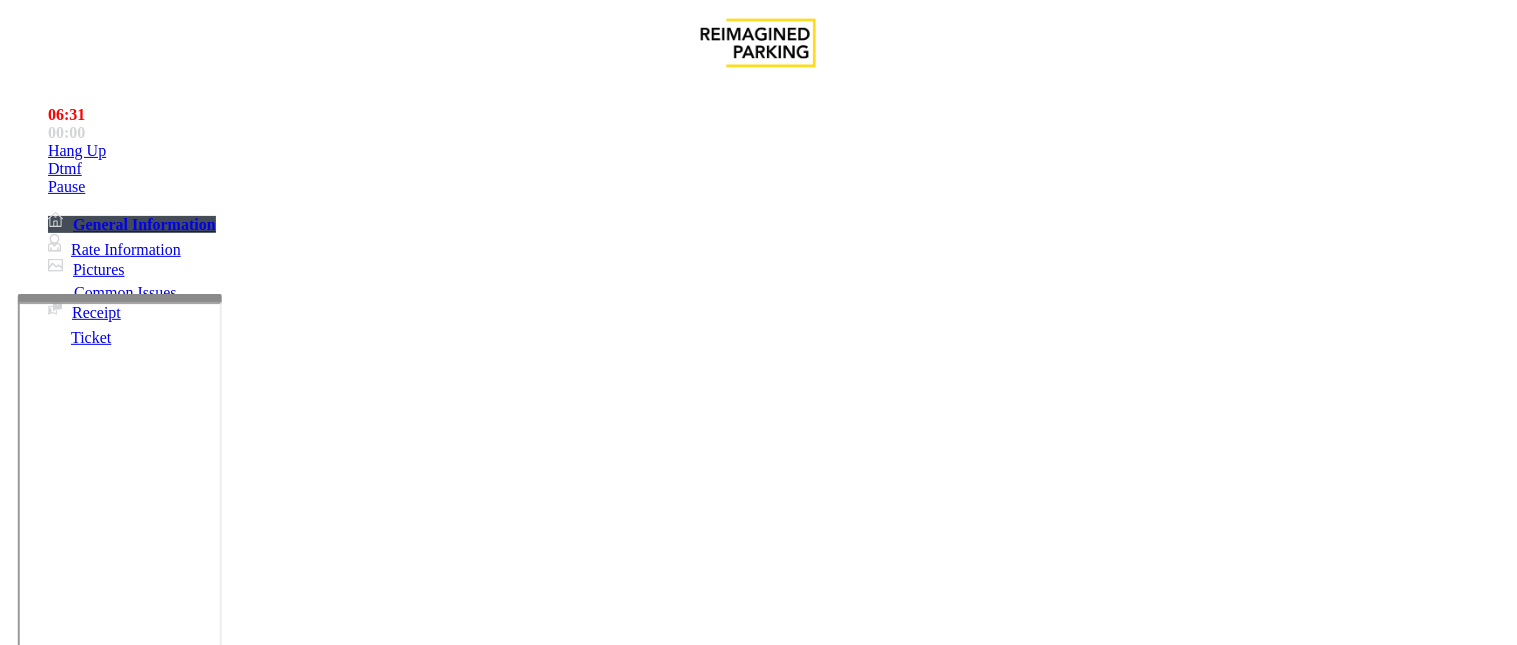 click at bounding box center (246, 1600) 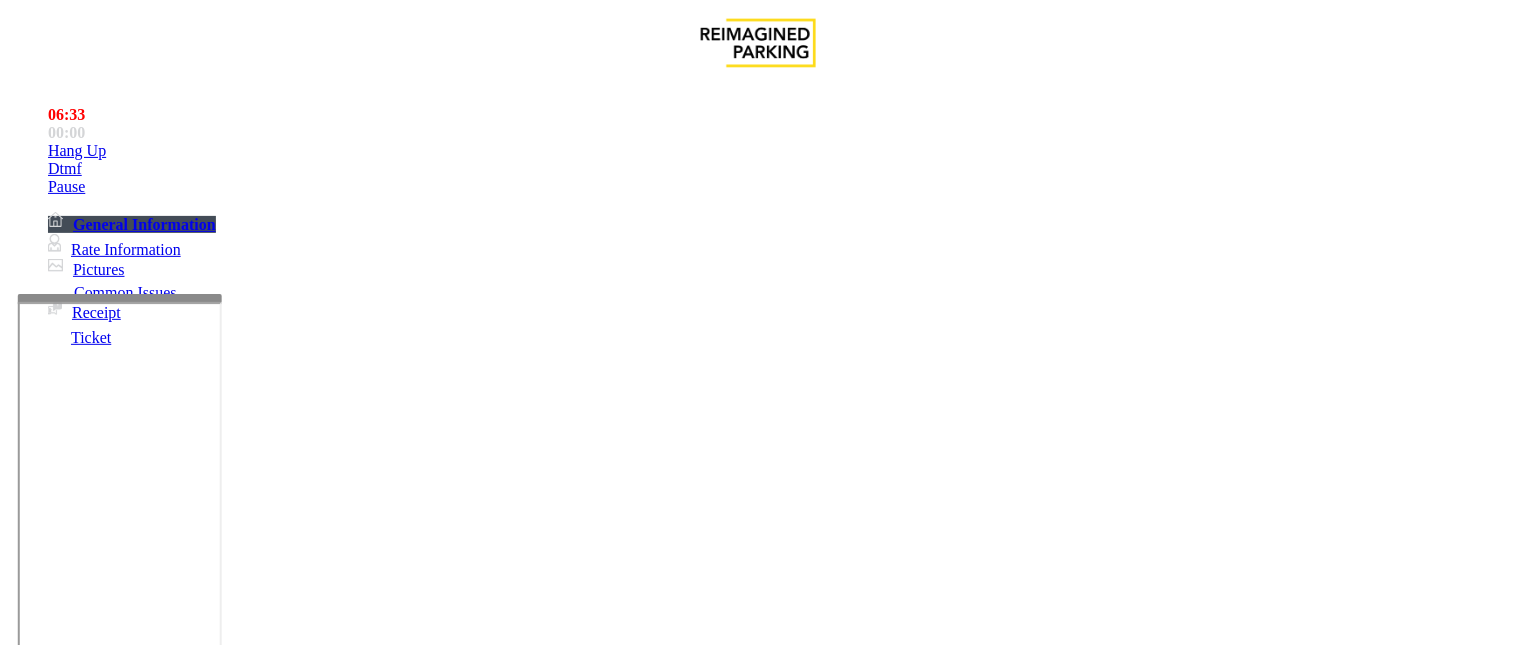 click at bounding box center [246, 1600] 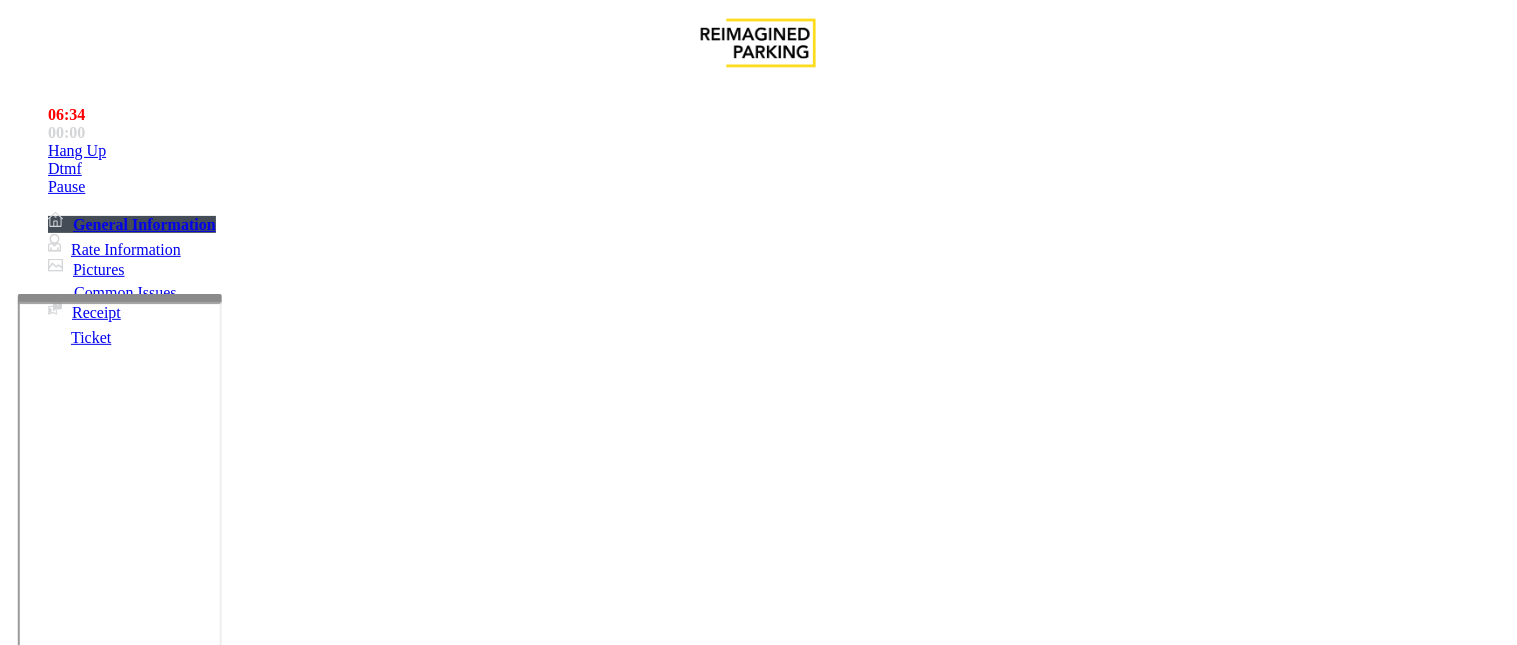 click at bounding box center [246, 1600] 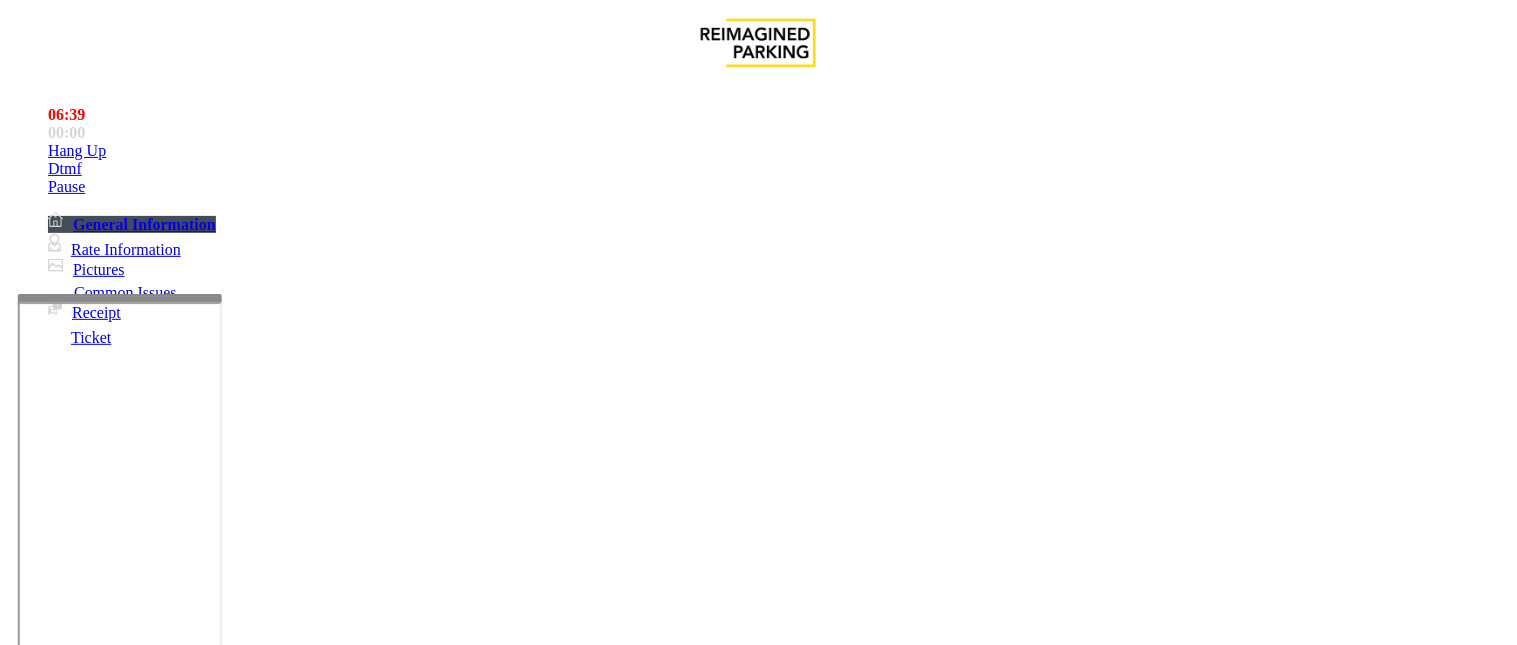 click at bounding box center (246, 1600) 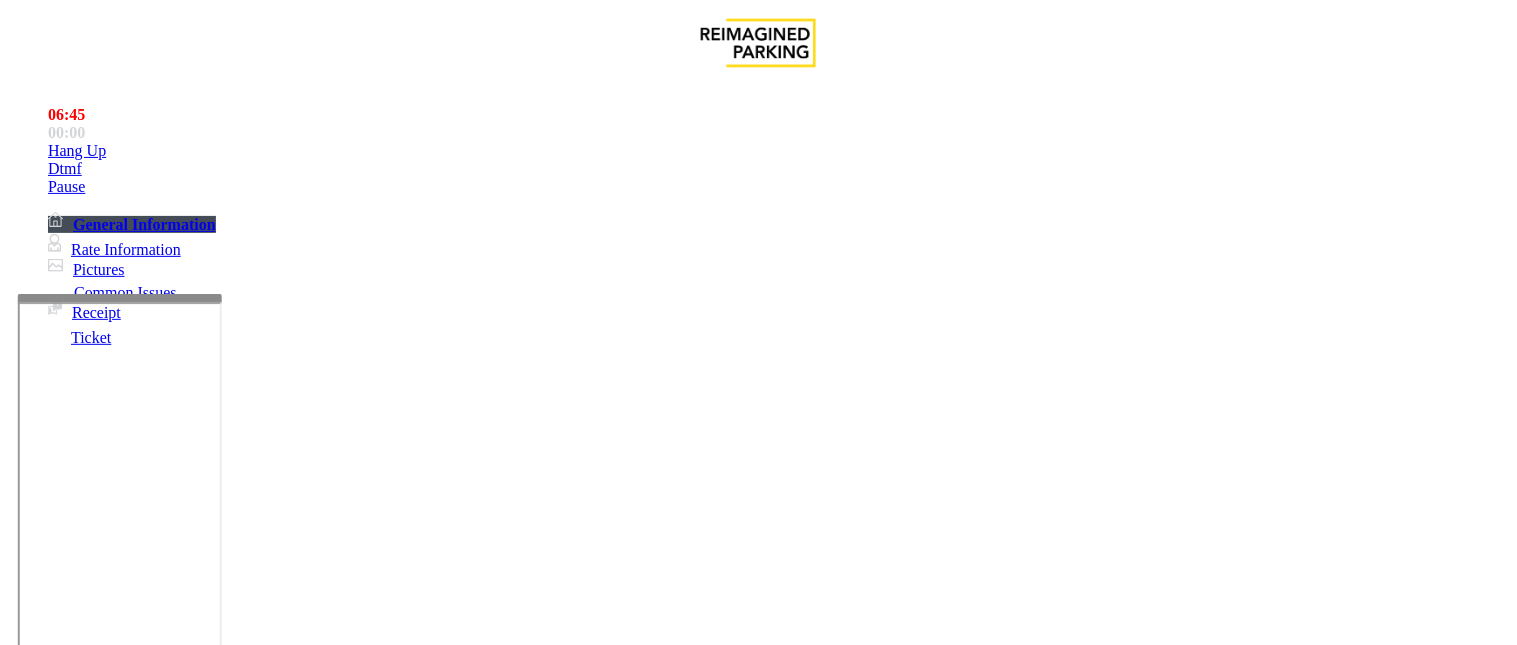 click at bounding box center [246, 1600] 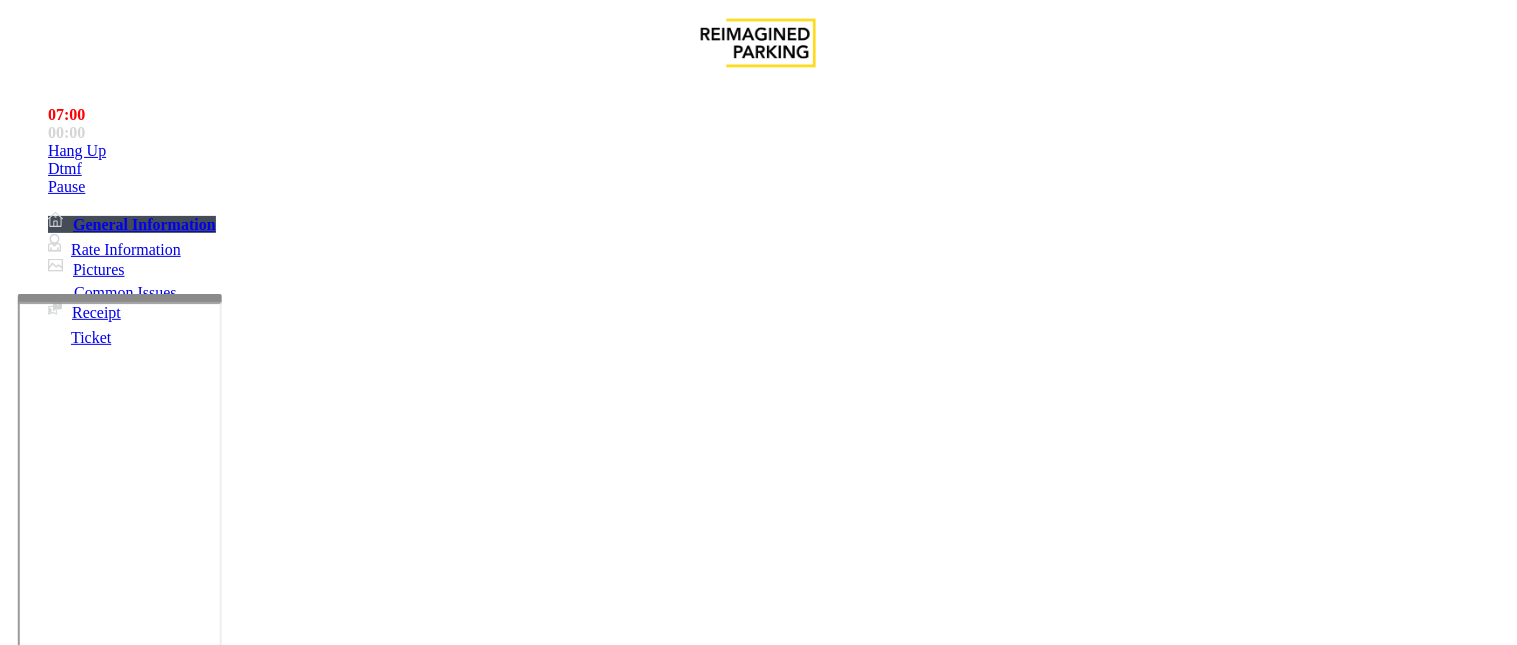 scroll, scrollTop: 845, scrollLeft: 0, axis: vertical 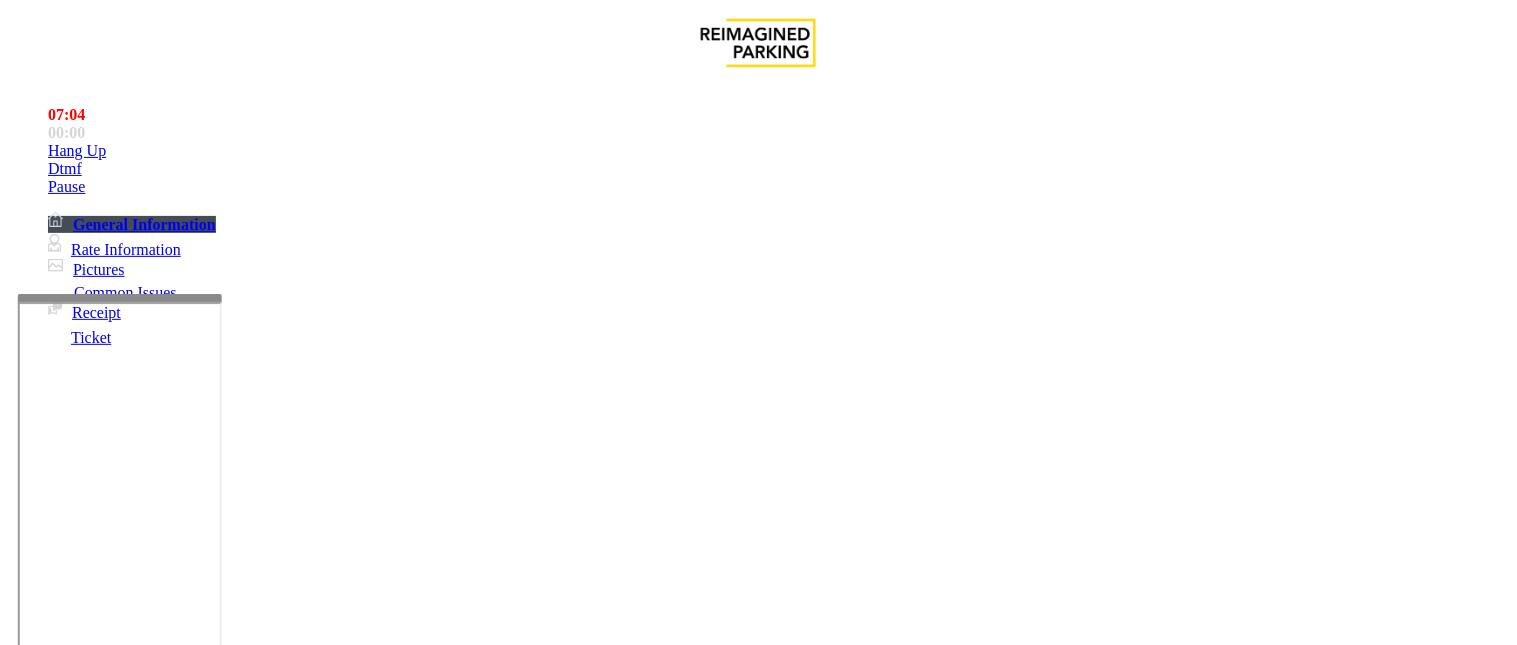 drag, startPoint x: 426, startPoint y: 100, endPoint x: 278, endPoint y: 113, distance: 148.56985 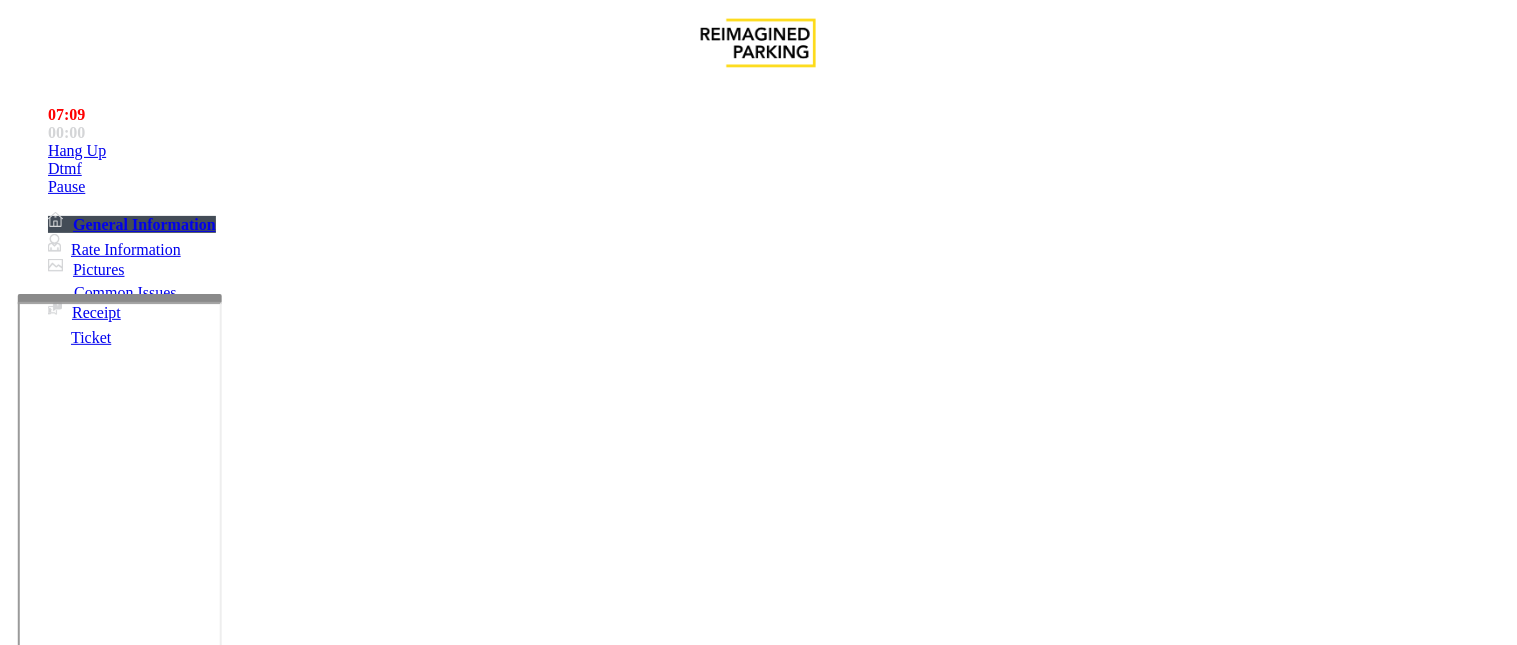 drag, startPoint x: 425, startPoint y: 395, endPoint x: 272, endPoint y: 386, distance: 153.26448 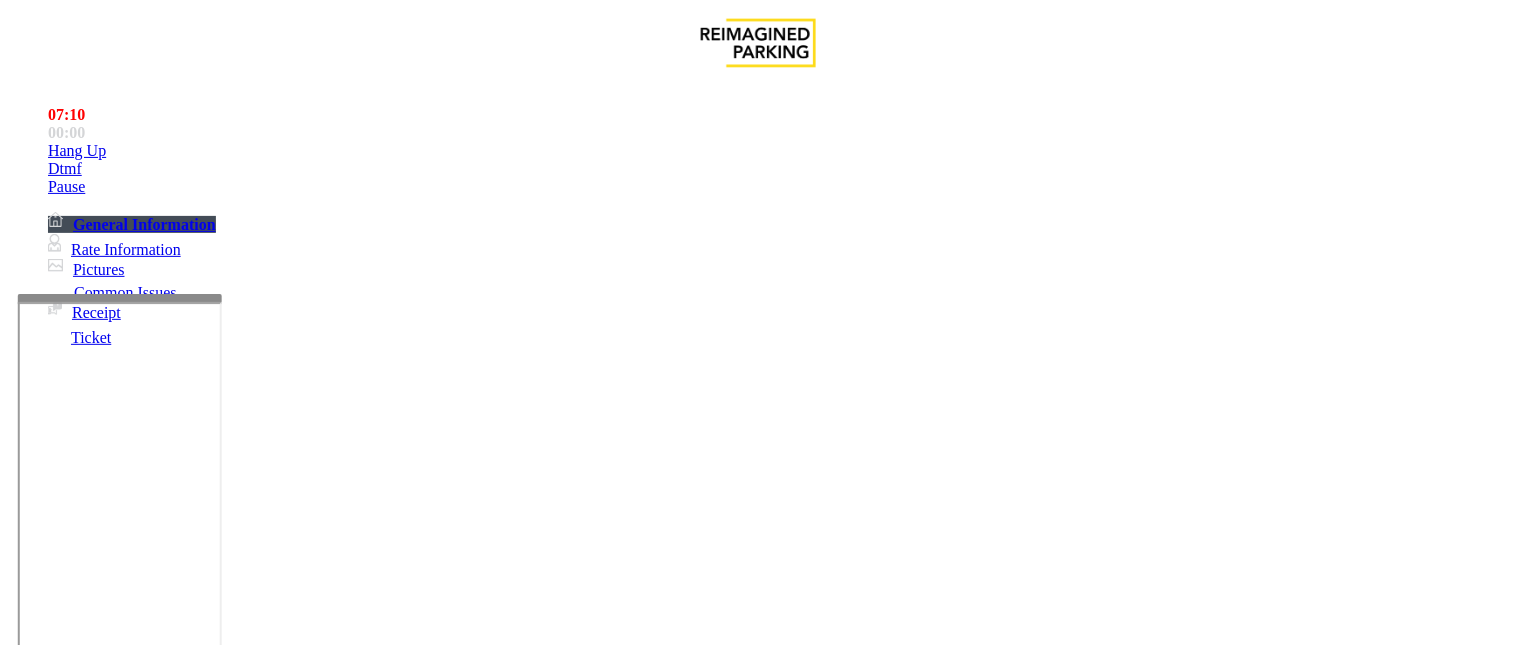 click at bounding box center [246, 1600] 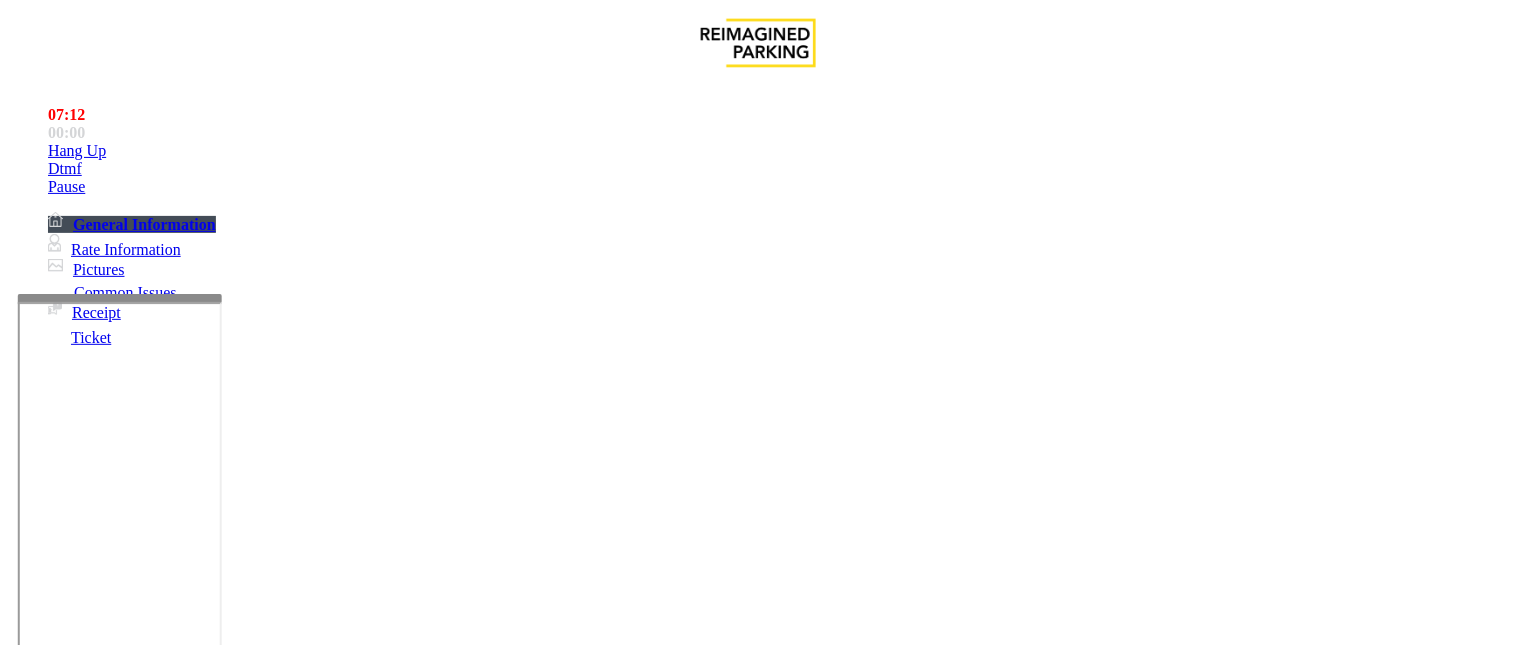 drag, startPoint x: 375, startPoint y: 395, endPoint x: 406, endPoint y: 390, distance: 31.400637 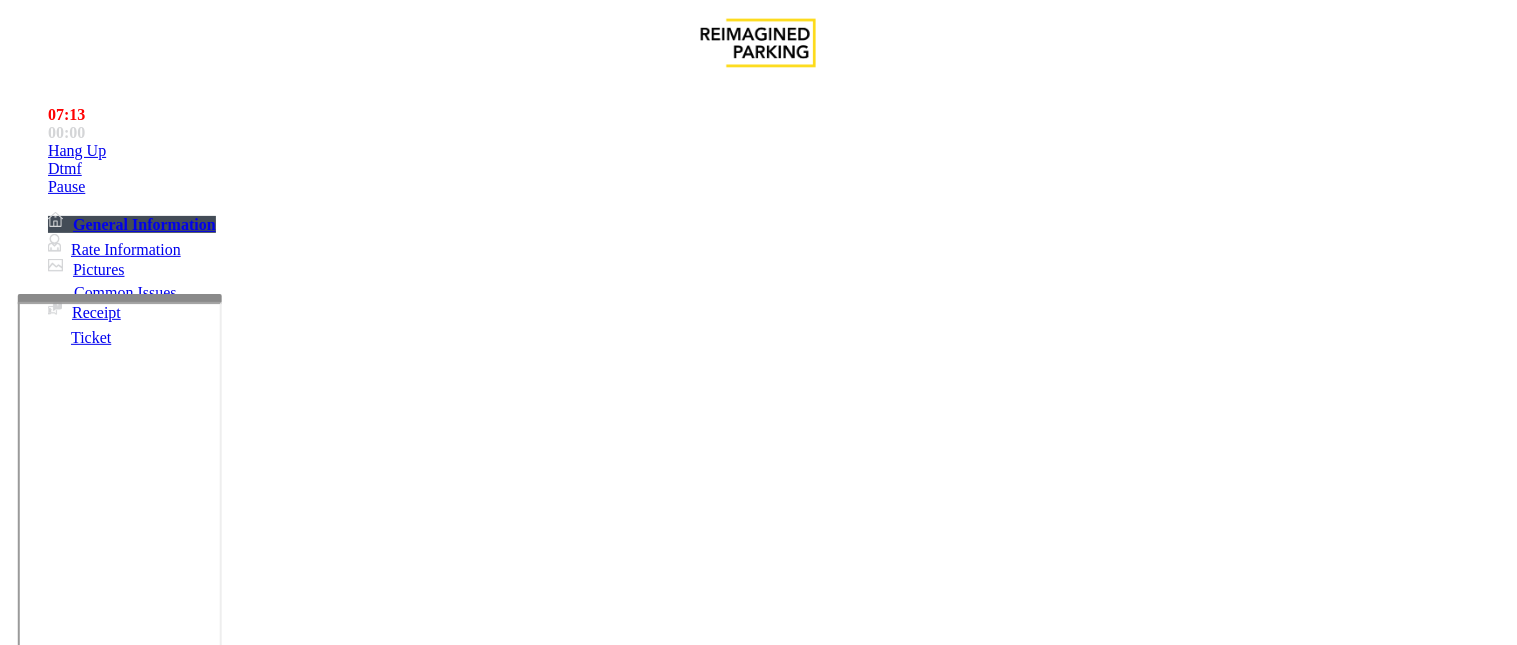 click at bounding box center (246, 1600) 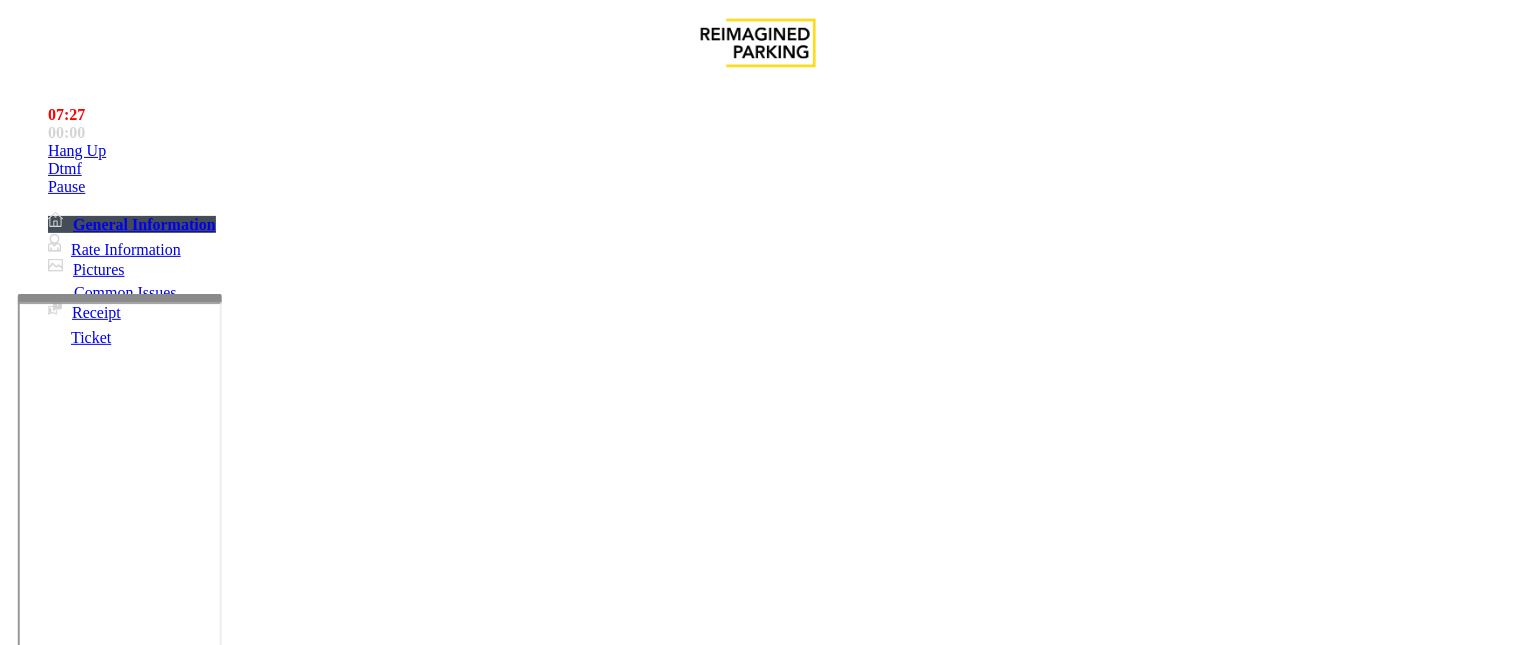 scroll, scrollTop: 42, scrollLeft: 0, axis: vertical 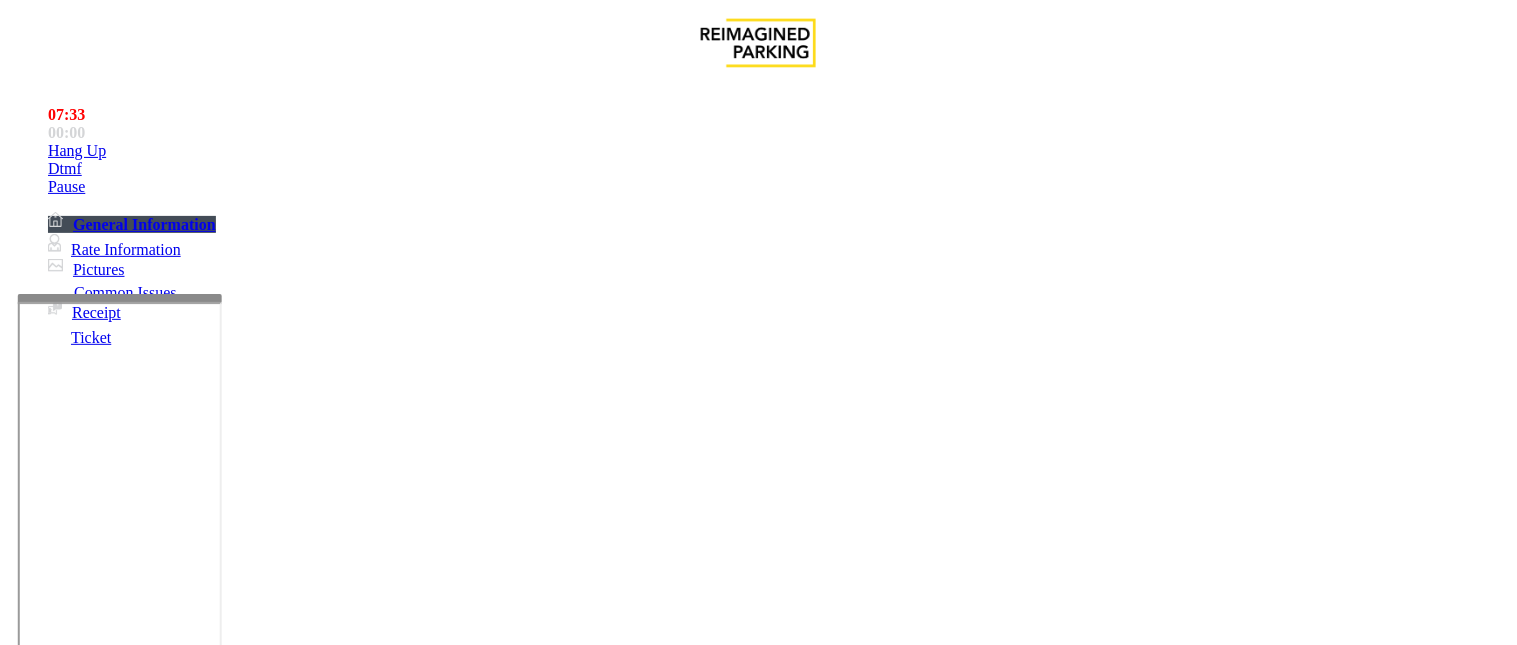 drag, startPoint x: 971, startPoint y: 550, endPoint x: 872, endPoint y: 553, distance: 99.04544 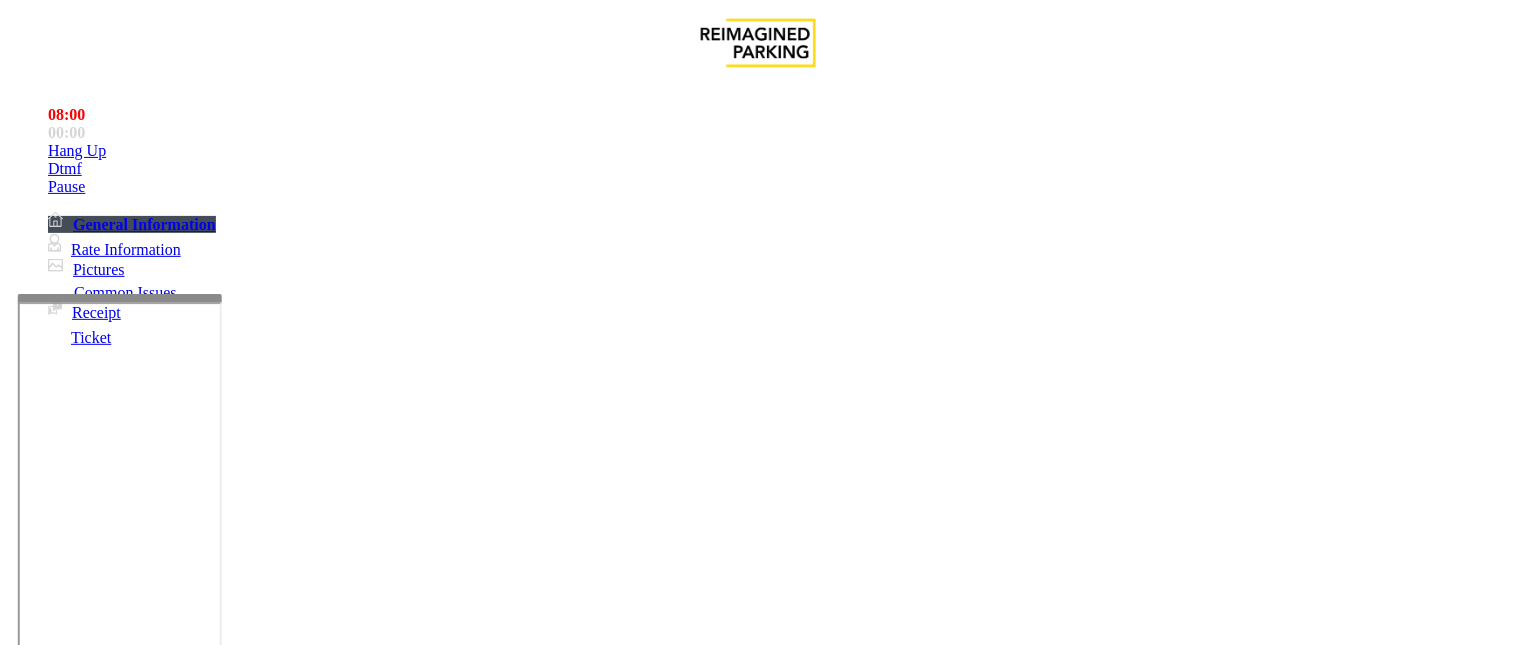 scroll, scrollTop: 67, scrollLeft: 0, axis: vertical 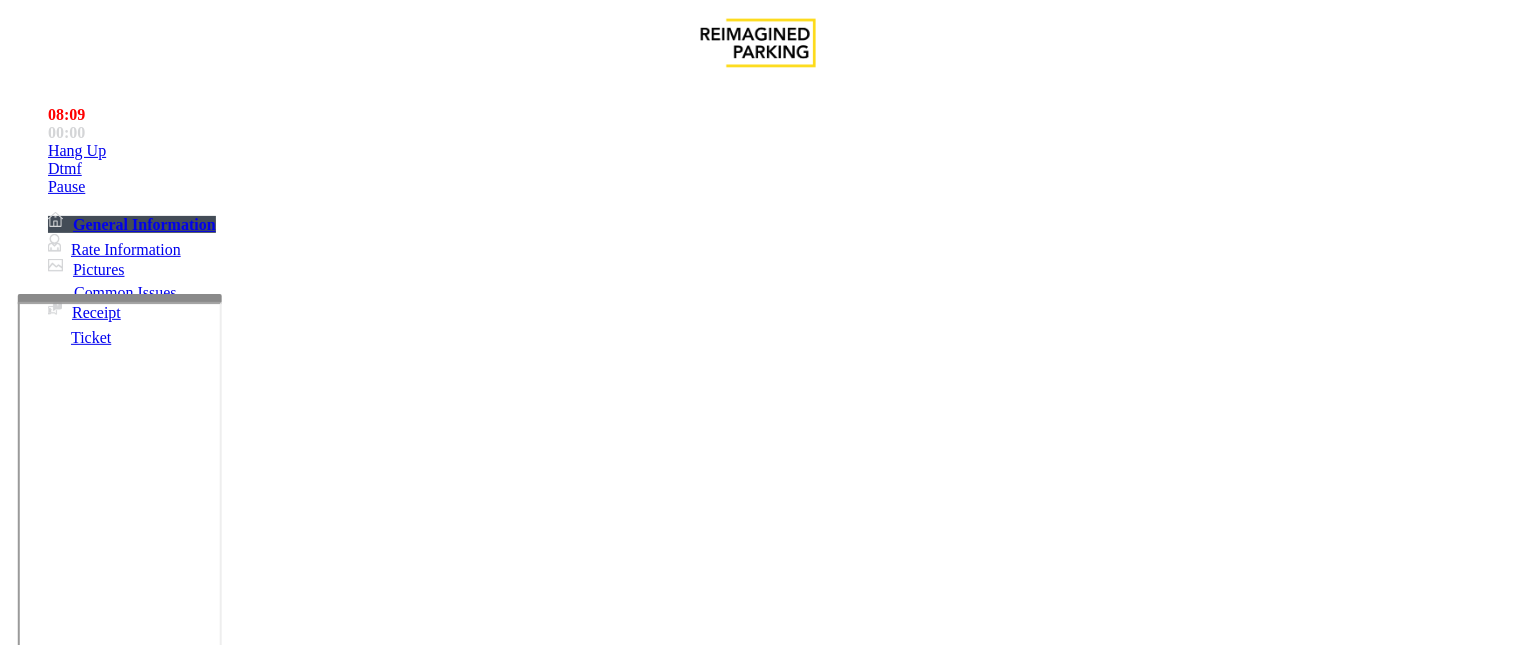 click at bounding box center [246, 1600] 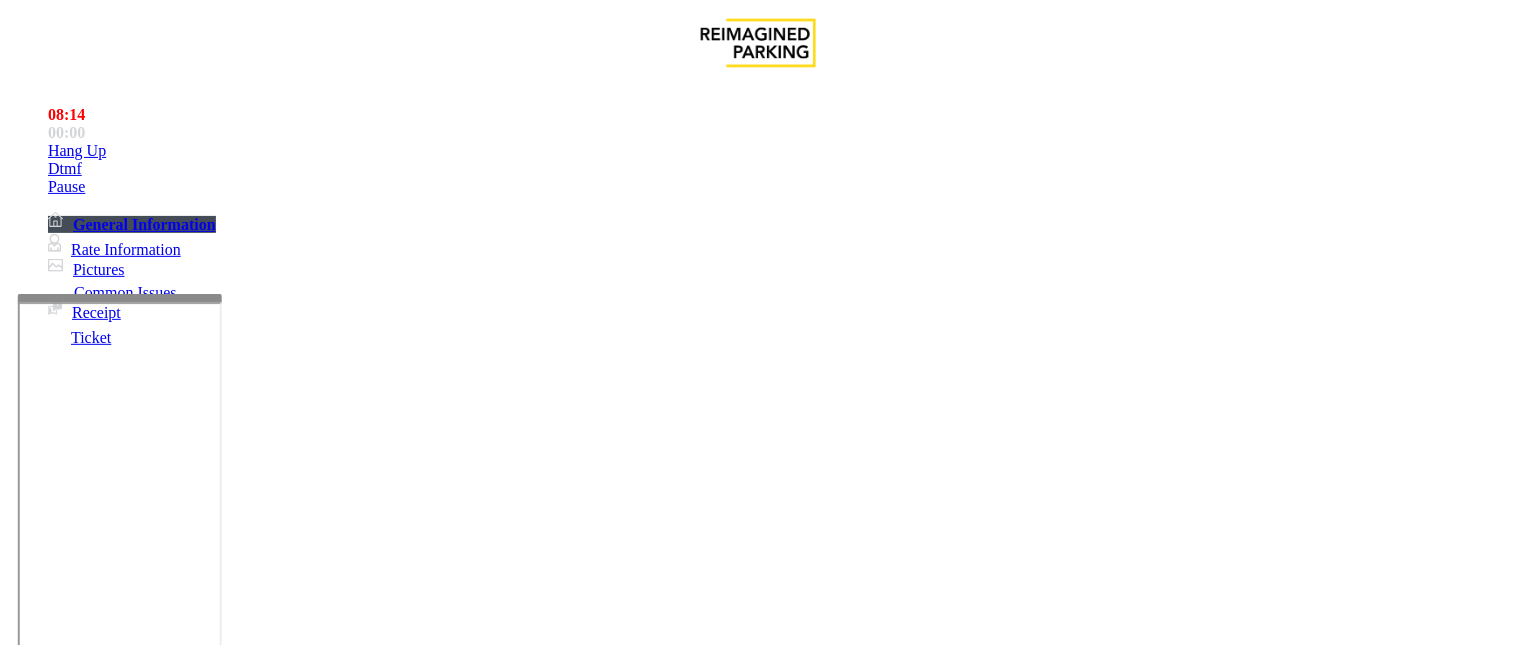 click at bounding box center (246, 1600) 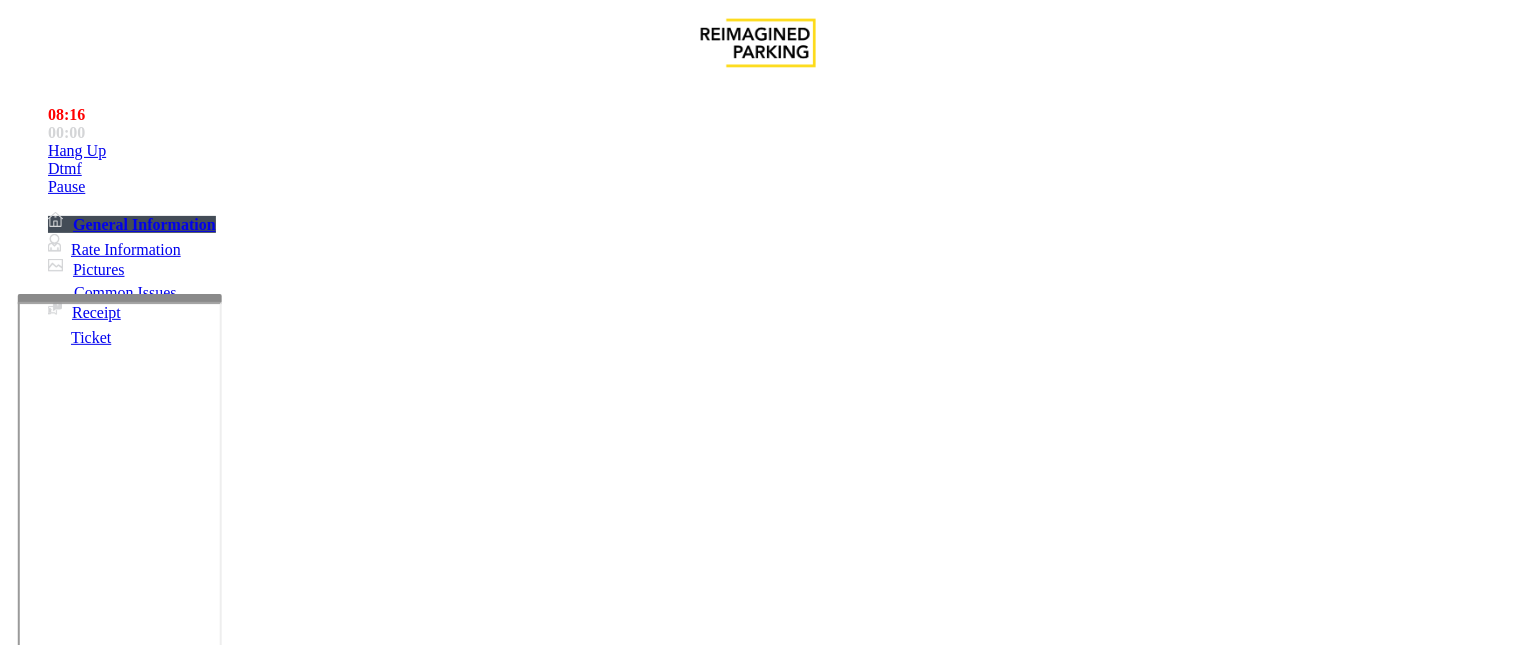 click at bounding box center (246, 1600) 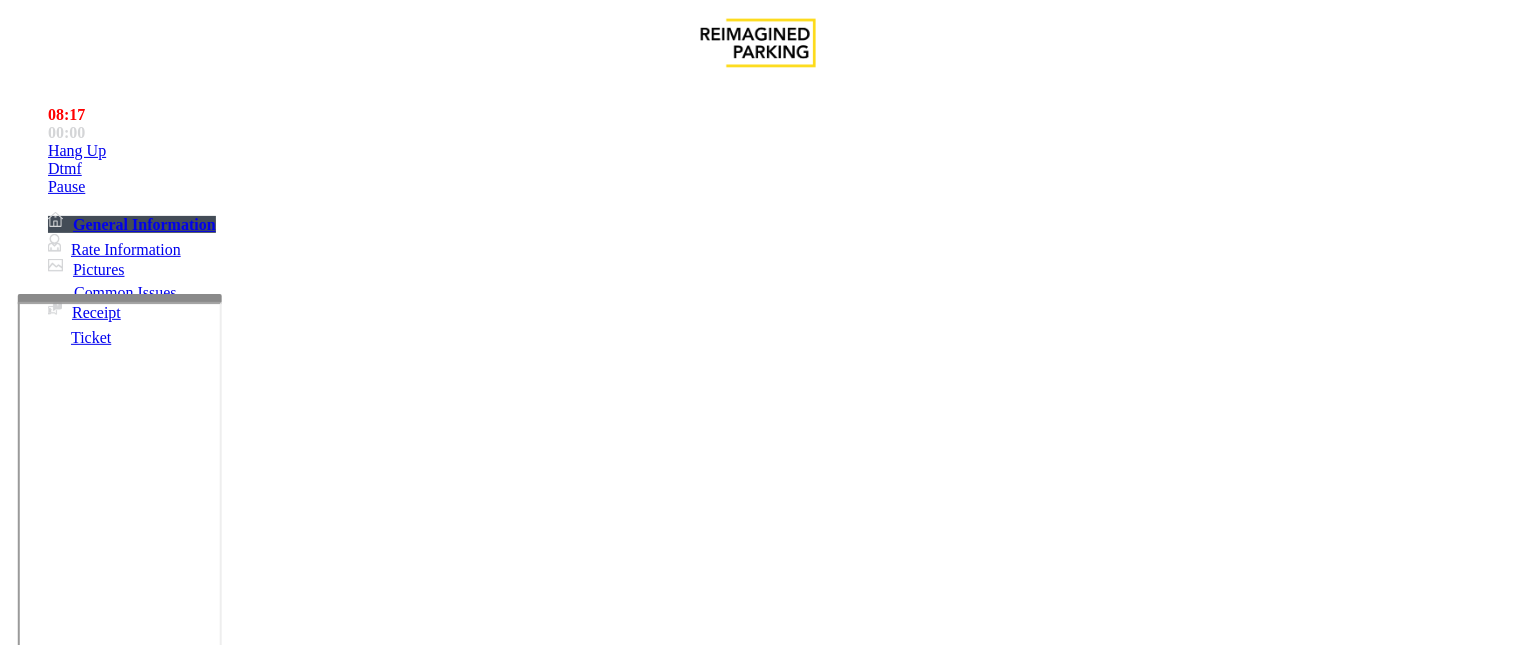 click at bounding box center (246, 1600) 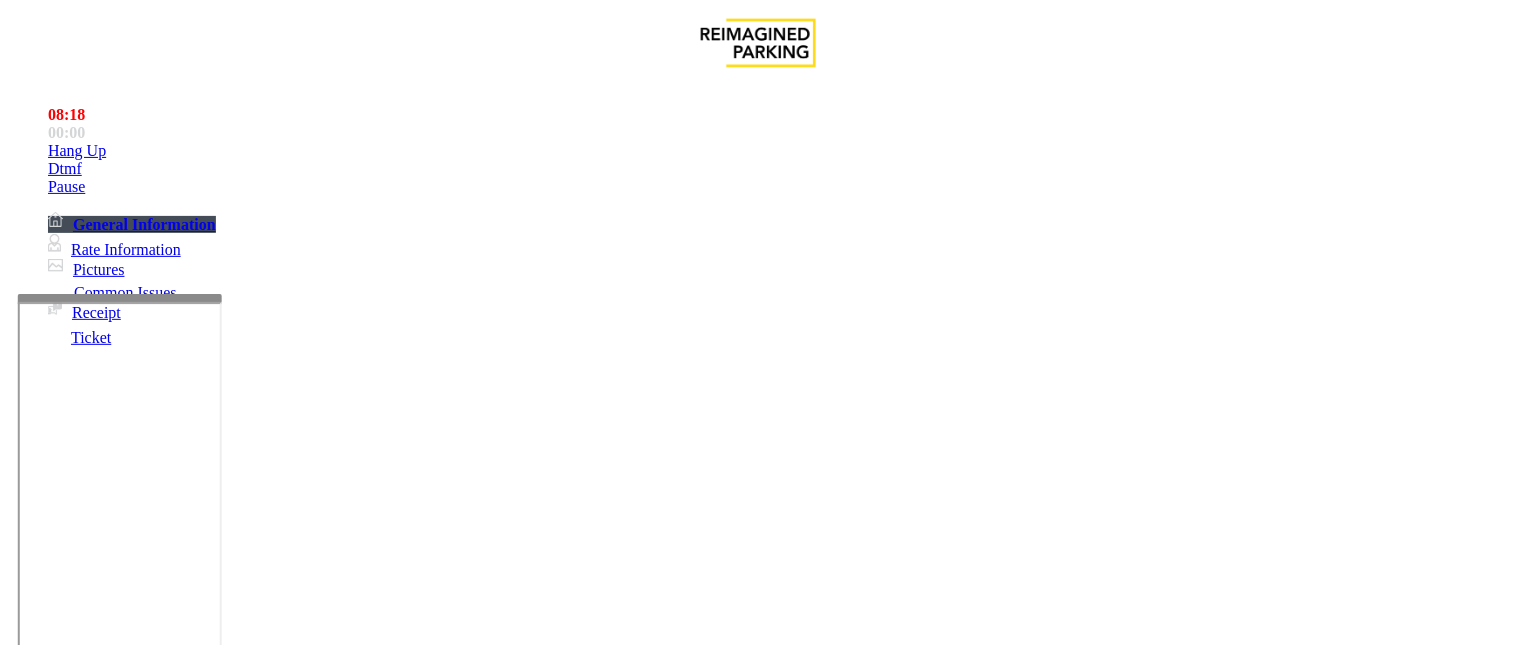 click at bounding box center [246, 1600] 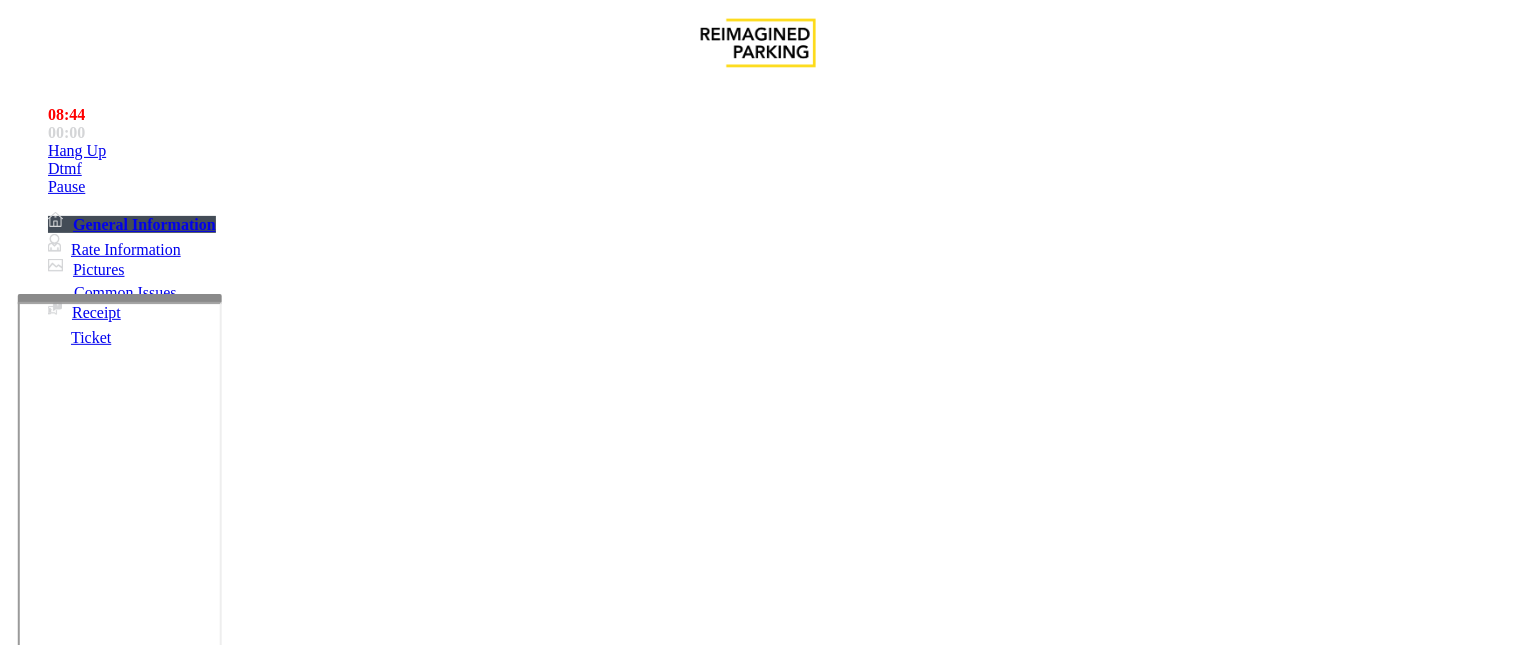 scroll, scrollTop: 223, scrollLeft: 0, axis: vertical 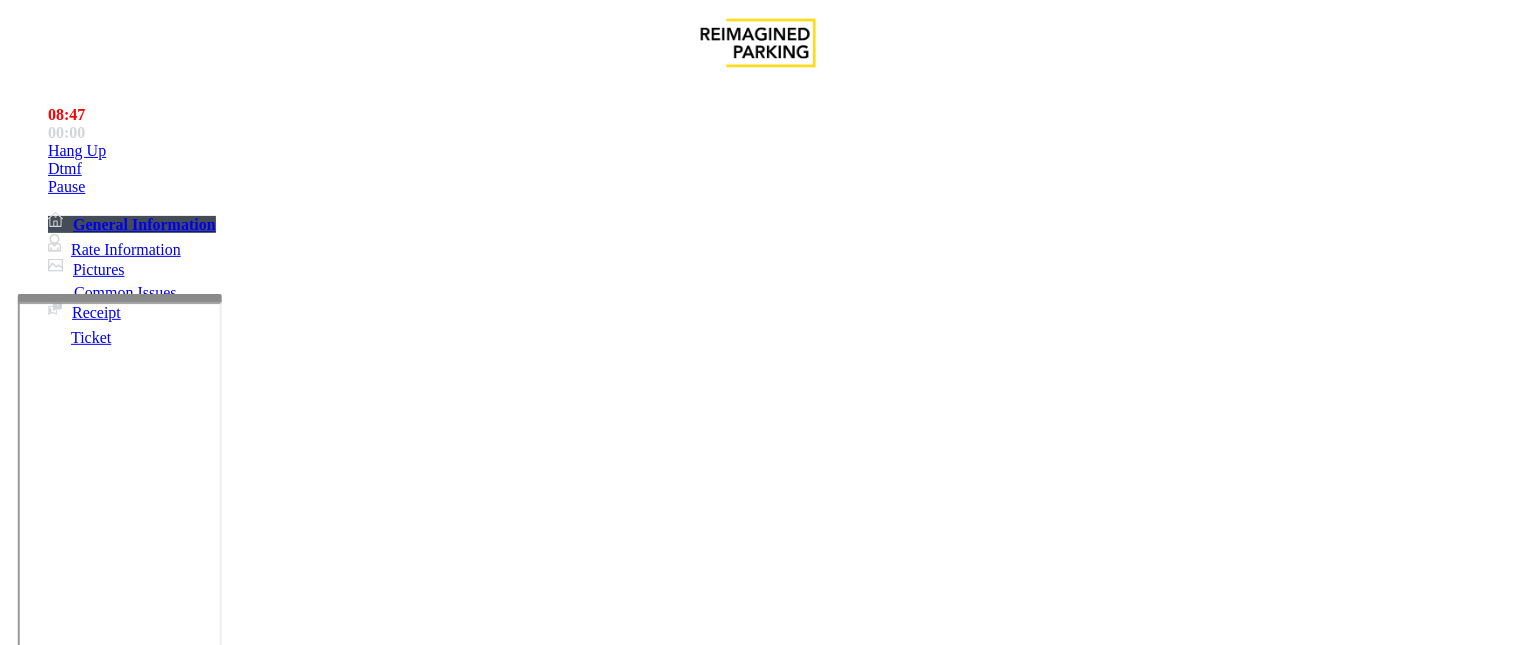 click on "Vend Gate" at bounding box center (69, 1693) 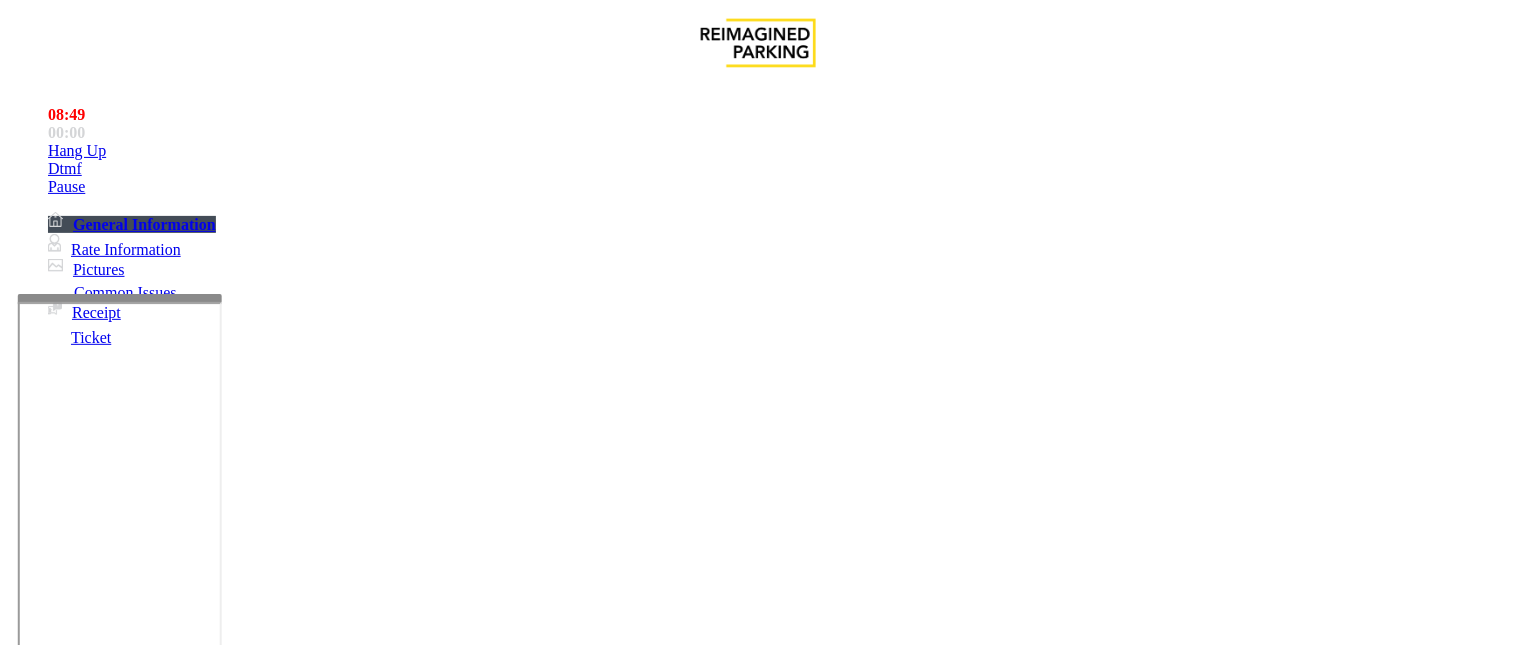 drag, startPoint x: 804, startPoint y: 554, endPoint x: 681, endPoint y: 561, distance: 123.19903 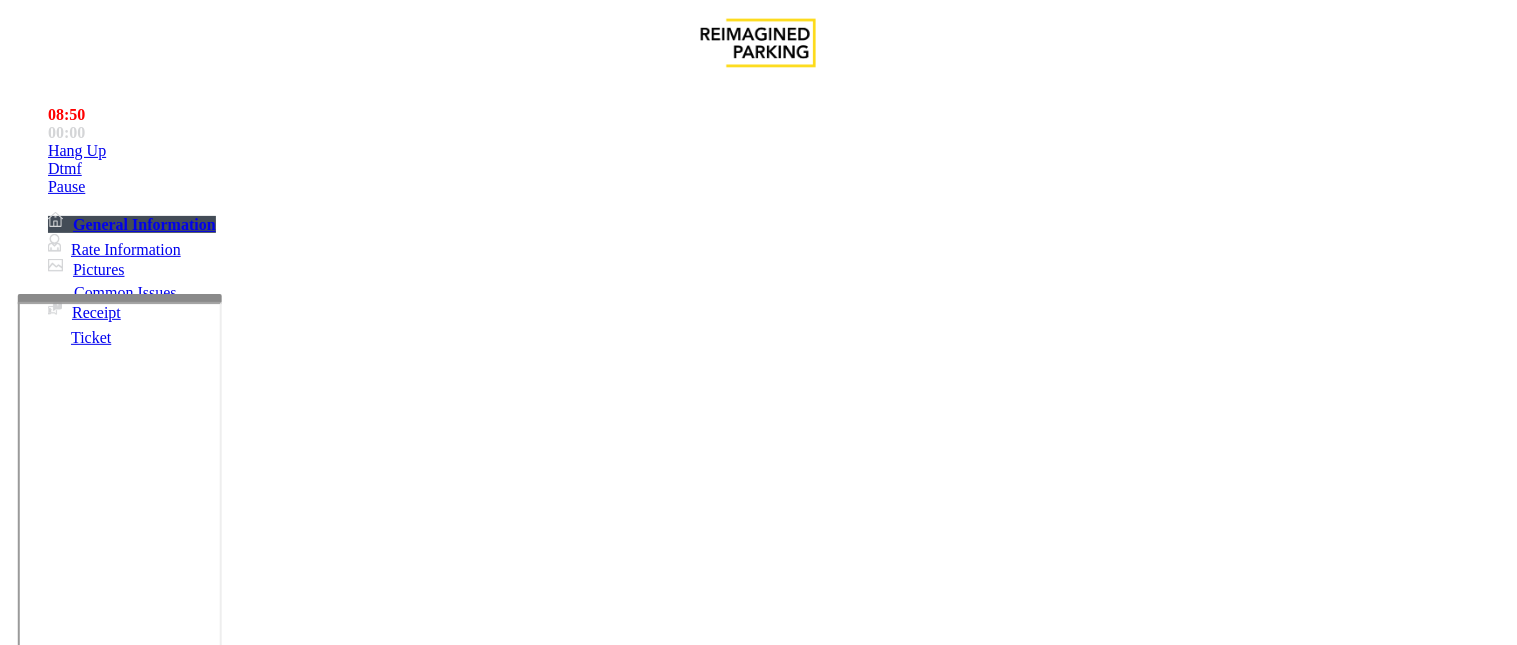 click at bounding box center [246, 1600] 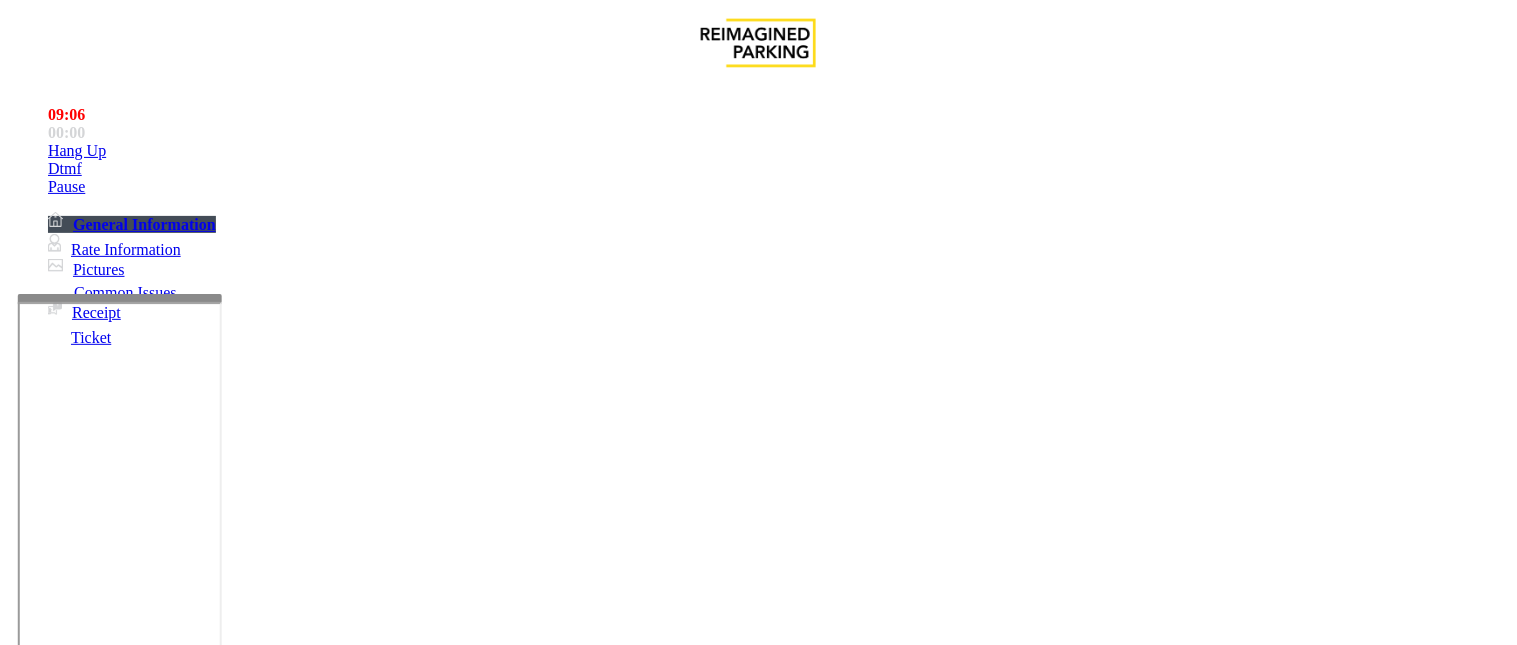 scroll, scrollTop: 512, scrollLeft: 0, axis: vertical 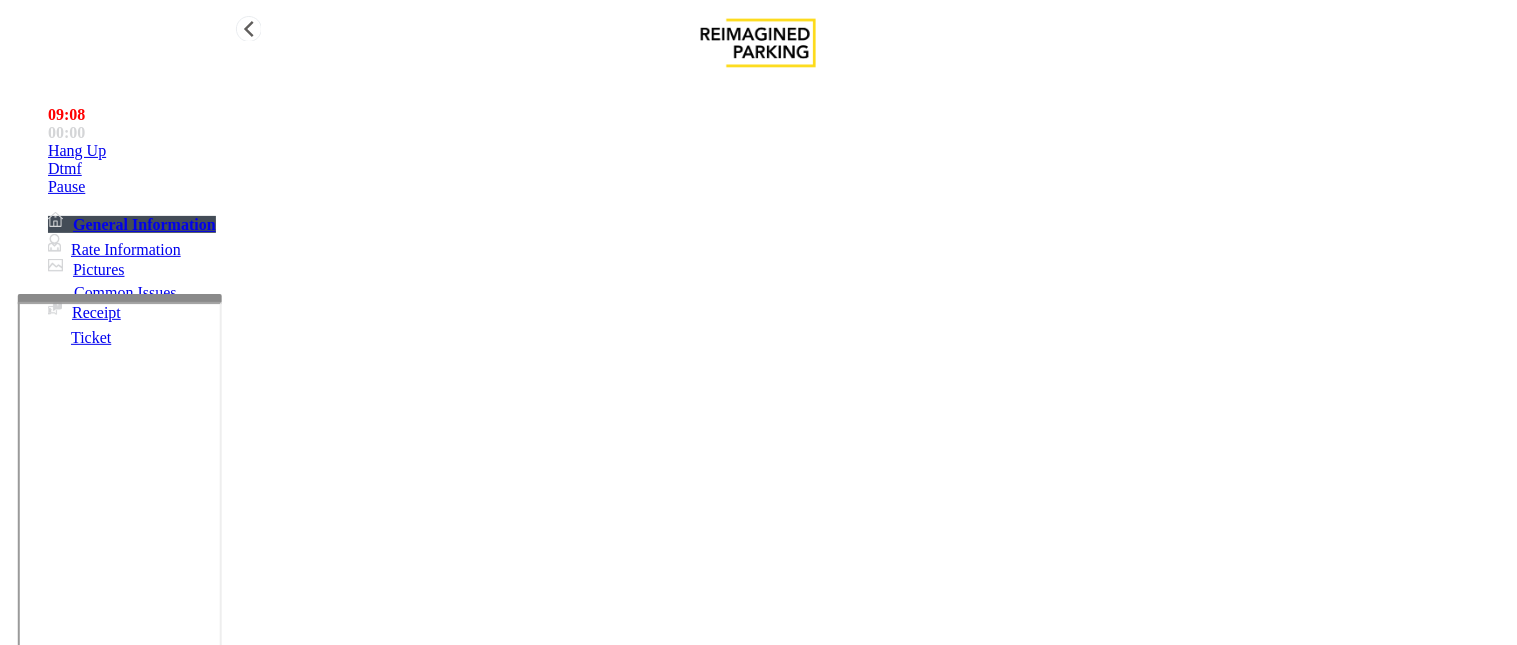 click on "Dtmf" at bounding box center (778, 151) 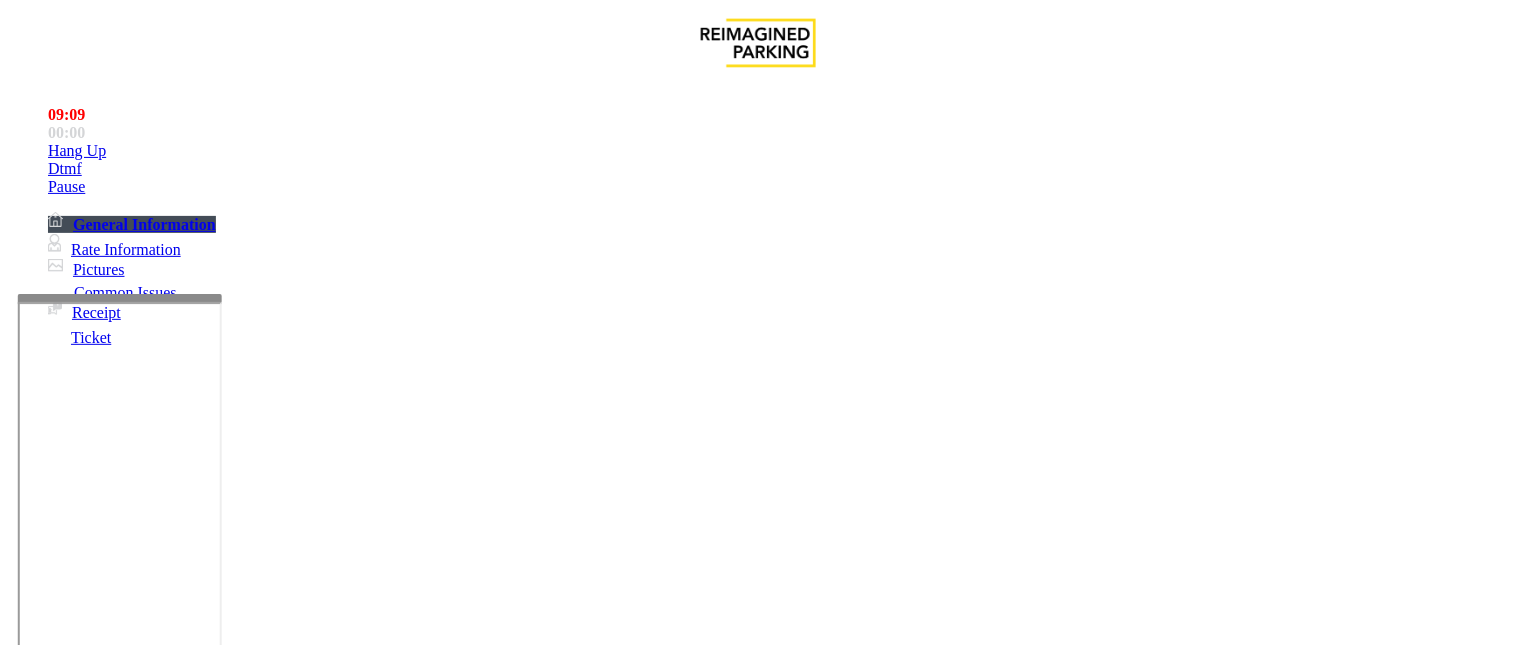 click on "9" at bounding box center (58, 4335) 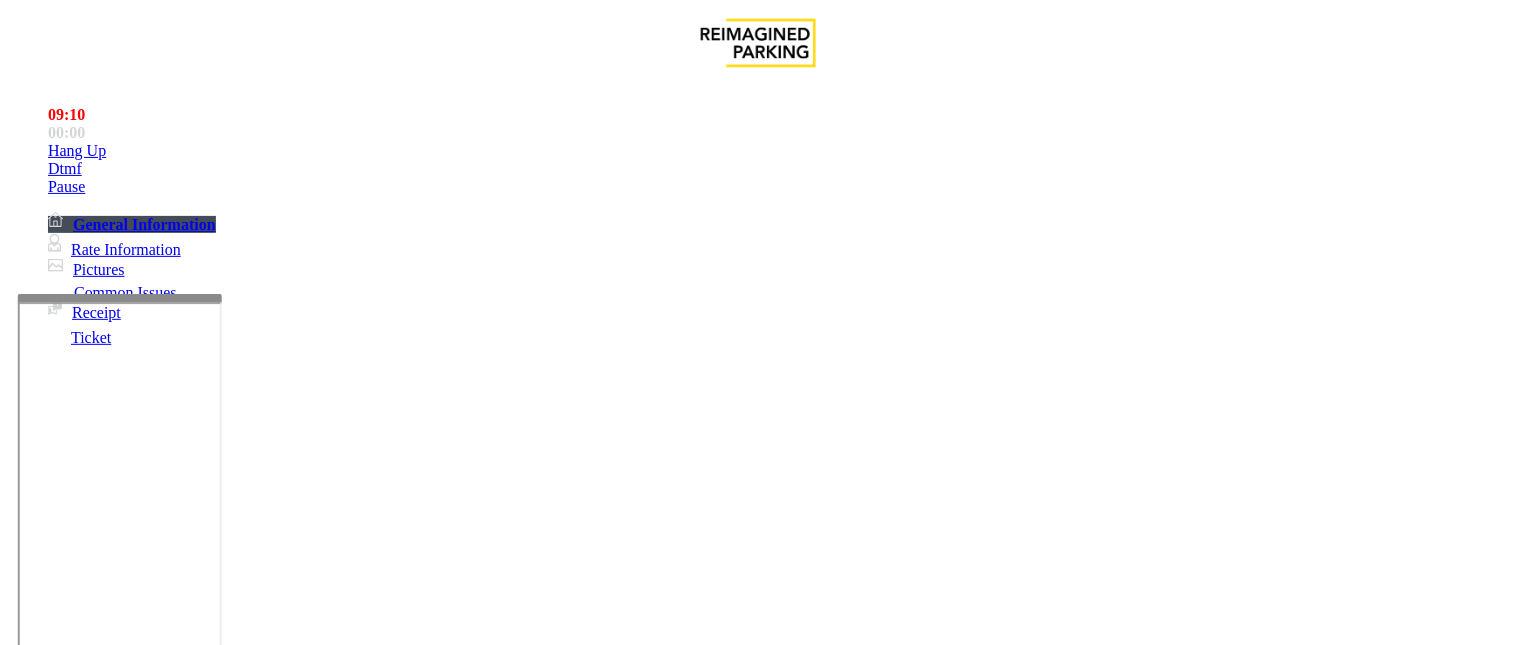 click on "#" at bounding box center [58, 4335] 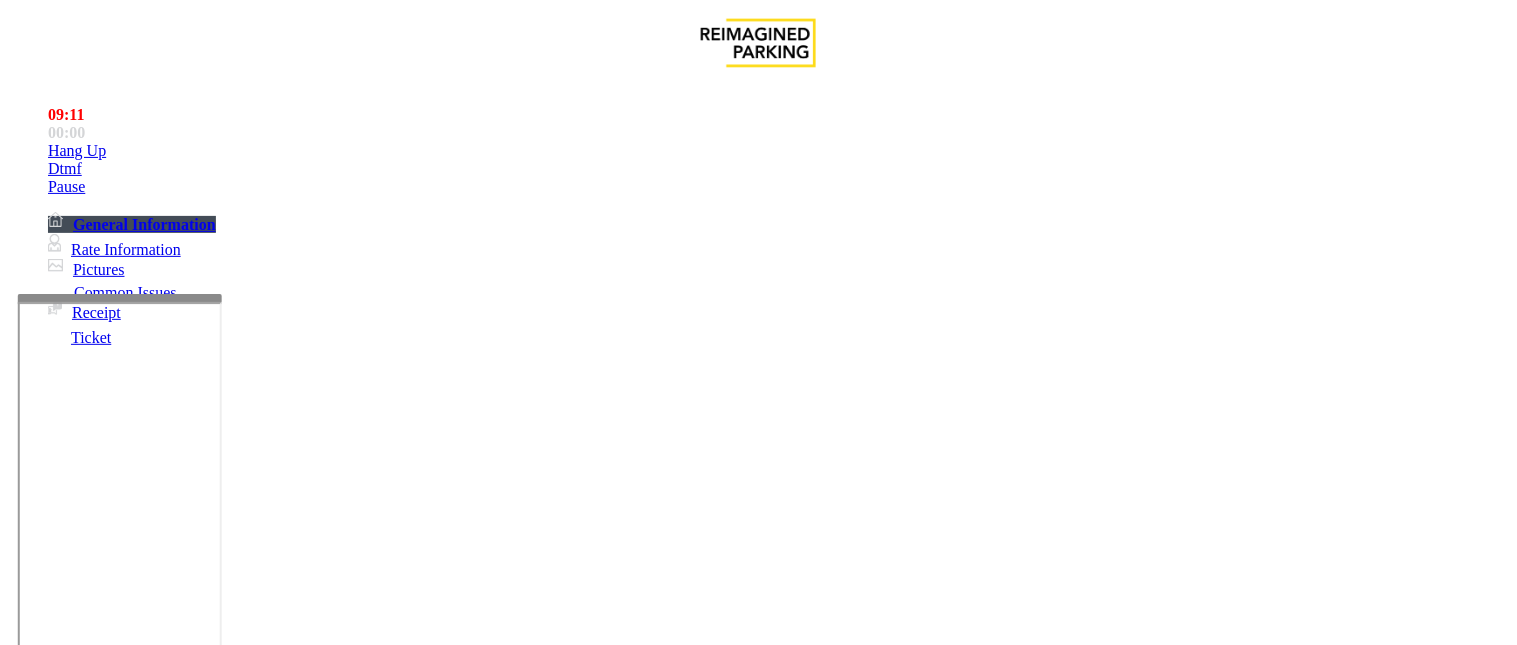 click on "×" at bounding box center [20, 4276] 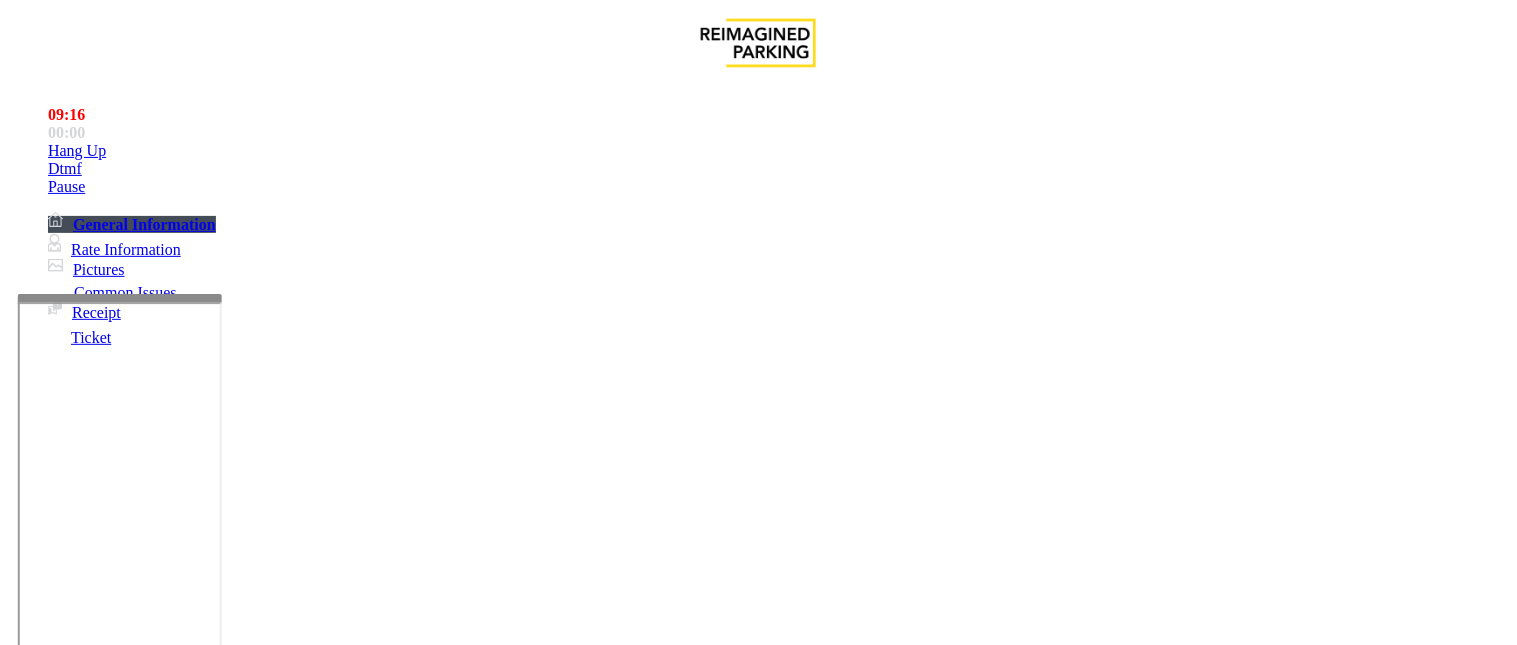 scroll, scrollTop: 734, scrollLeft: 0, axis: vertical 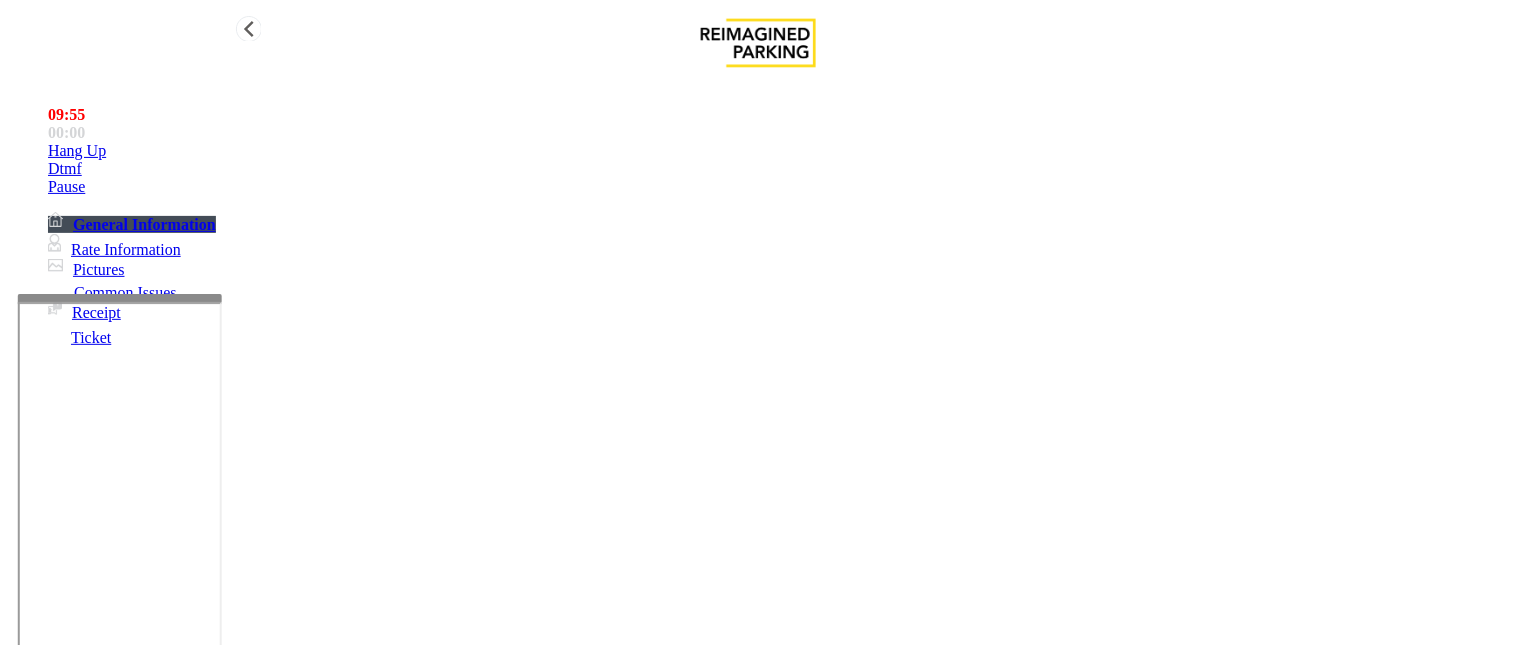 click on "Hang Up" at bounding box center (778, 151) 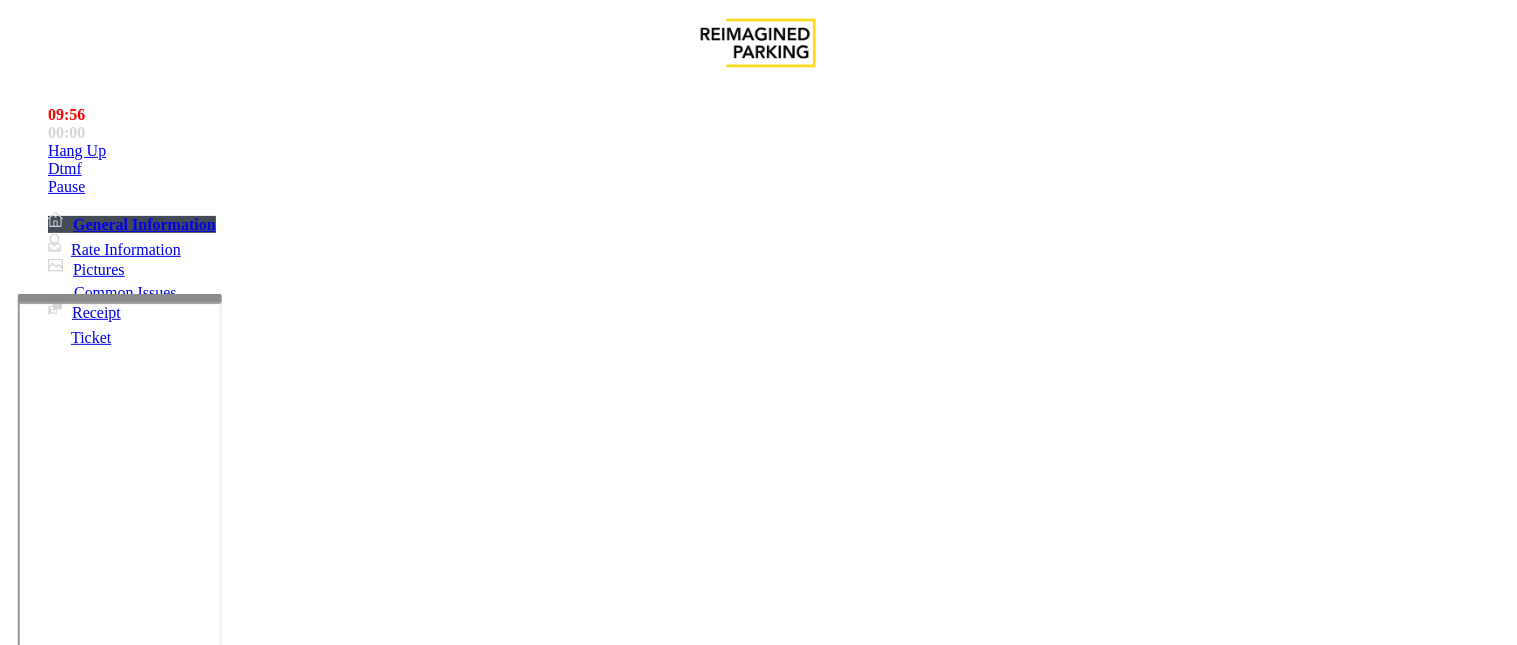 scroll, scrollTop: 223, scrollLeft: 0, axis: vertical 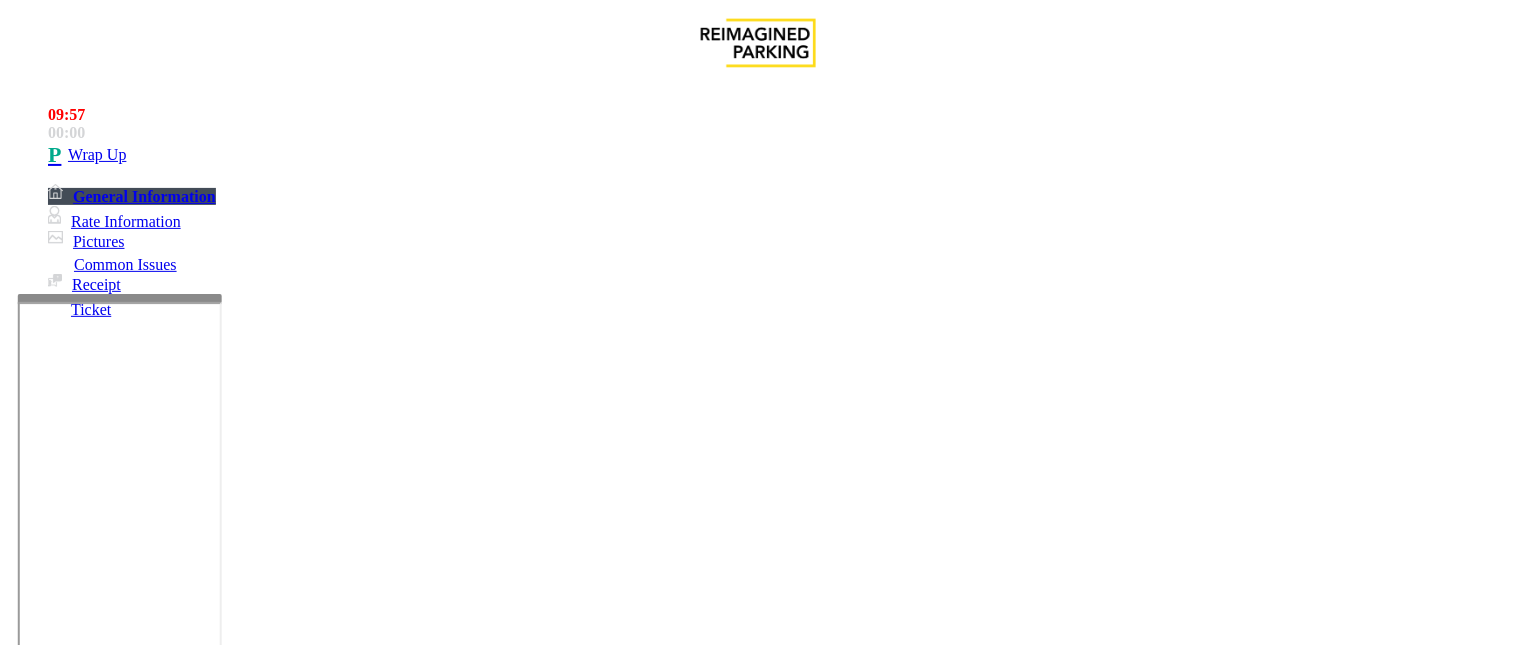 click at bounding box center (246, 1600) 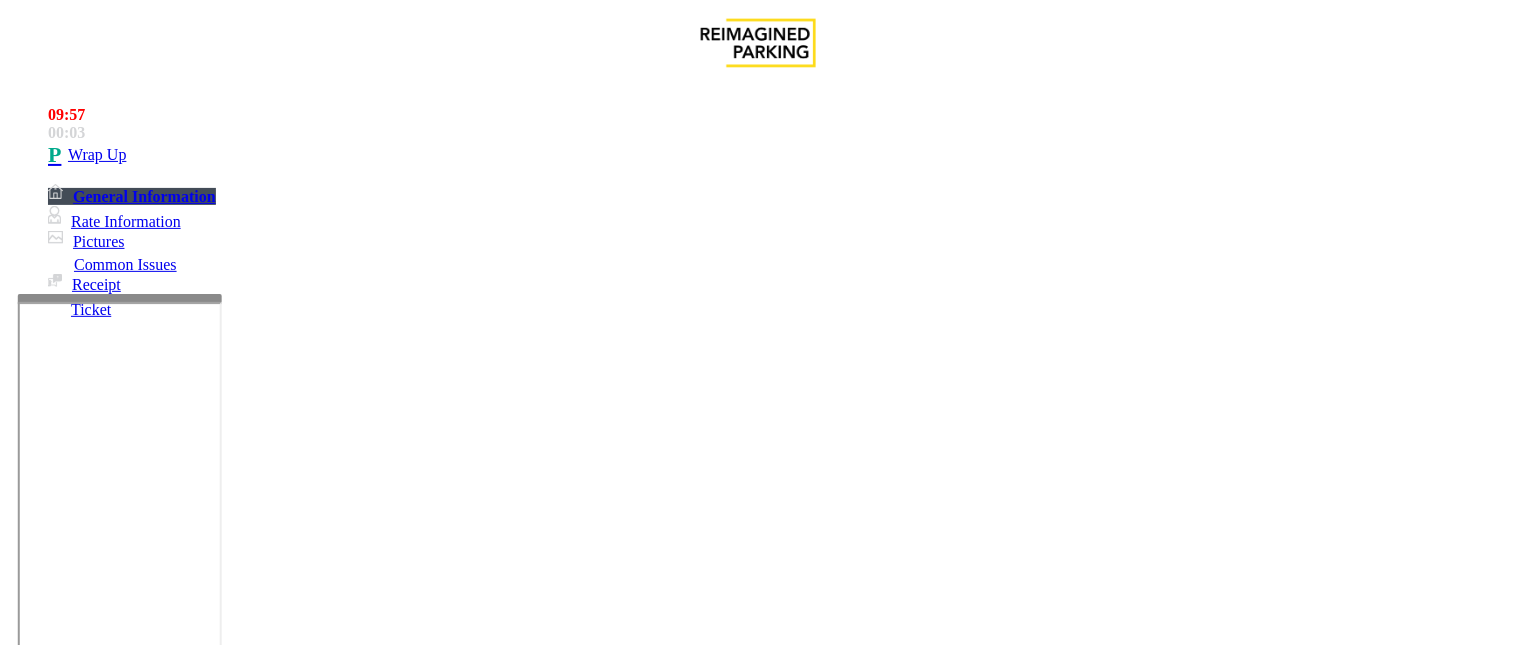 scroll, scrollTop: 56, scrollLeft: 0, axis: vertical 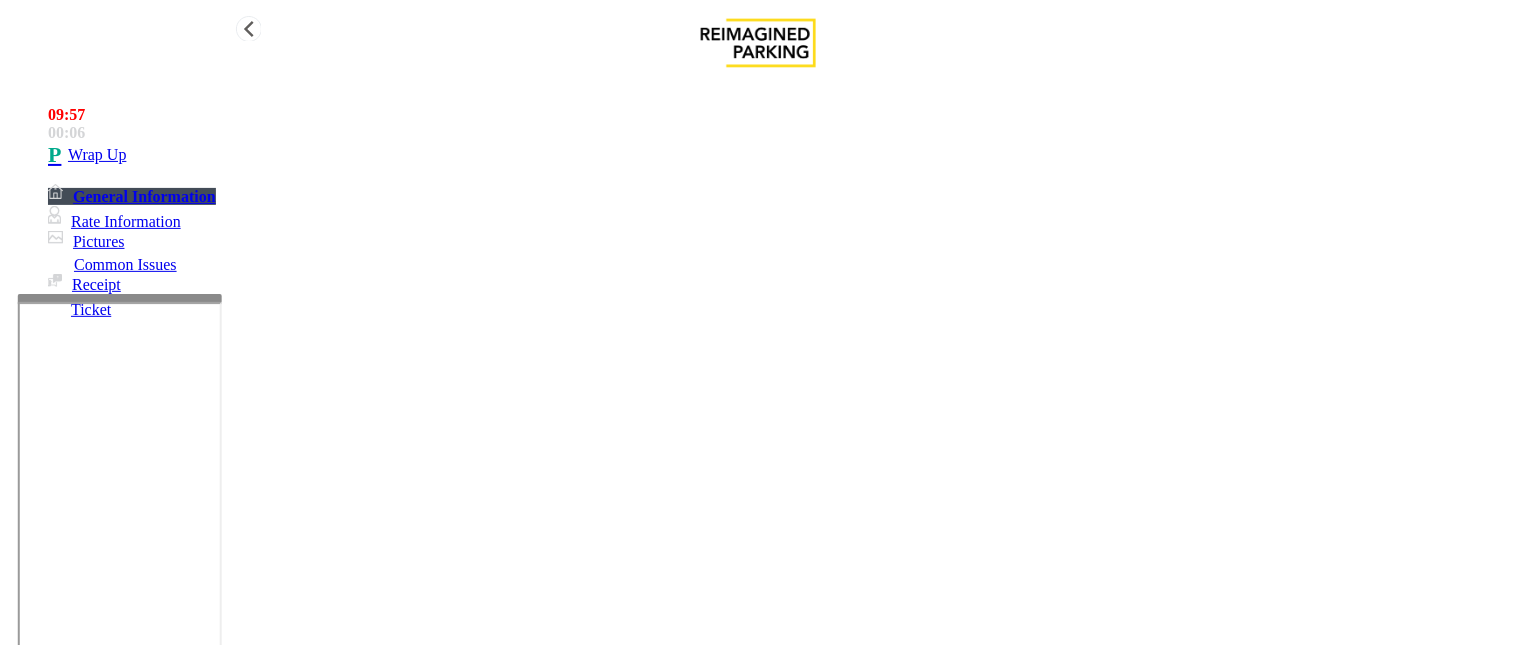 type on "**********" 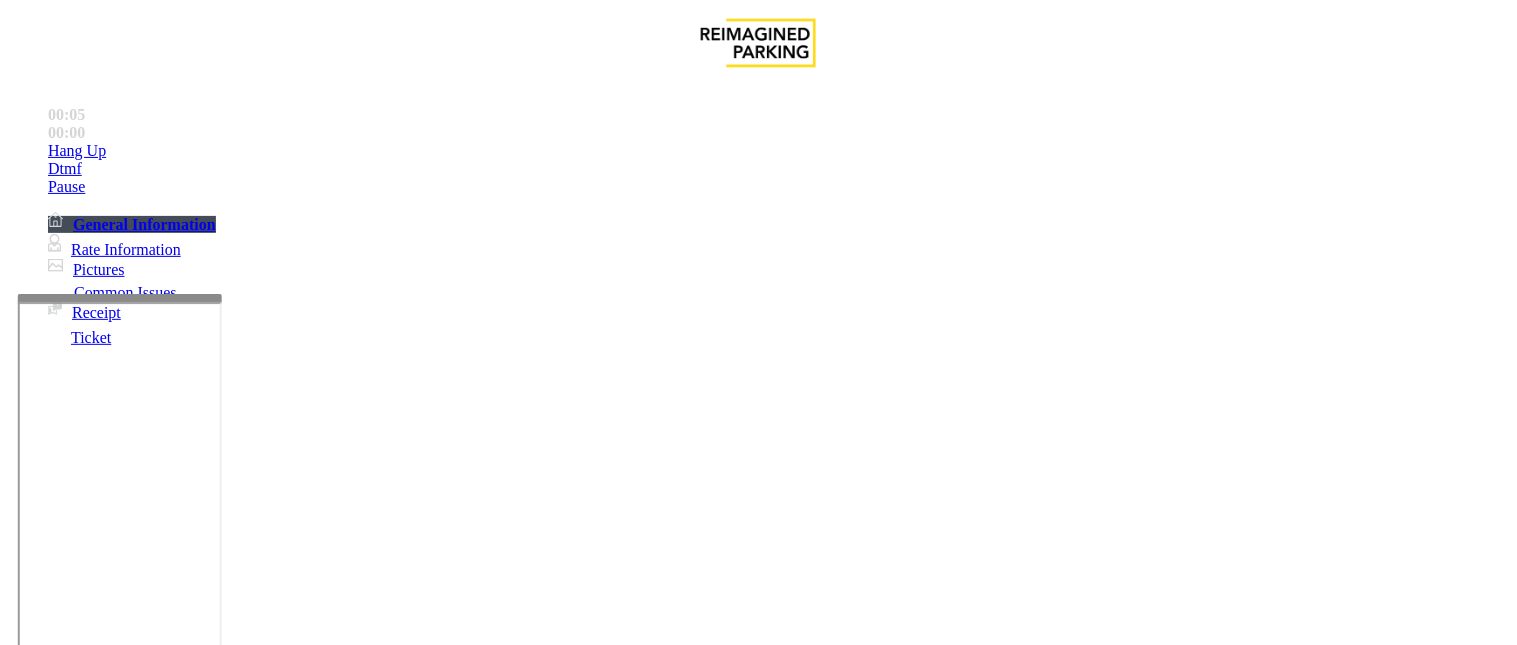 scroll, scrollTop: 1666, scrollLeft: 0, axis: vertical 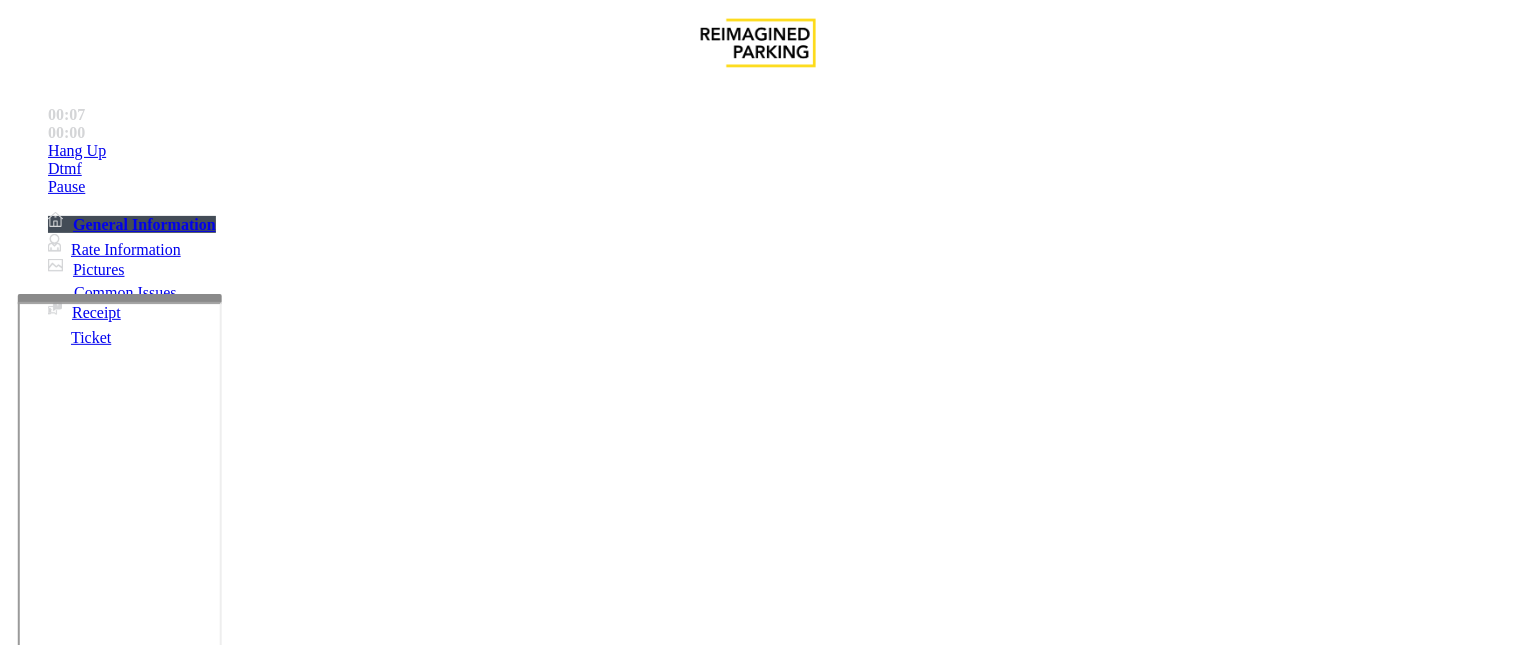 drag, startPoint x: 882, startPoint y: 203, endPoint x: 784, endPoint y: 201, distance: 98.02041 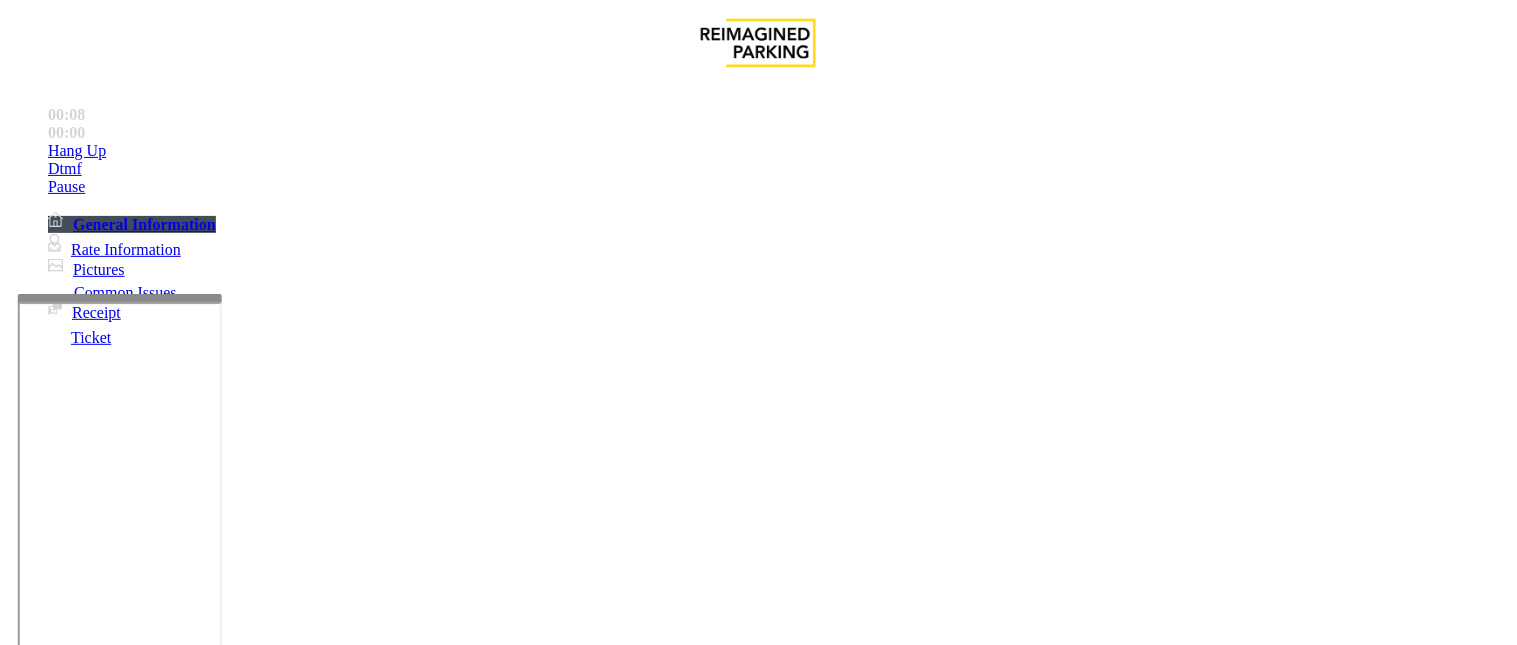 copy on "LAN21091600" 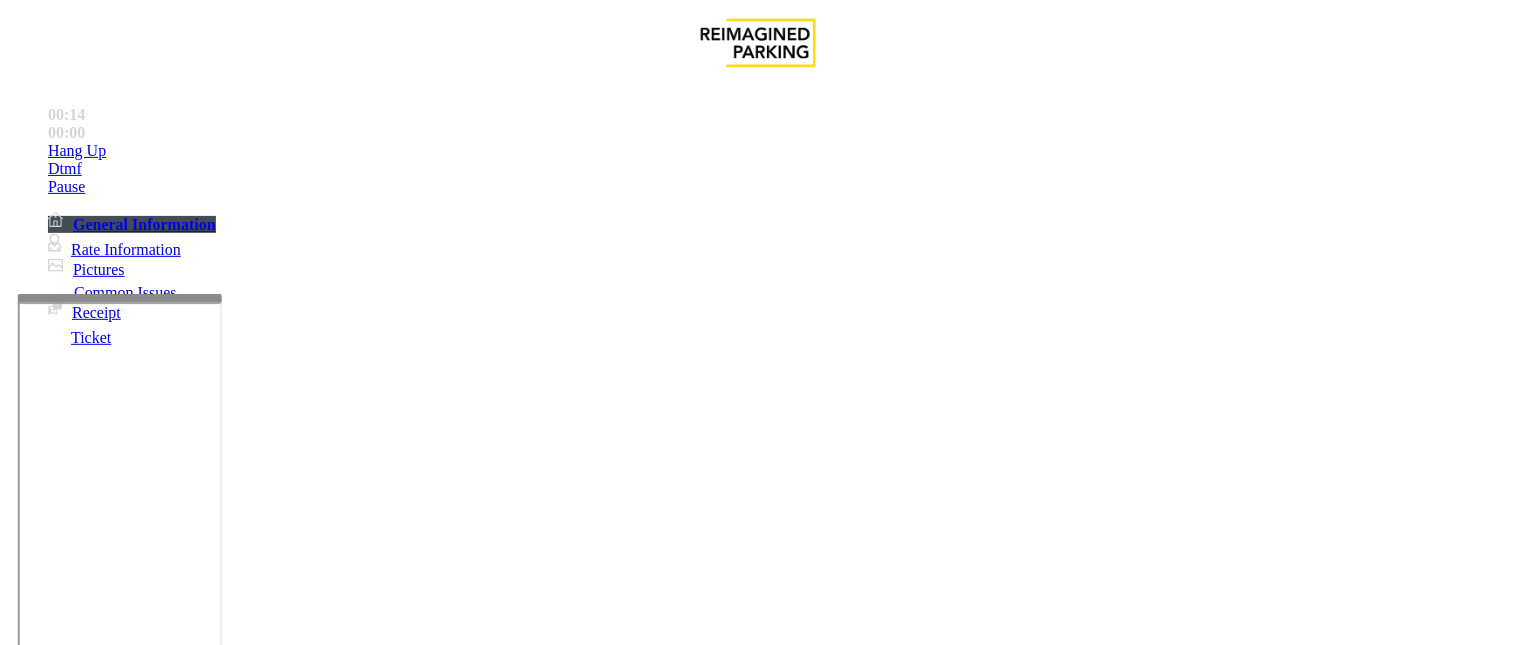 click on "Equipment Issue" at bounding box center (483, 1298) 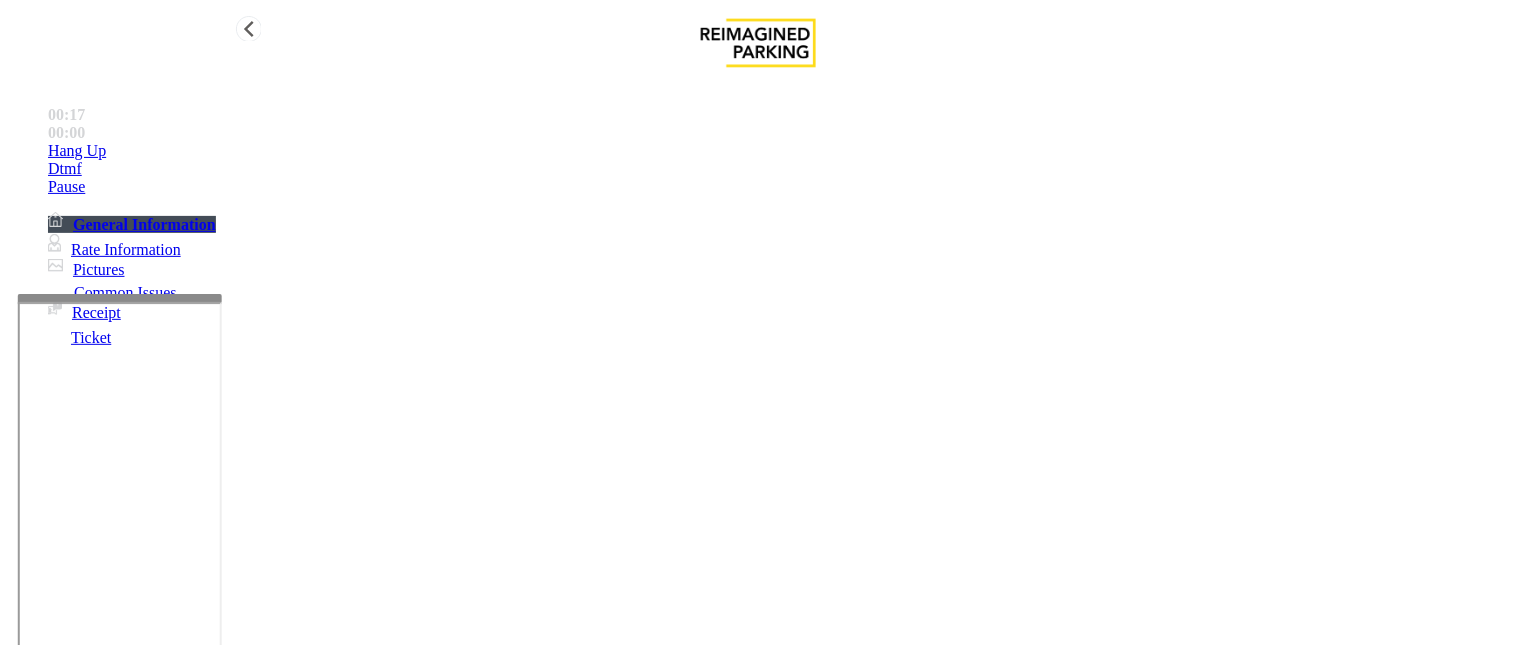 click on "Hang Up" at bounding box center [778, 151] 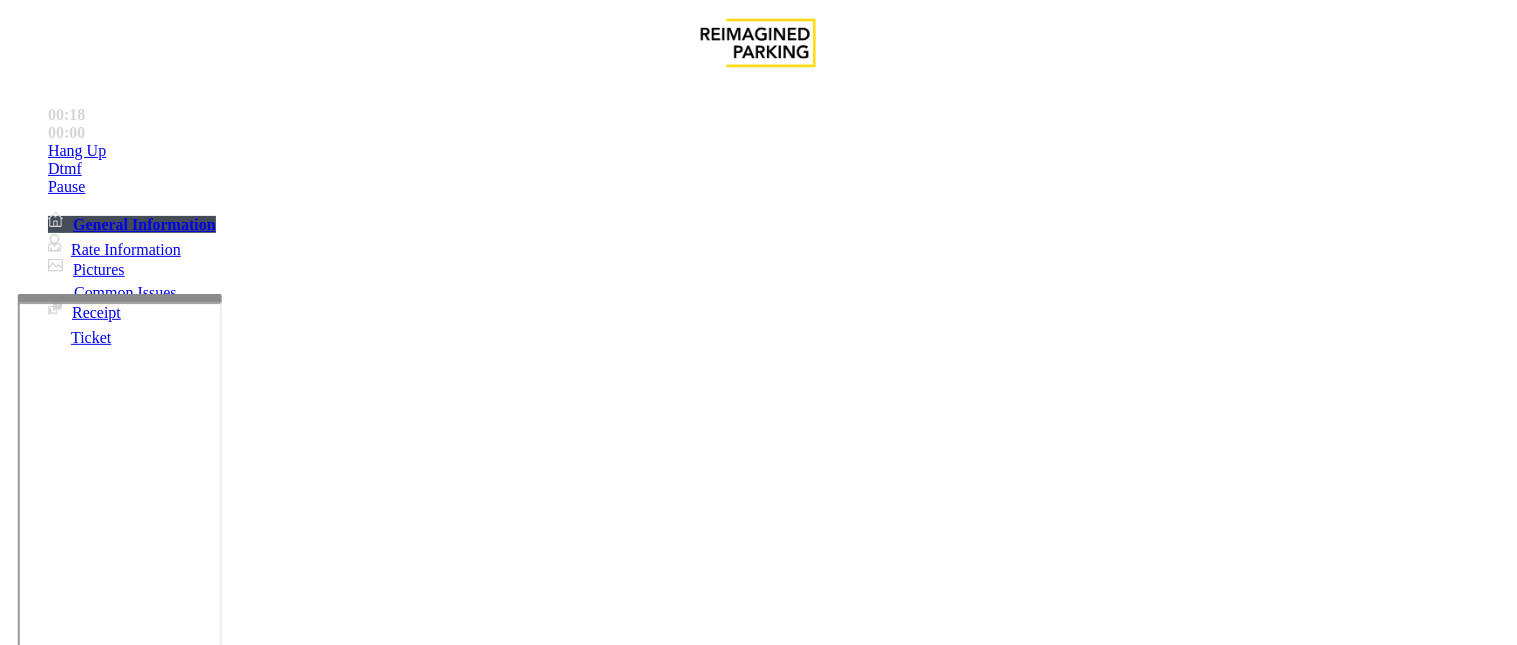 click on "Issue" at bounding box center [42, 1265] 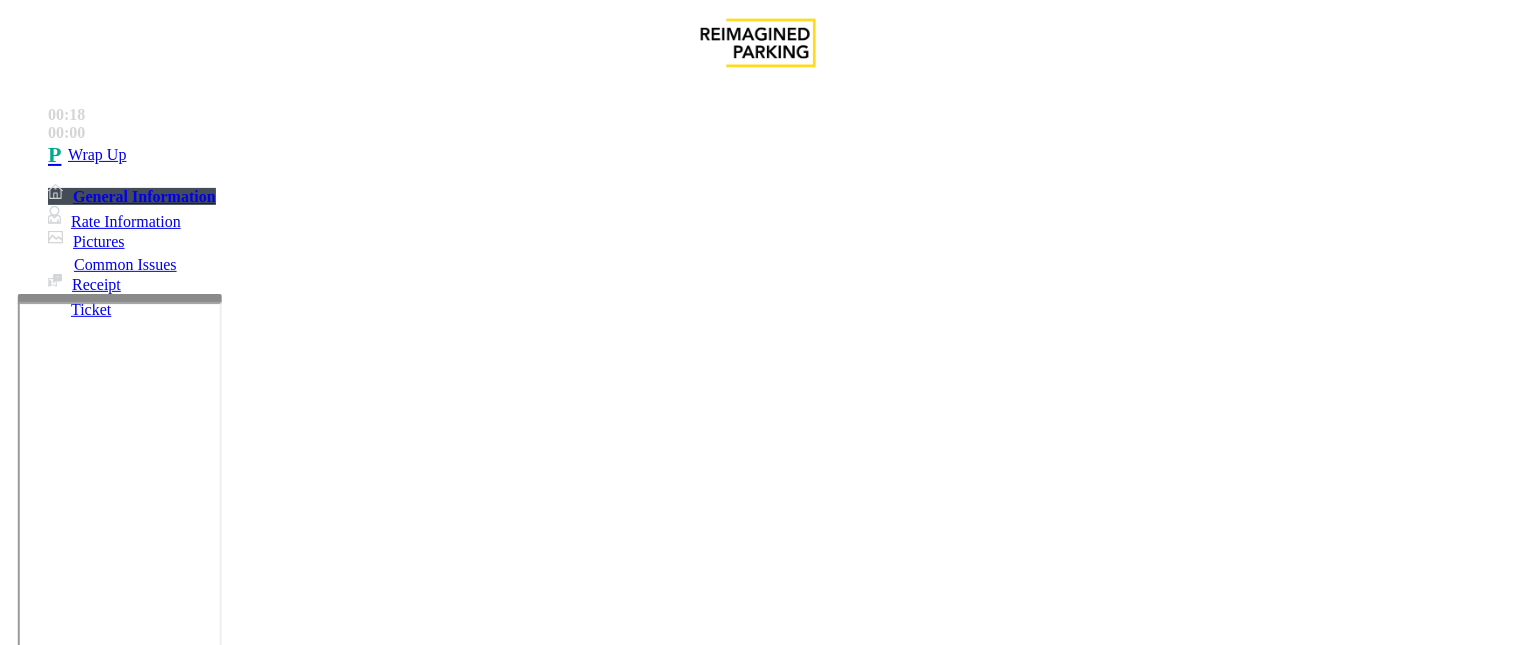 click on "Intercom Issue/No Response" at bounding box center (929, 1298) 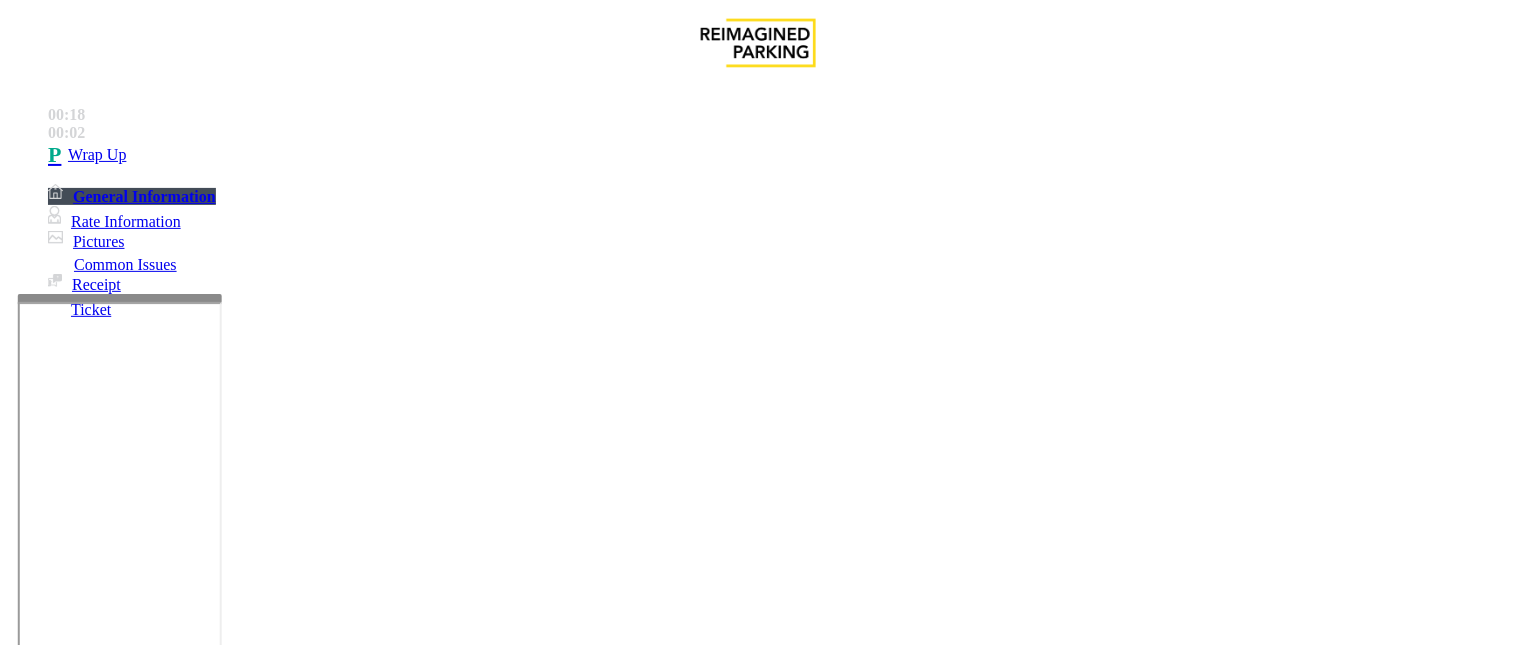 drag, startPoint x: 384, startPoint y: 181, endPoint x: 278, endPoint y: 175, distance: 106.16968 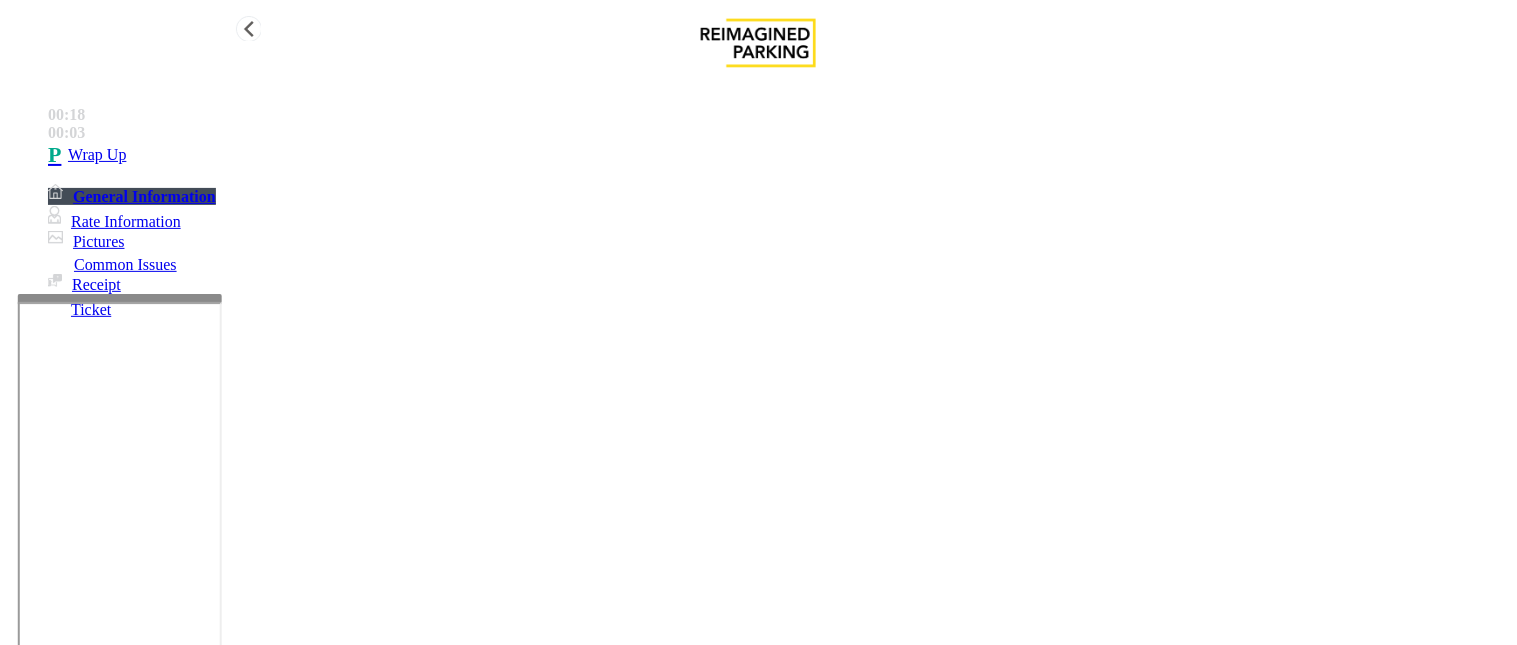 type on "**********" 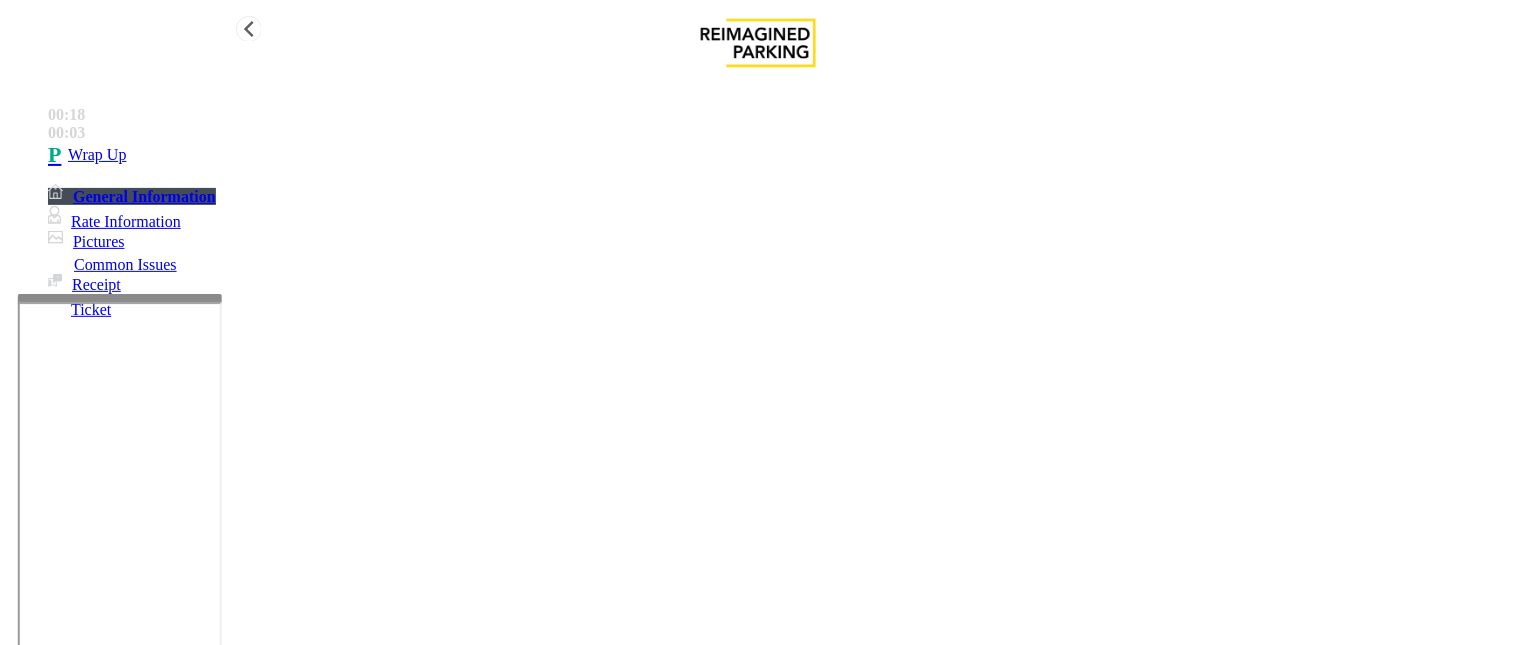 click on "Wrap Up" at bounding box center [778, 155] 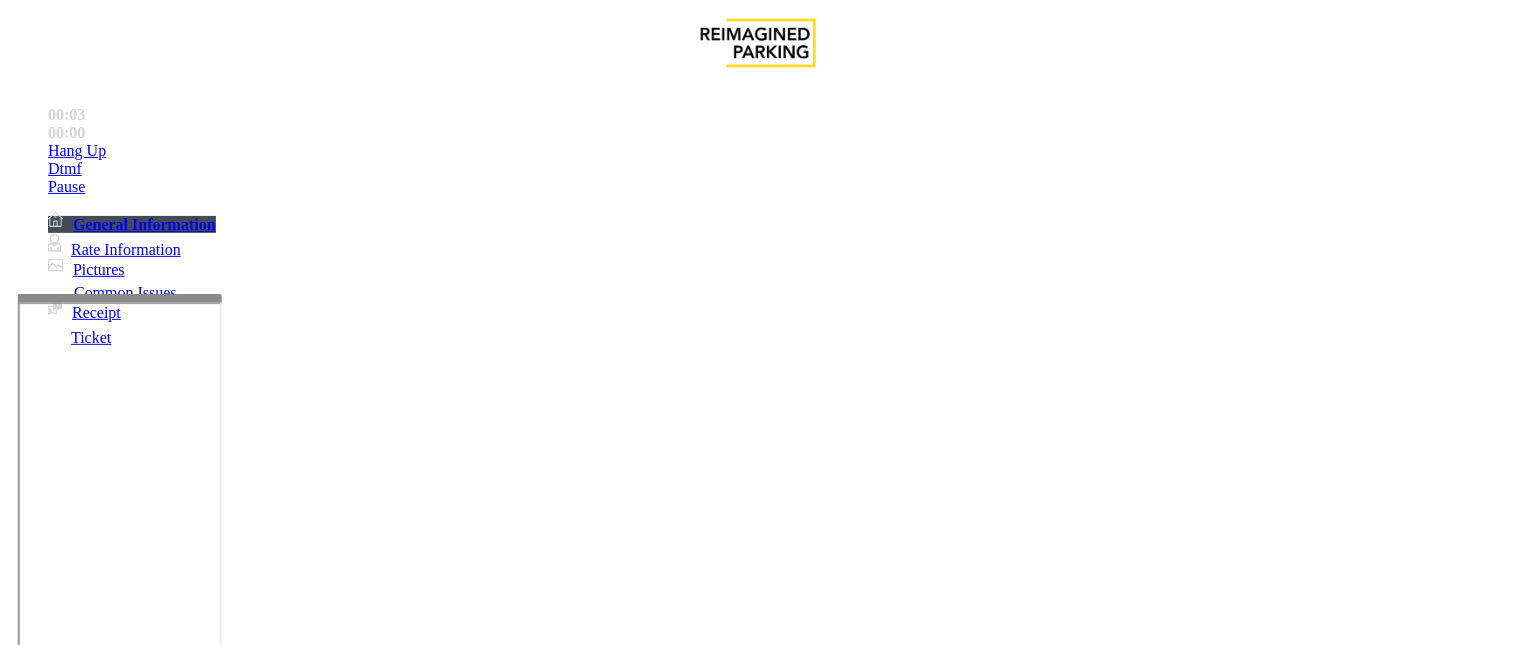 click on "Services" at bounding box center (687, 1298) 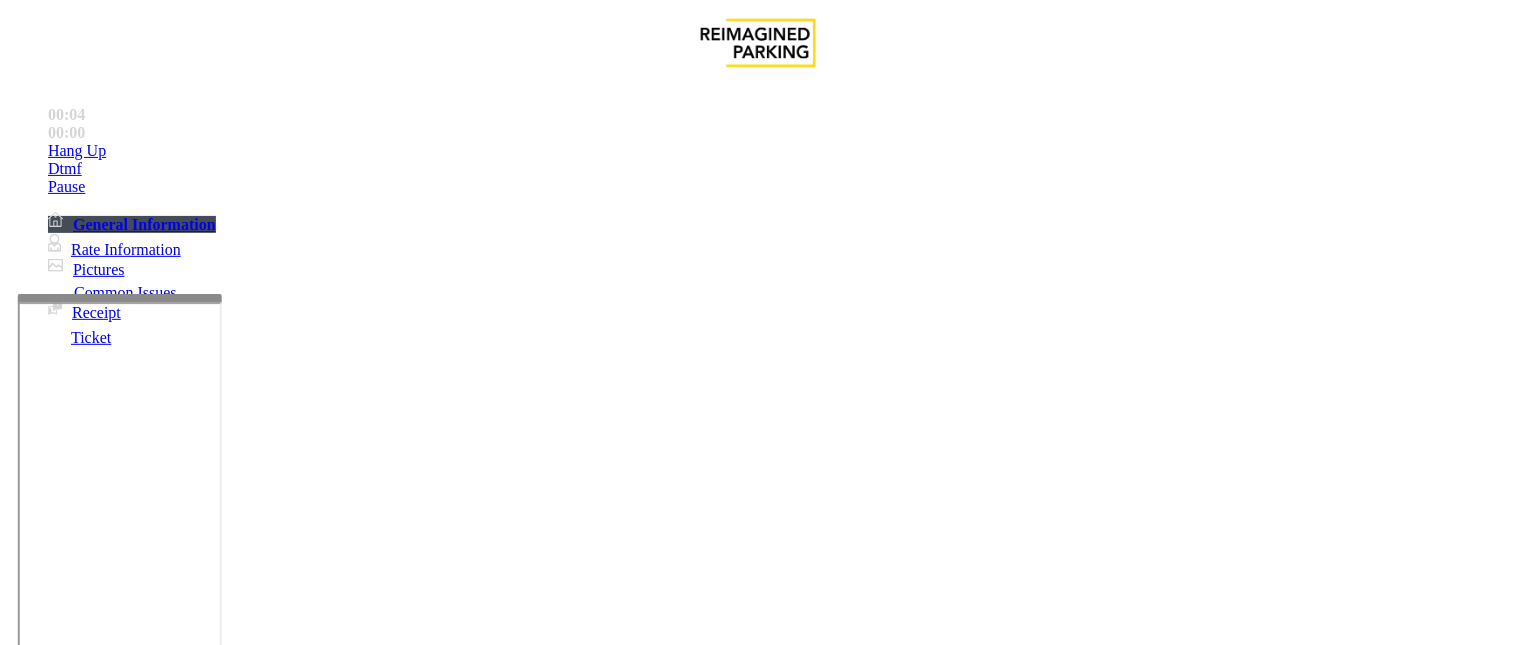 click on "Online Reservations" at bounding box center [528, 1298] 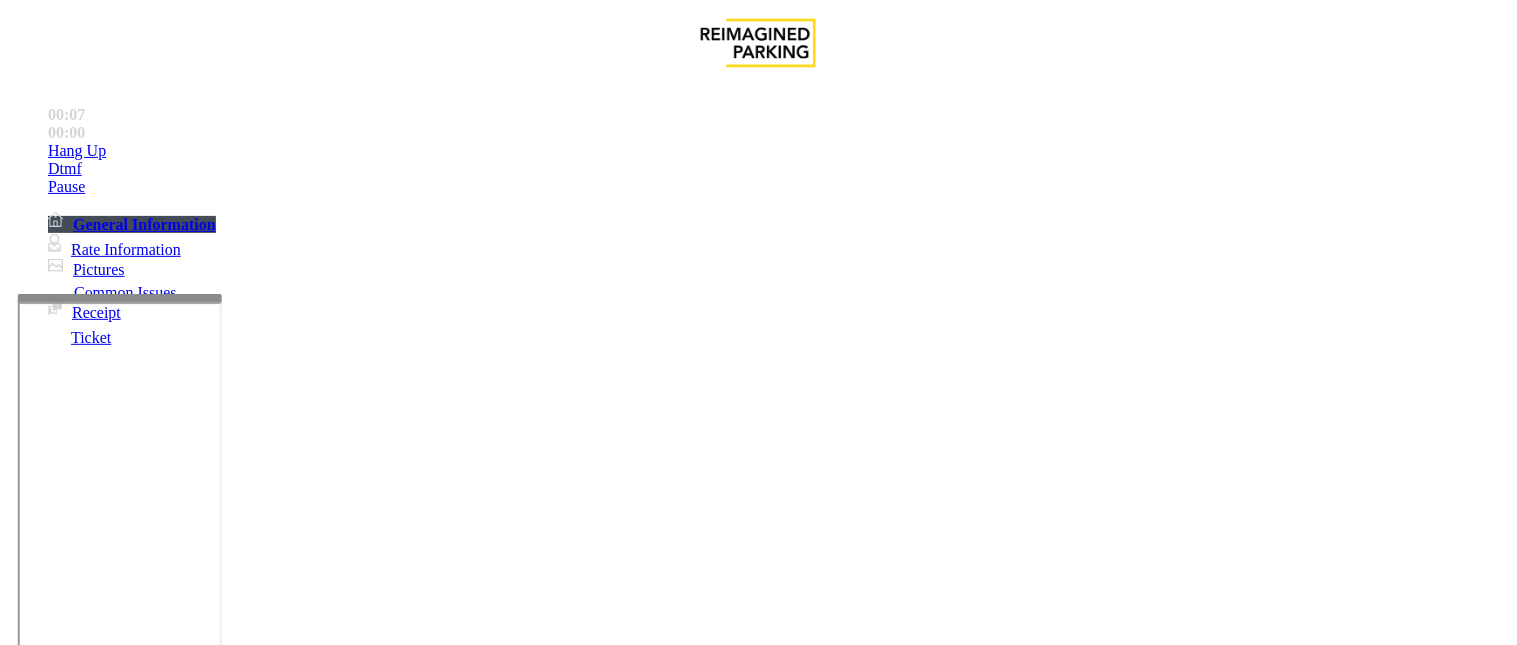 drag, startPoint x: 464, startPoint y: 181, endPoint x: 268, endPoint y: 153, distance: 197.9899 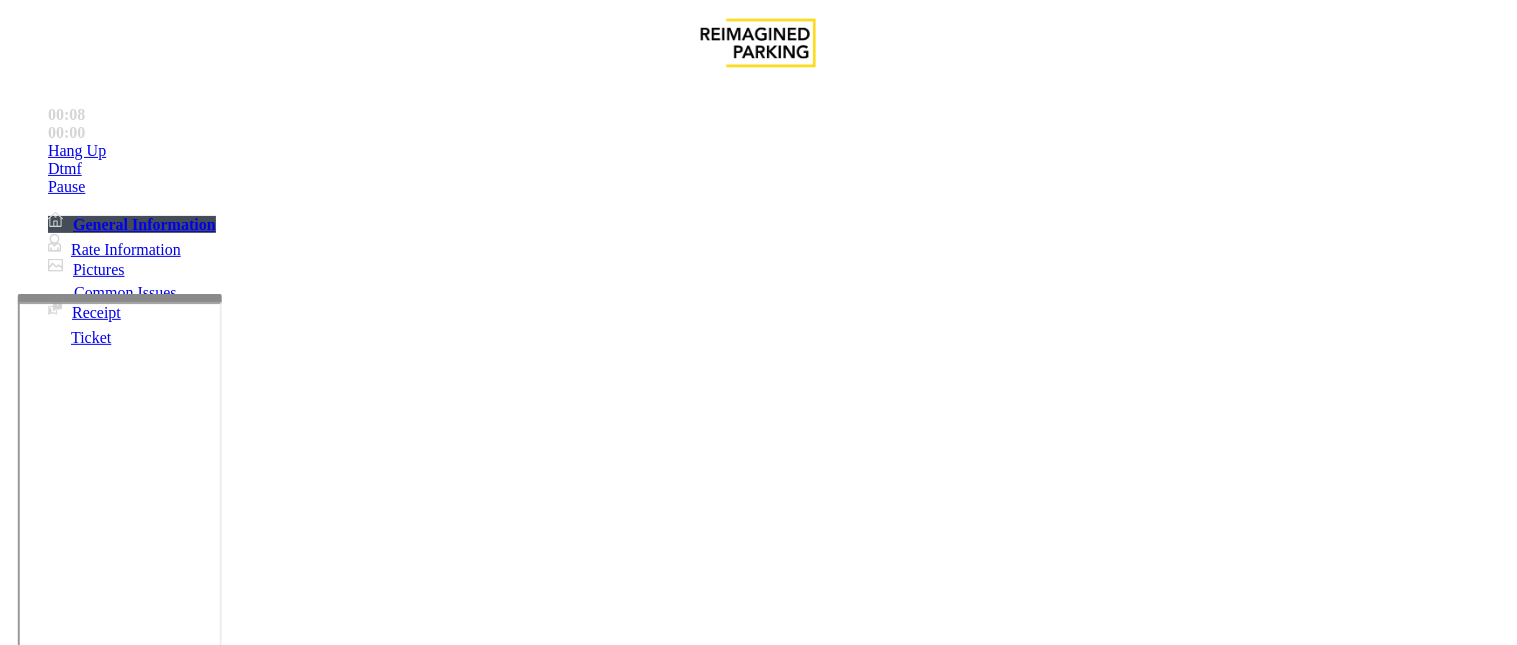 scroll, scrollTop: 333, scrollLeft: 0, axis: vertical 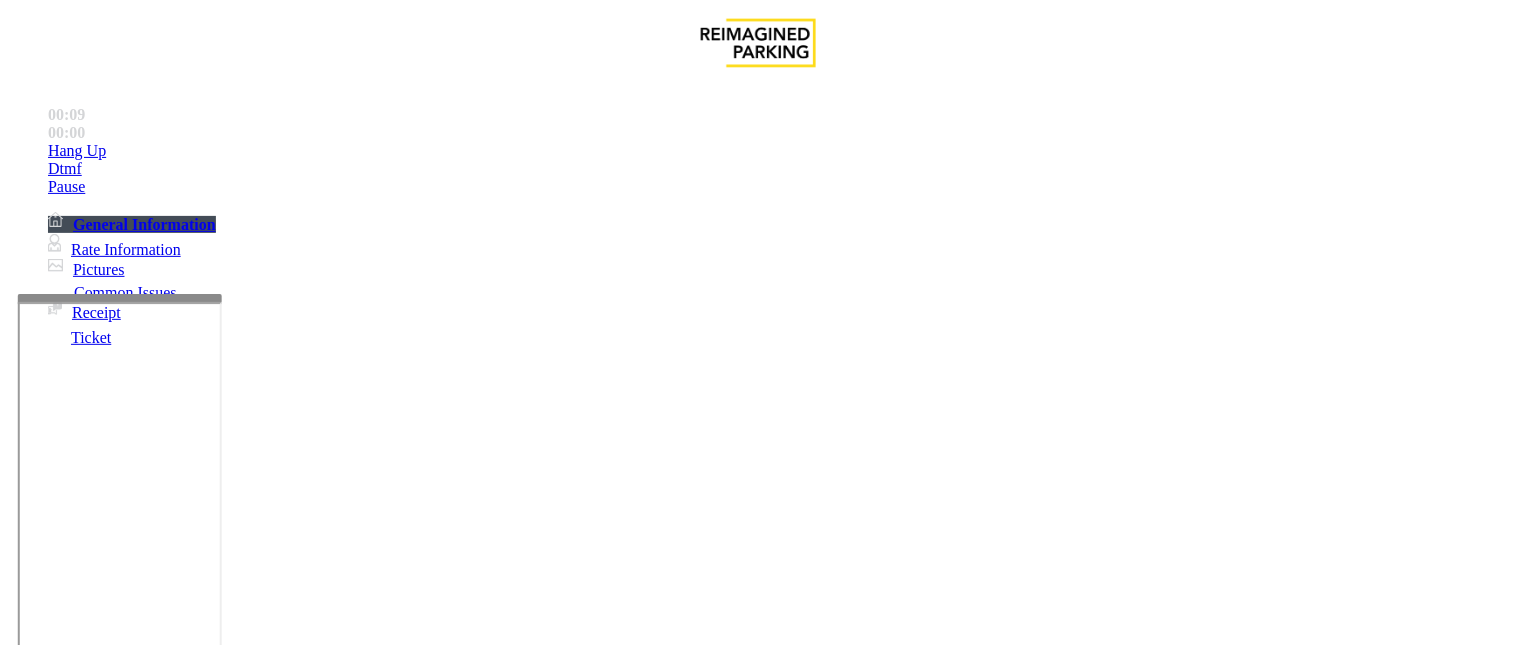 click at bounding box center [246, 1692] 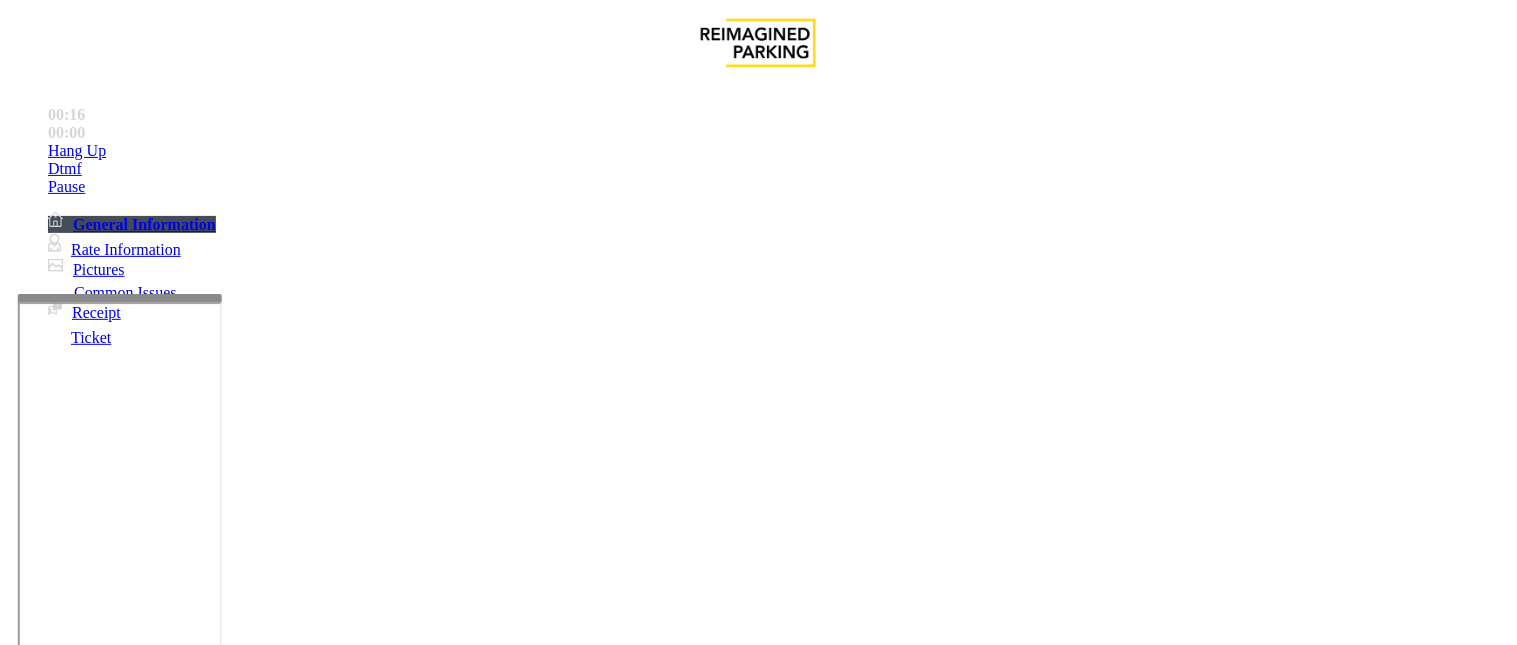 drag, startPoint x: 431, startPoint y: 346, endPoint x: 261, endPoint y: 311, distance: 173.56555 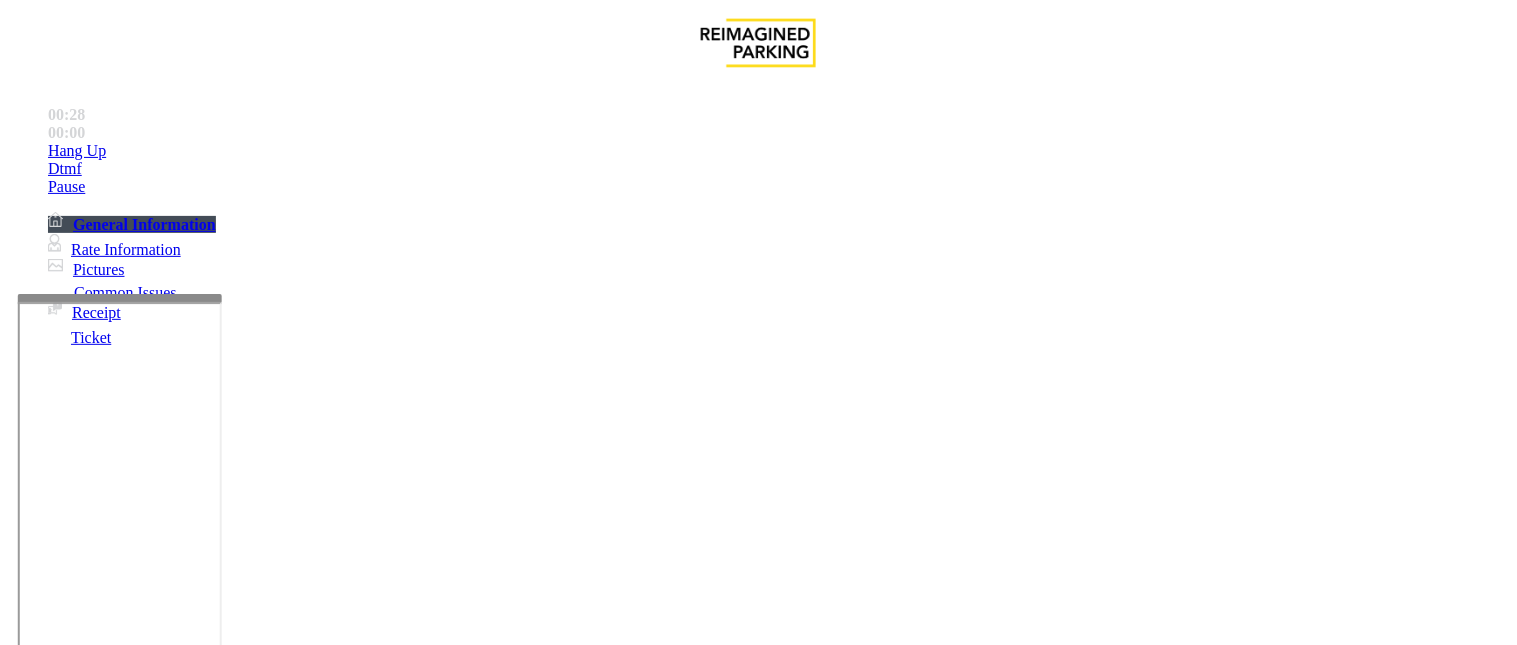 click at bounding box center [246, 1692] 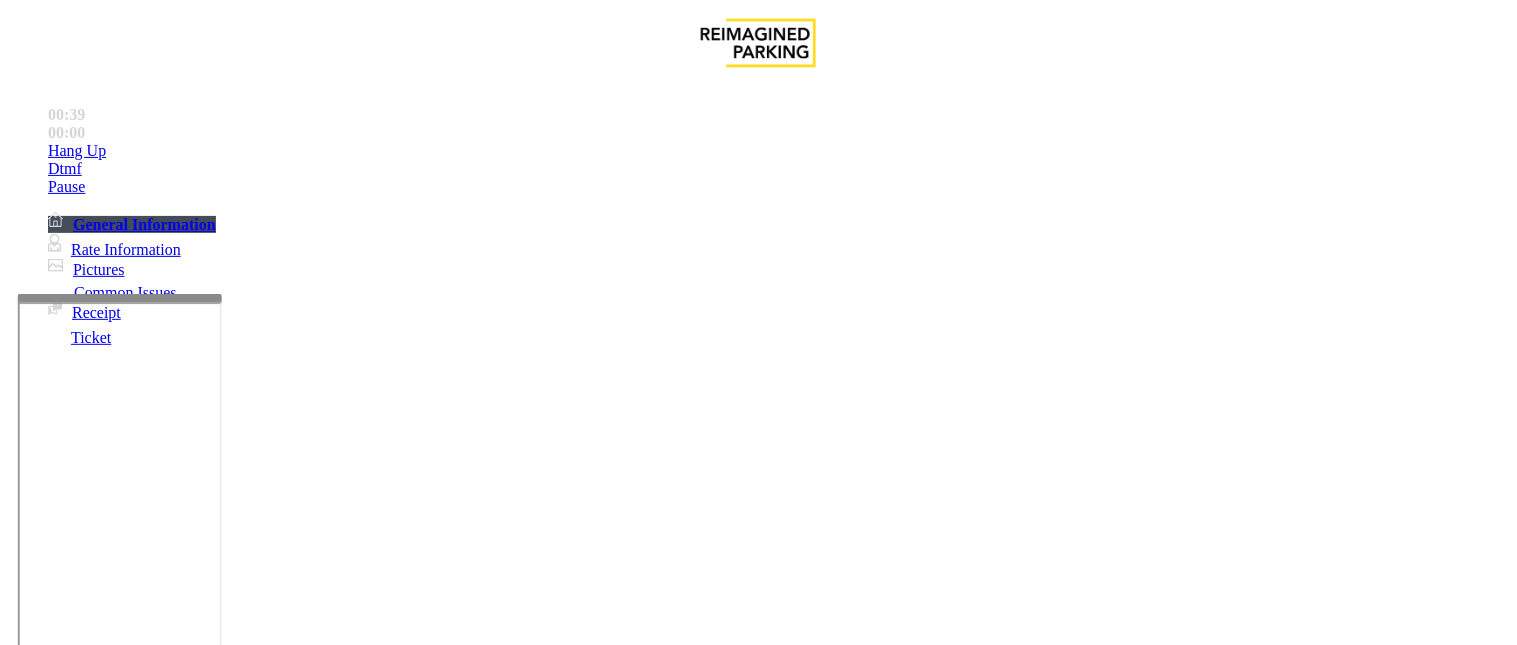 scroll, scrollTop: 13, scrollLeft: 0, axis: vertical 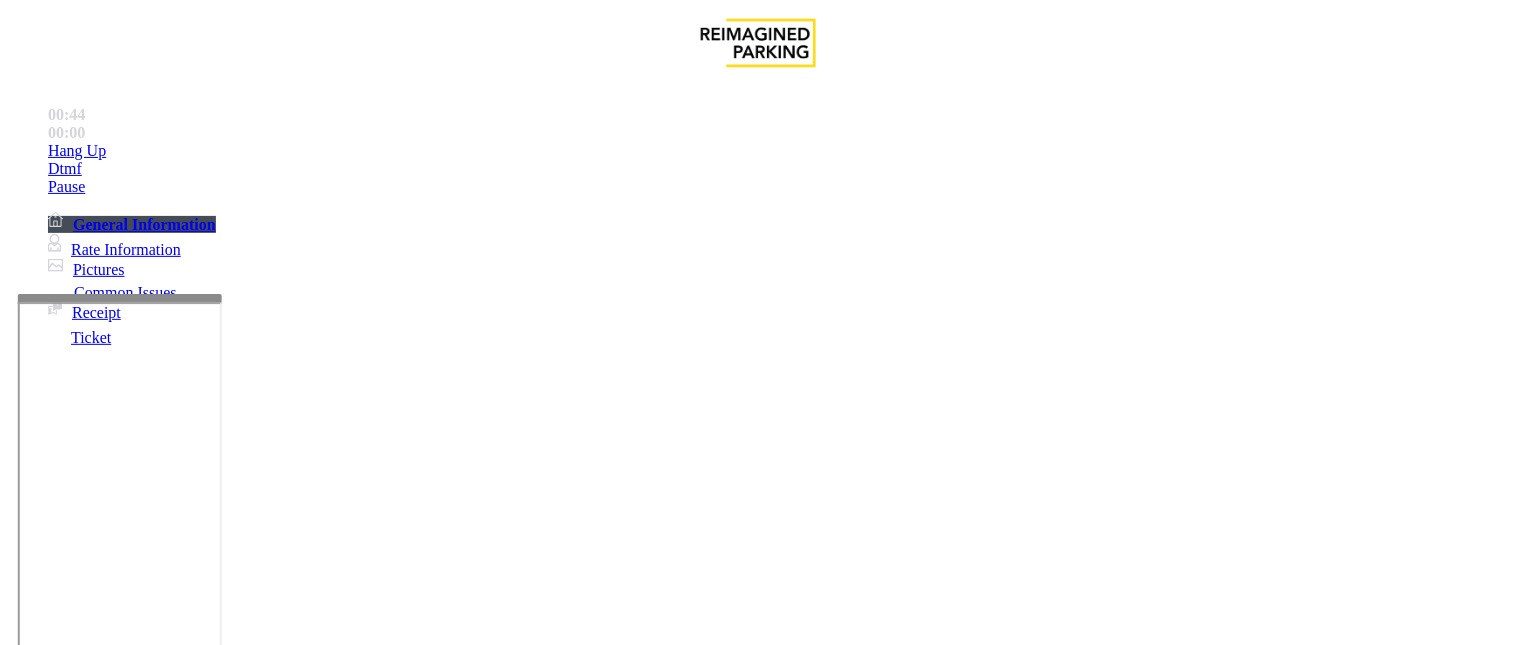 click at bounding box center (246, 1692) 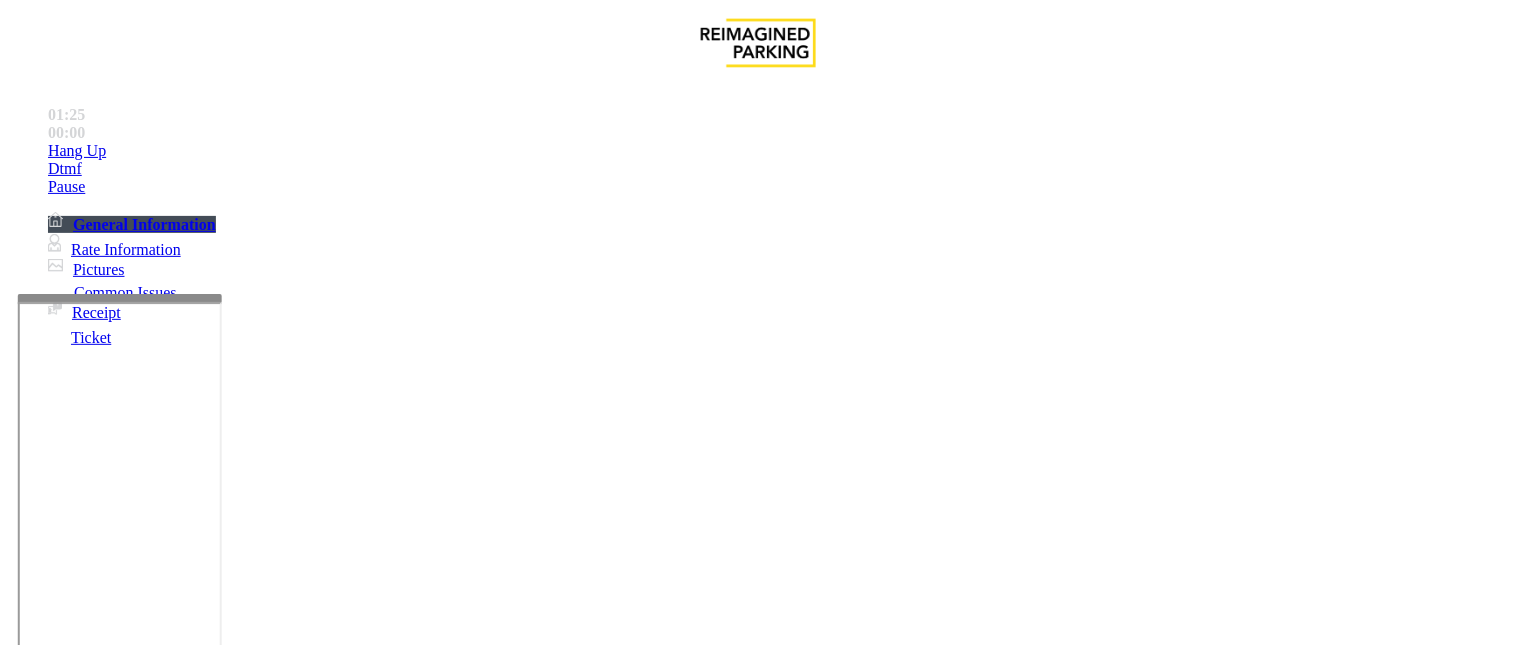 scroll, scrollTop: 21, scrollLeft: 0, axis: vertical 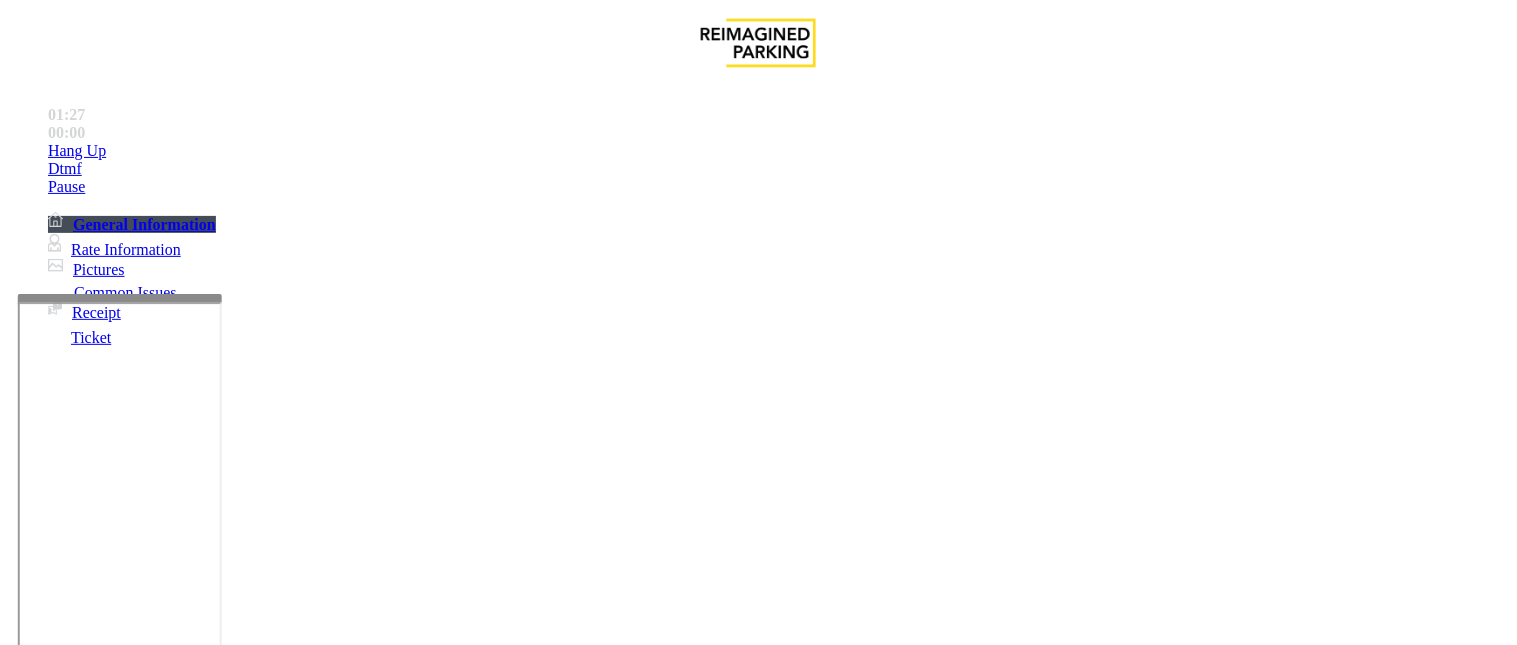 click at bounding box center [246, 1692] 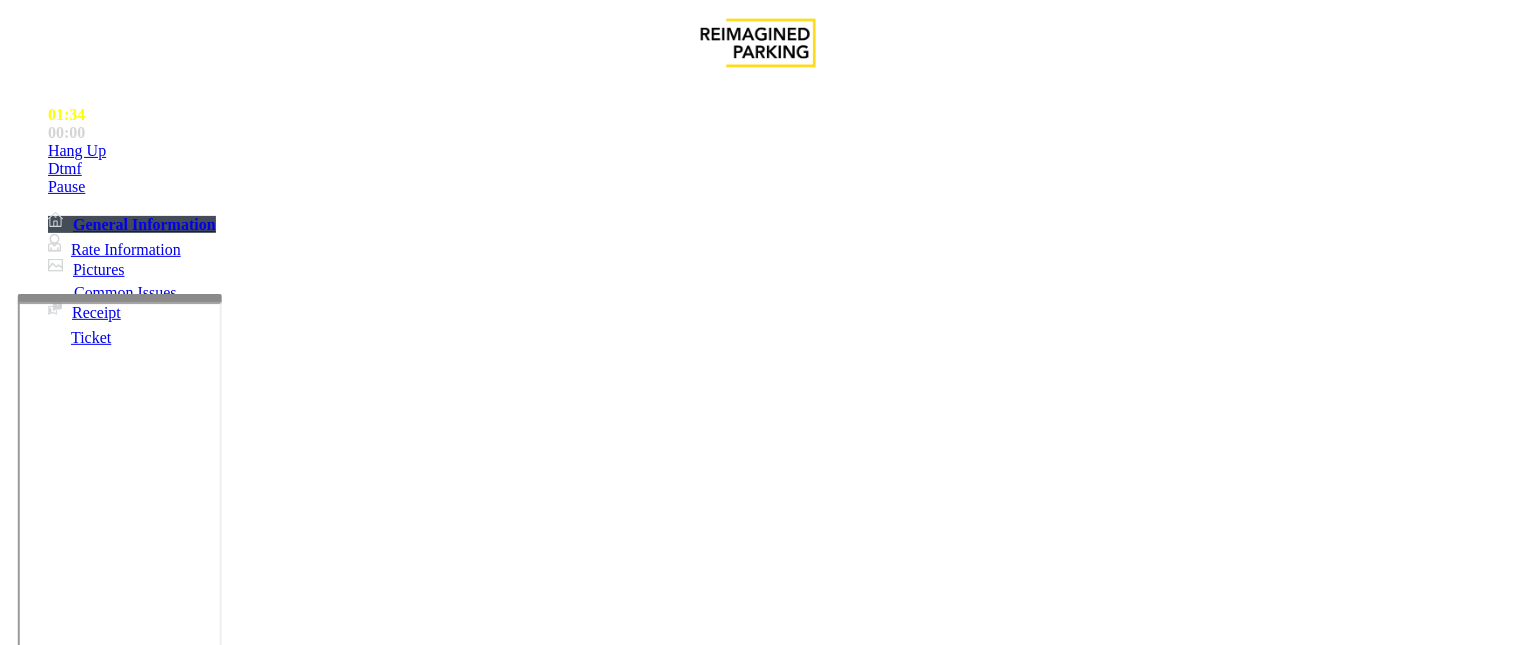scroll, scrollTop: 0, scrollLeft: 0, axis: both 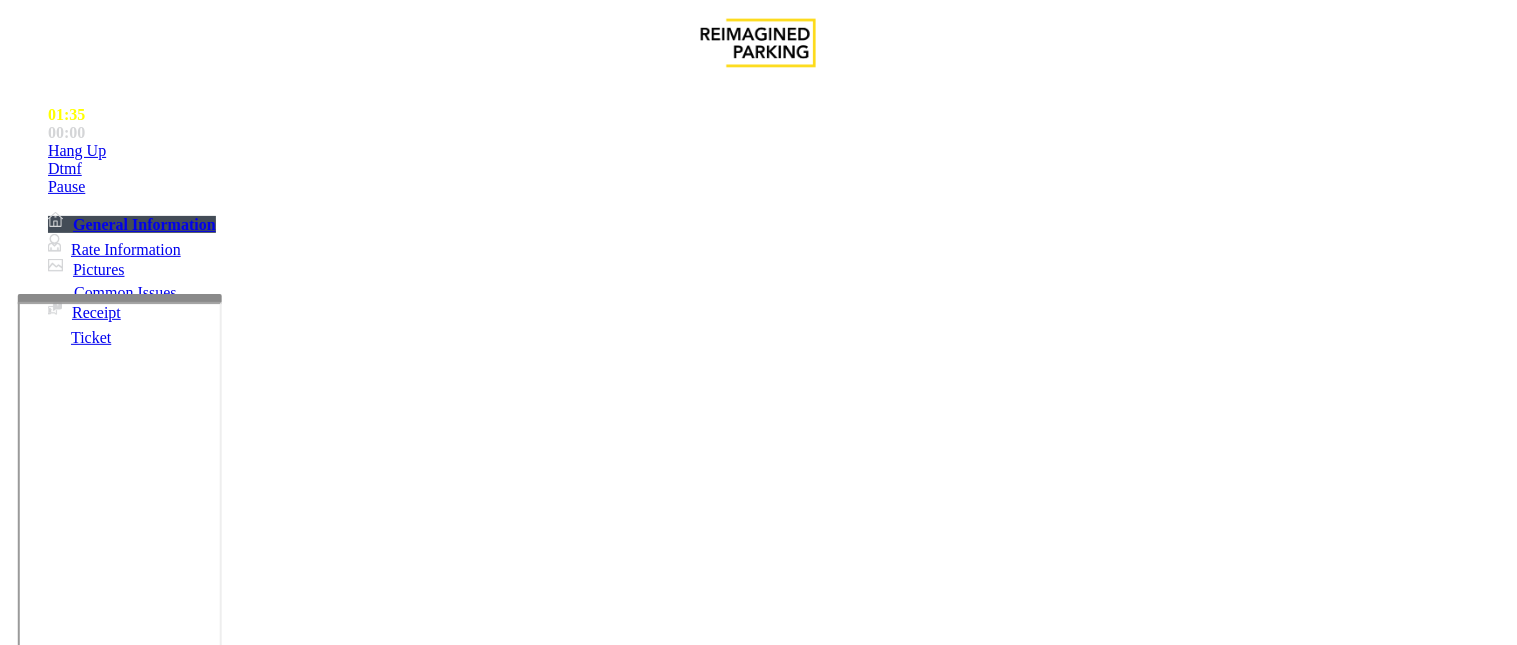 type on "**********" 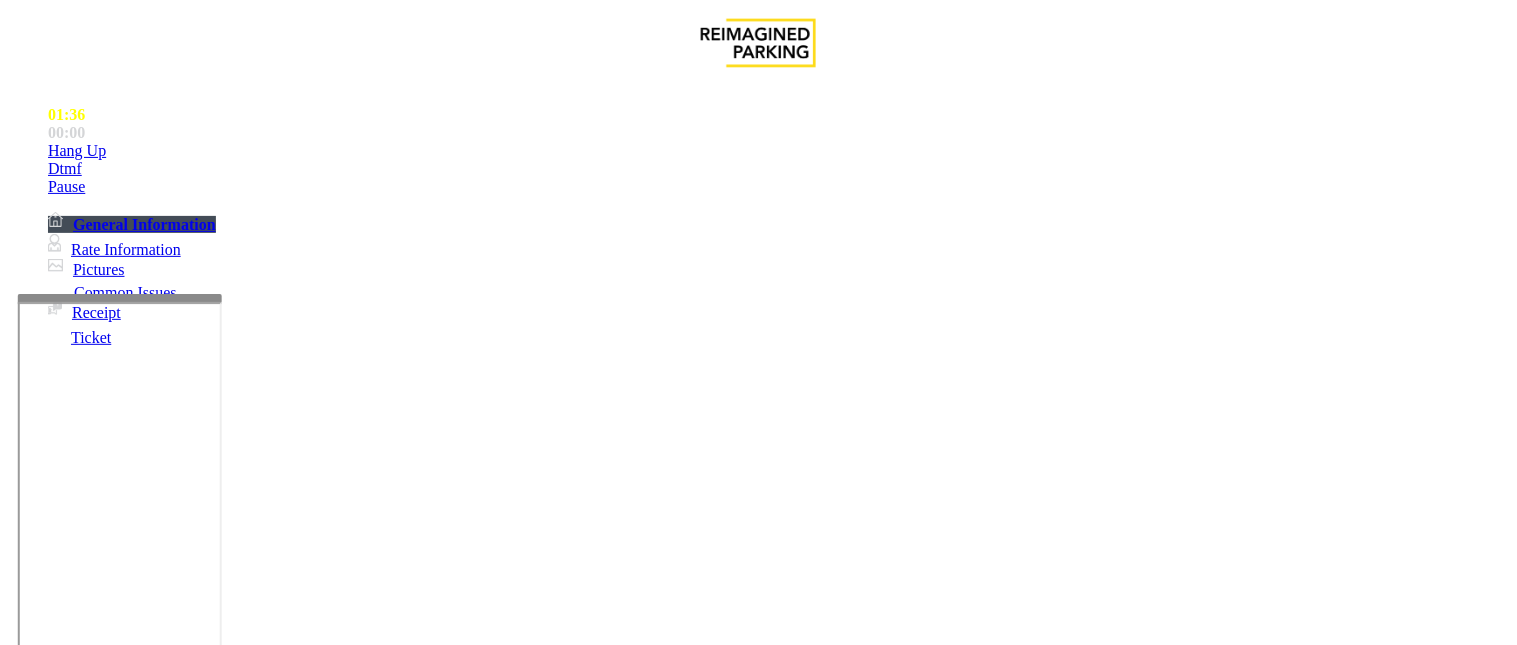 scroll, scrollTop: 111, scrollLeft: 0, axis: vertical 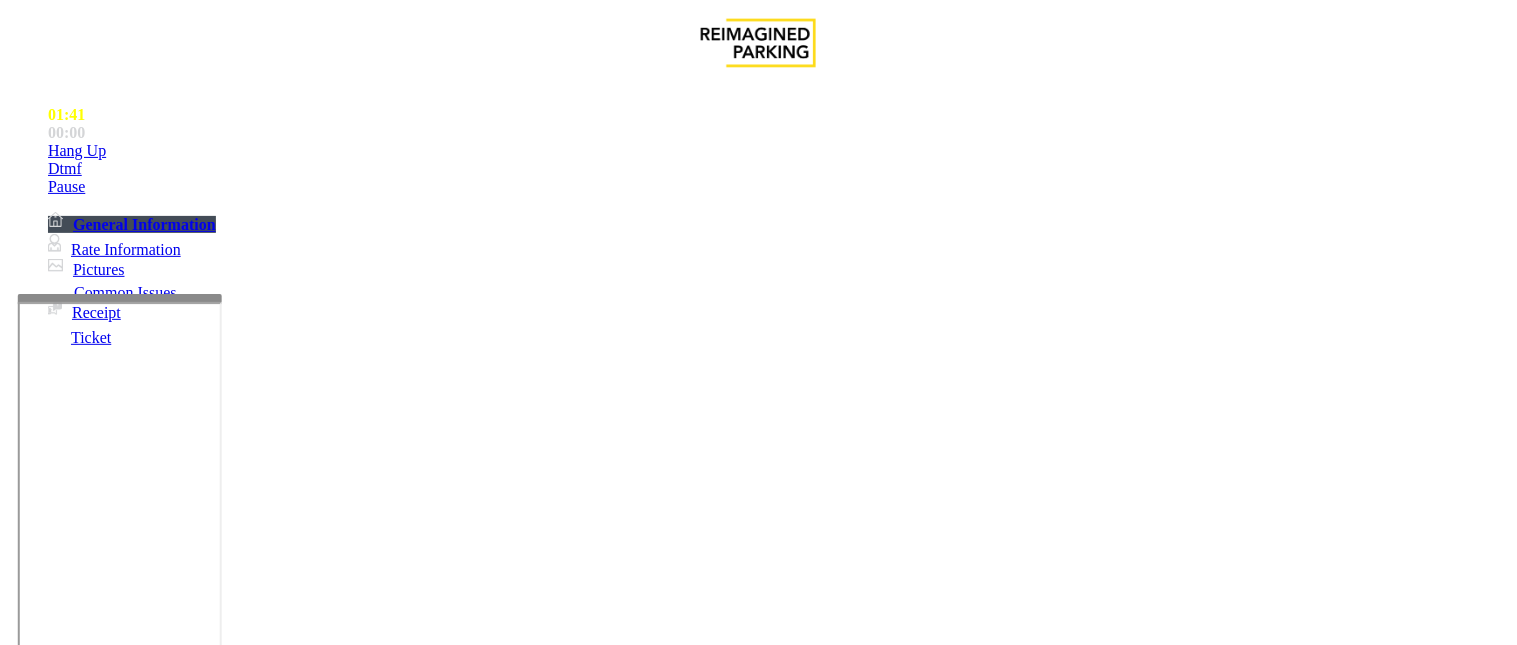 type on "****" 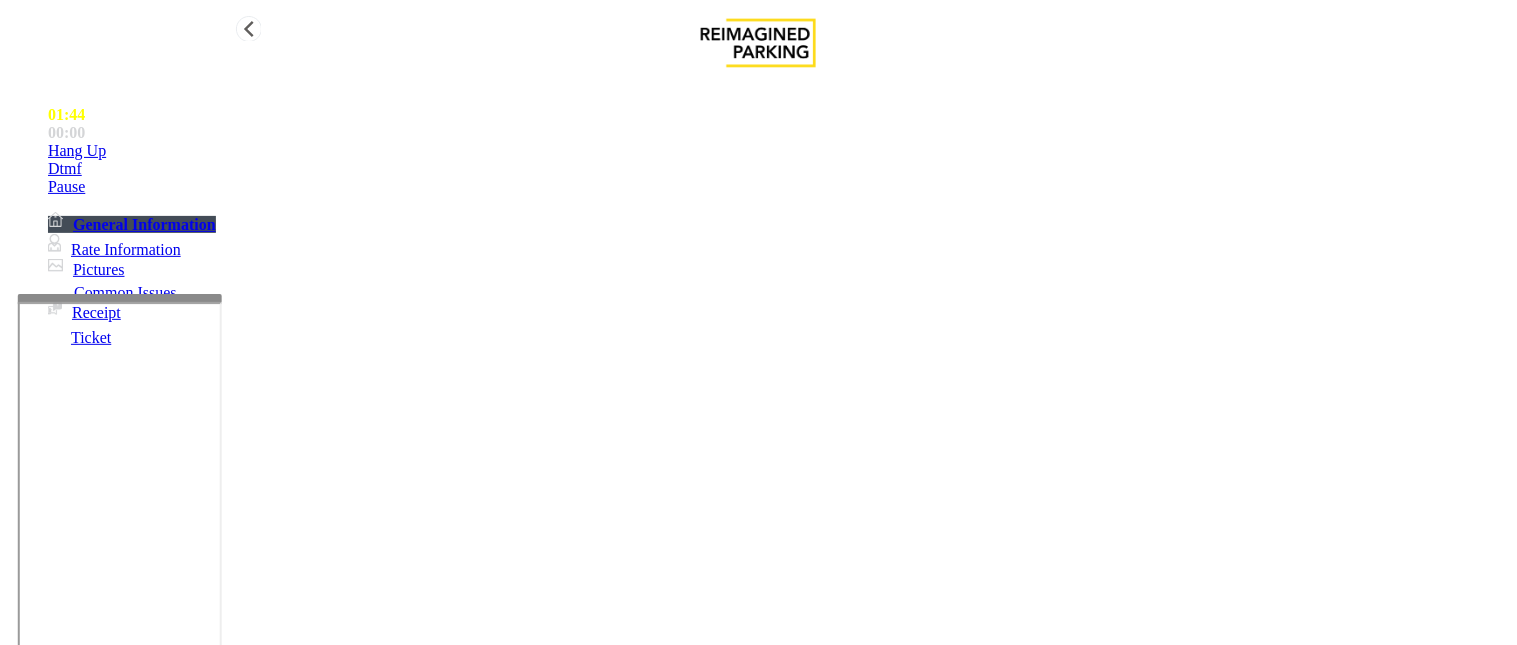 type on "**********" 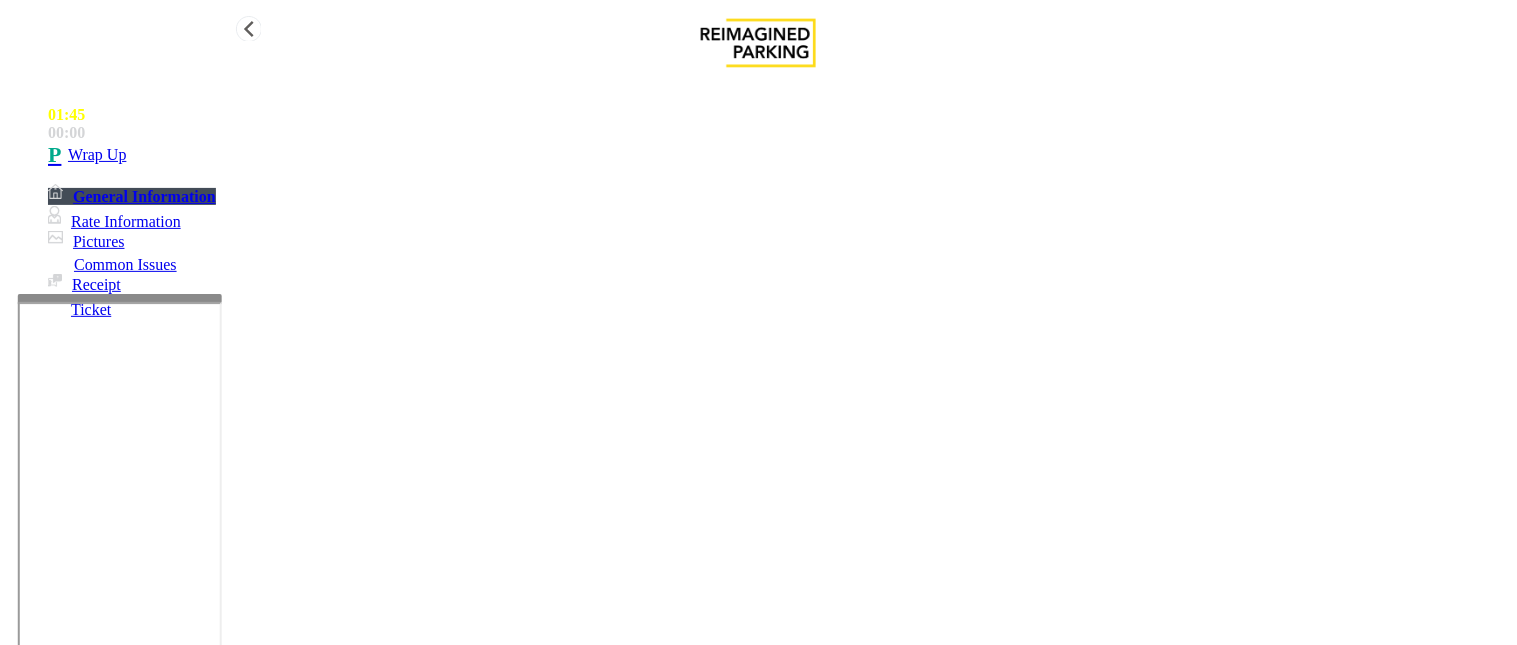 click on "Wrap Up" at bounding box center [97, 155] 